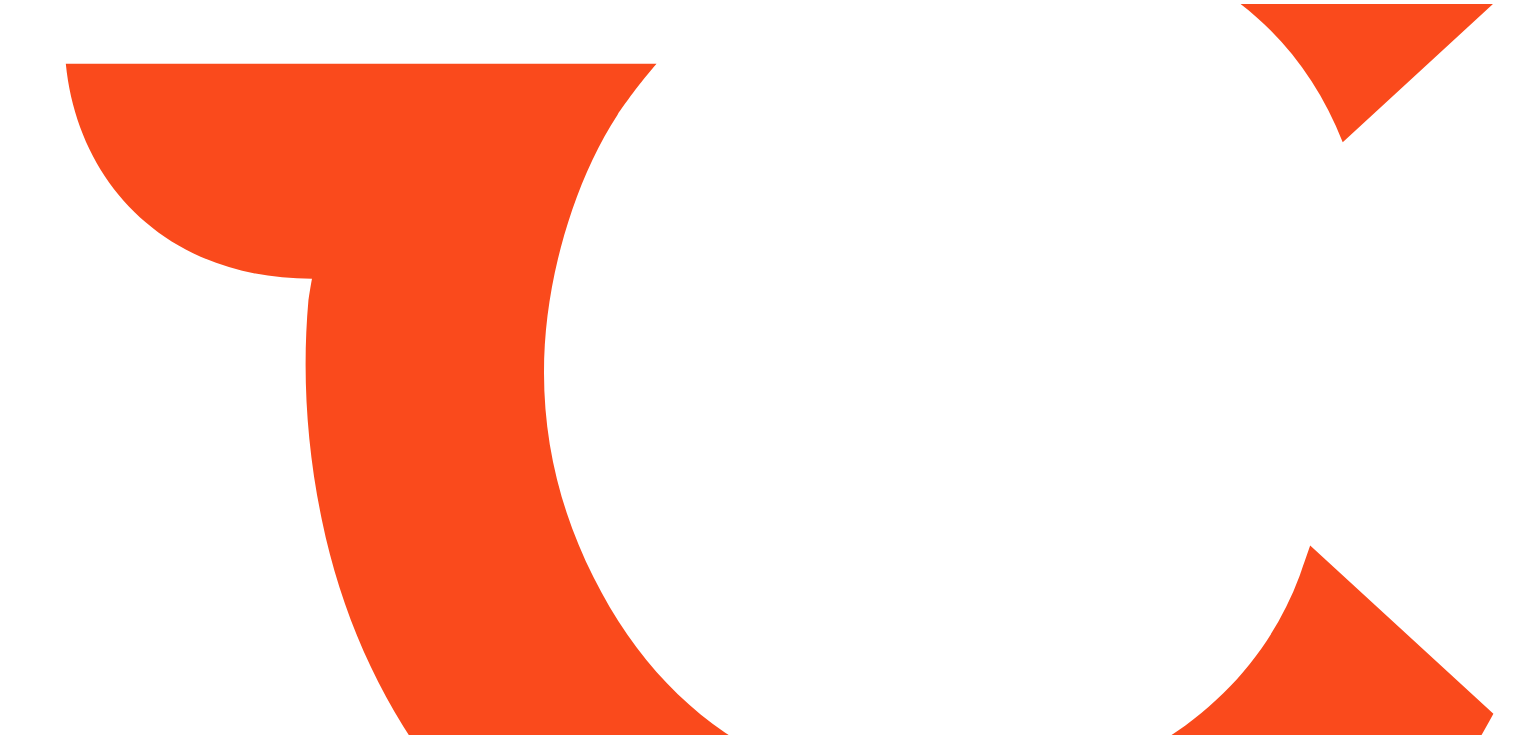 scroll, scrollTop: 0, scrollLeft: 0, axis: both 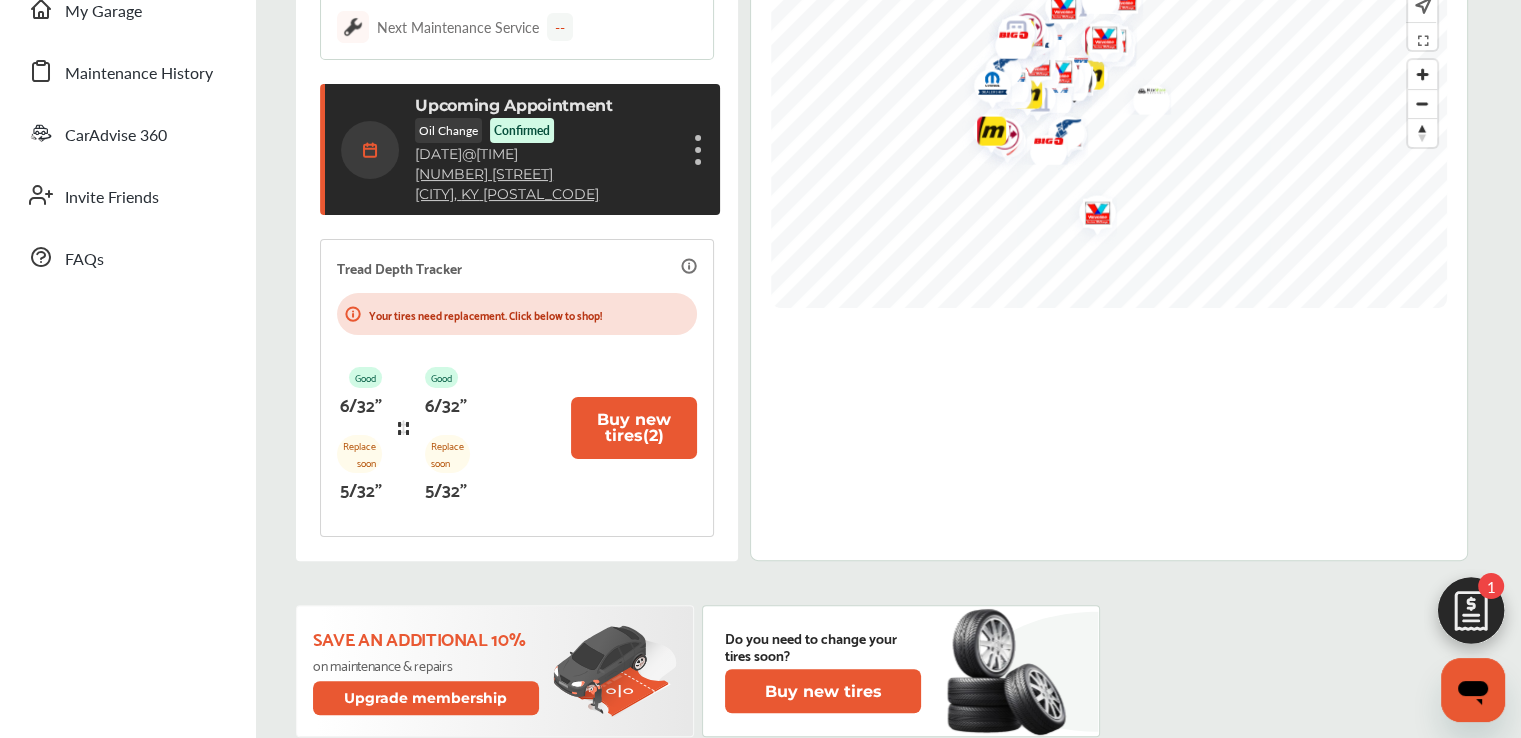 click at bounding box center (698, 150) 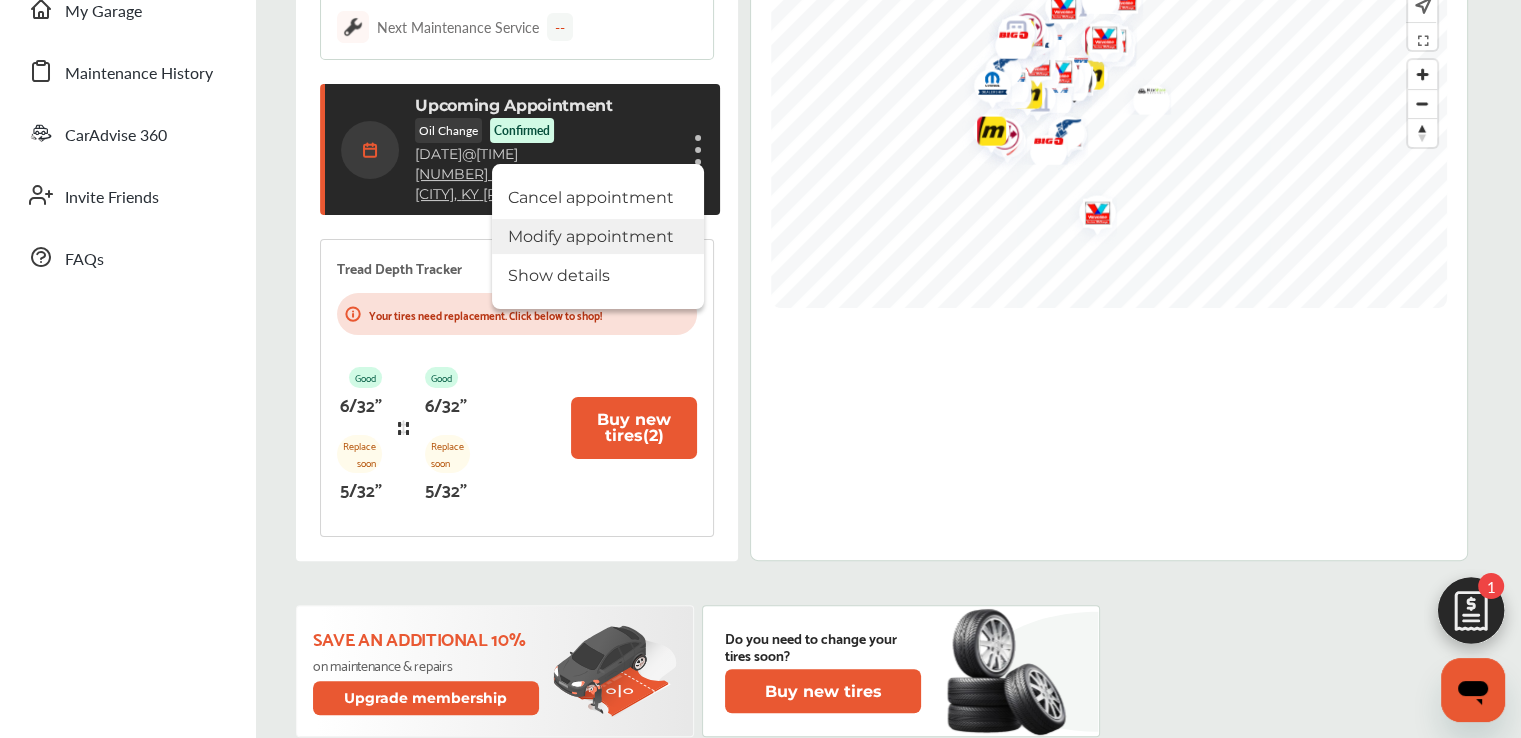 click on "Modify appointment" at bounding box center (598, 236) 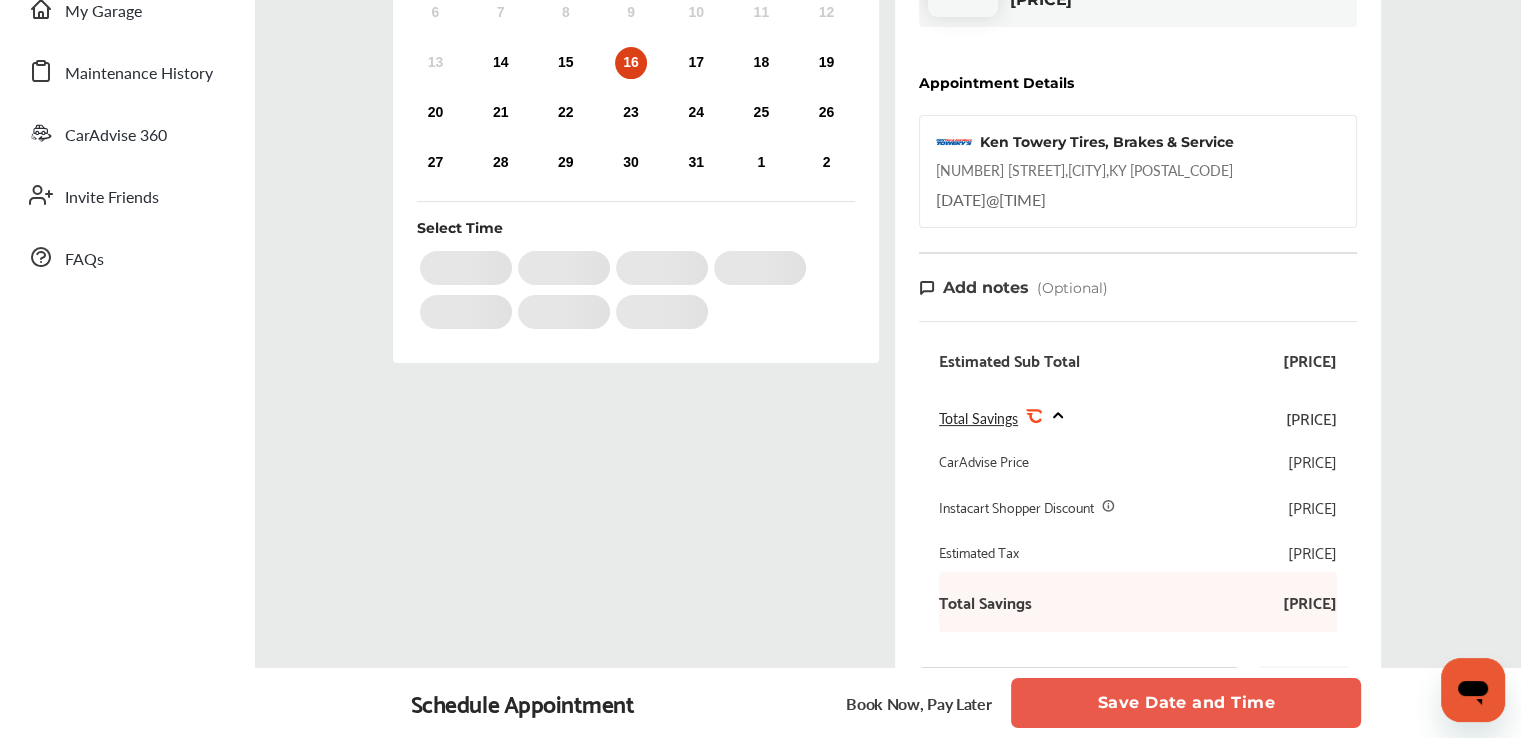 scroll, scrollTop: 0, scrollLeft: 0, axis: both 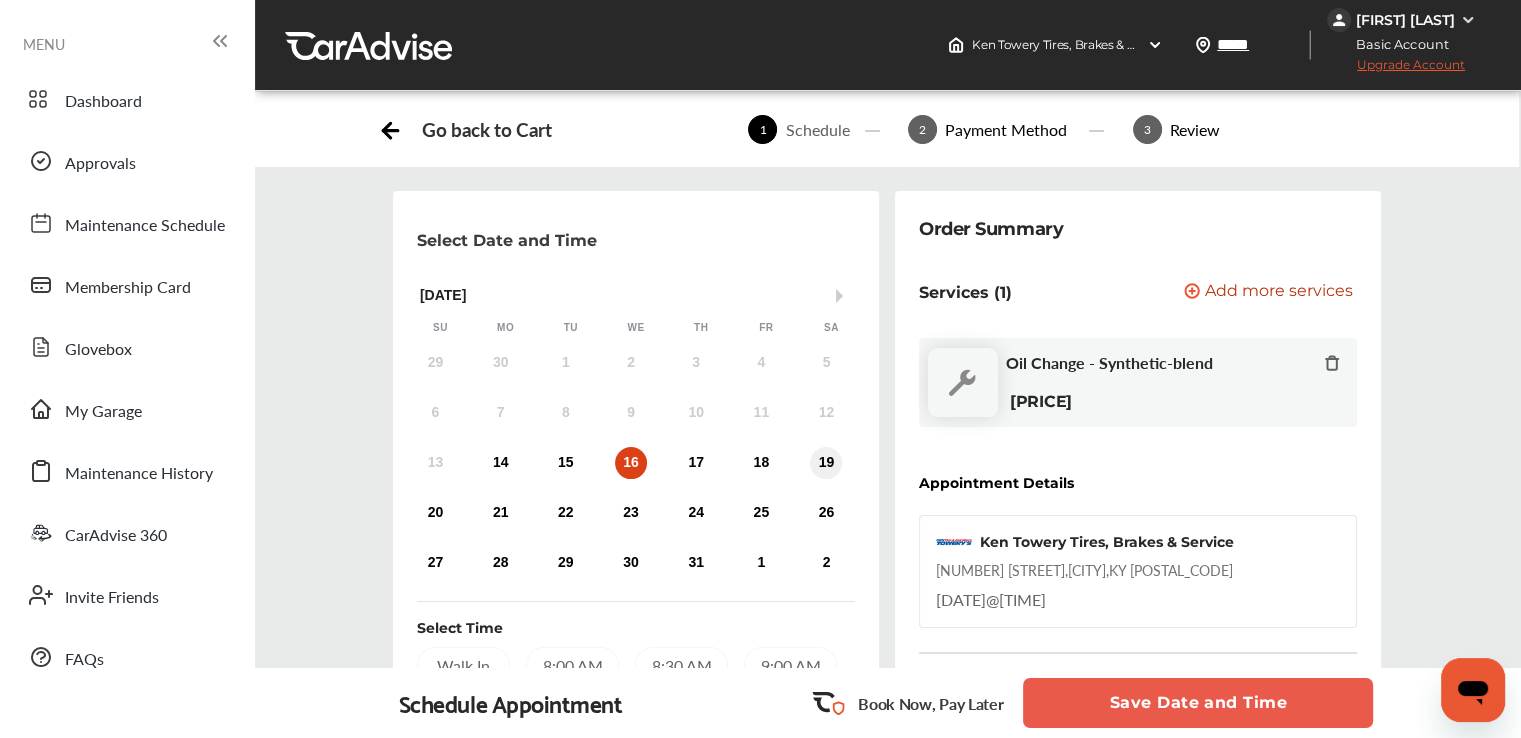 click on "19" at bounding box center (826, 463) 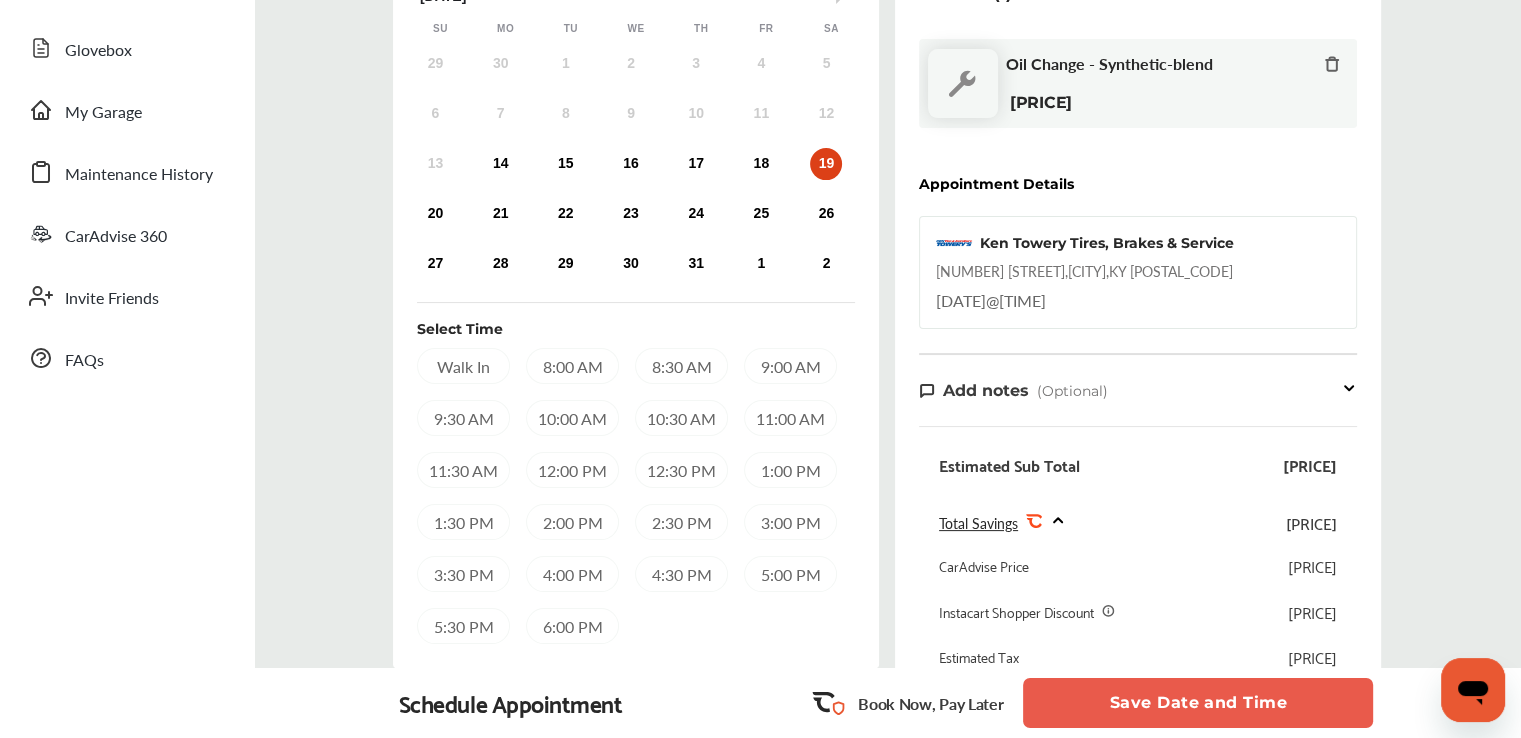 scroll, scrollTop: 300, scrollLeft: 0, axis: vertical 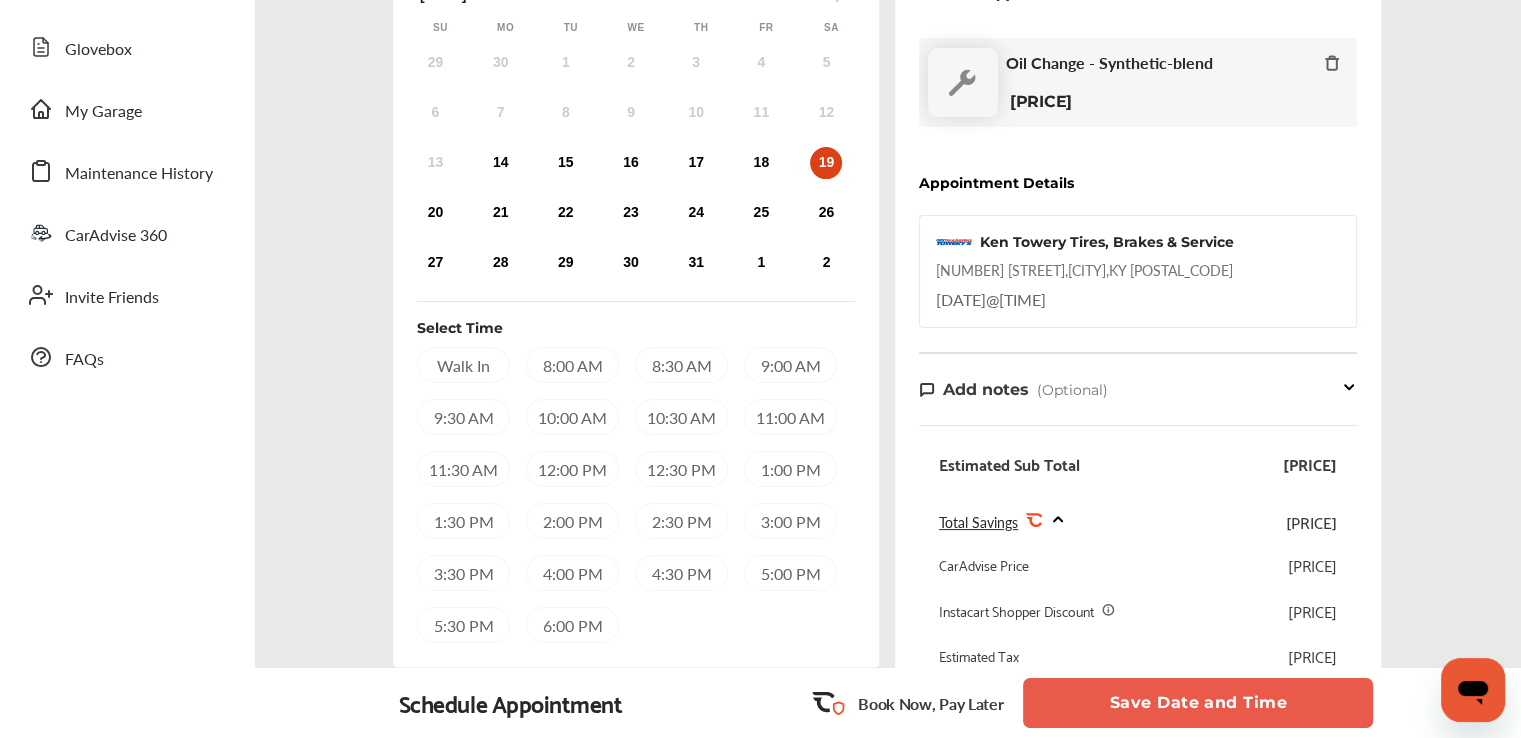 click on "11:00 AM" at bounding box center (790, 417) 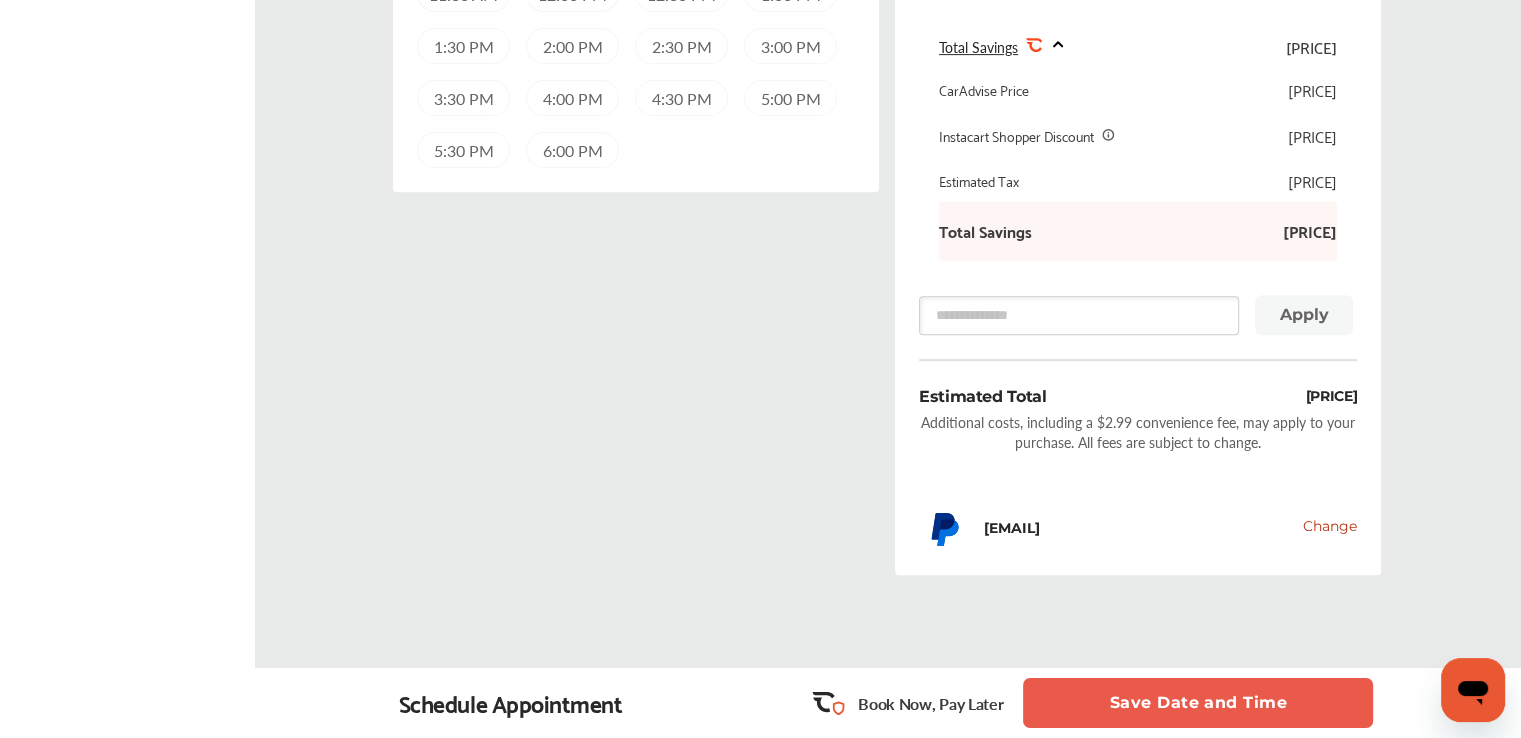 scroll, scrollTop: 859, scrollLeft: 0, axis: vertical 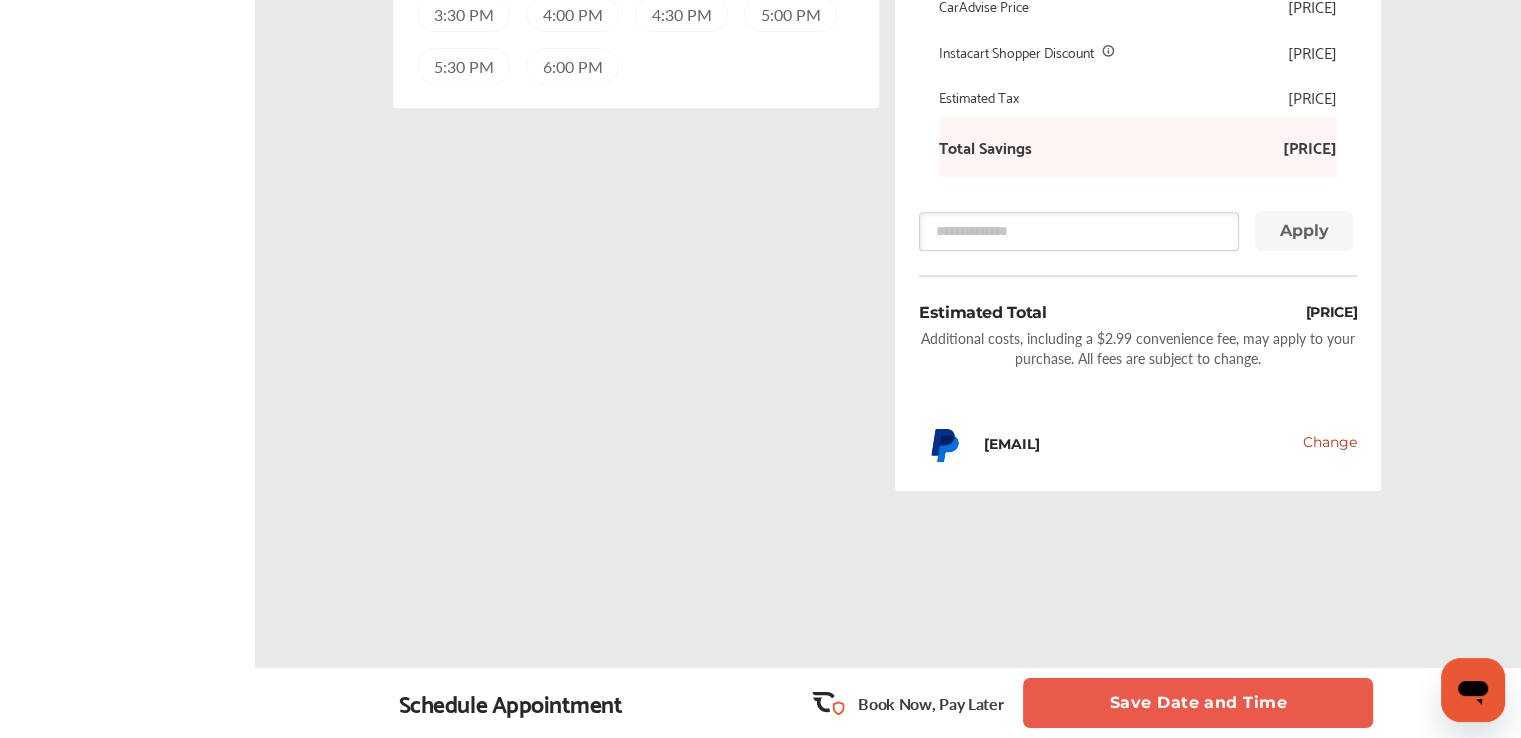click on "Save Date and Time" at bounding box center (1198, 703) 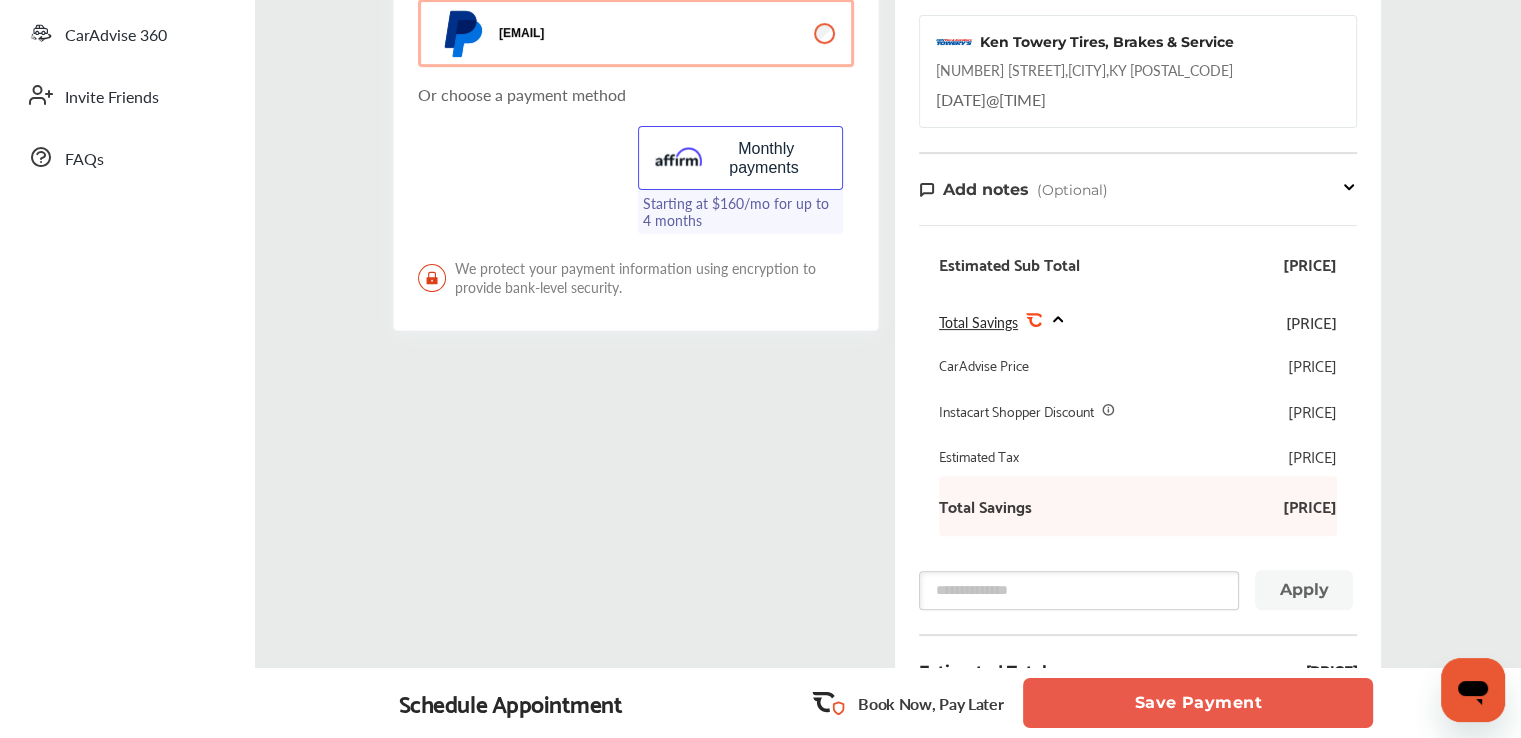 scroll, scrollTop: 800, scrollLeft: 0, axis: vertical 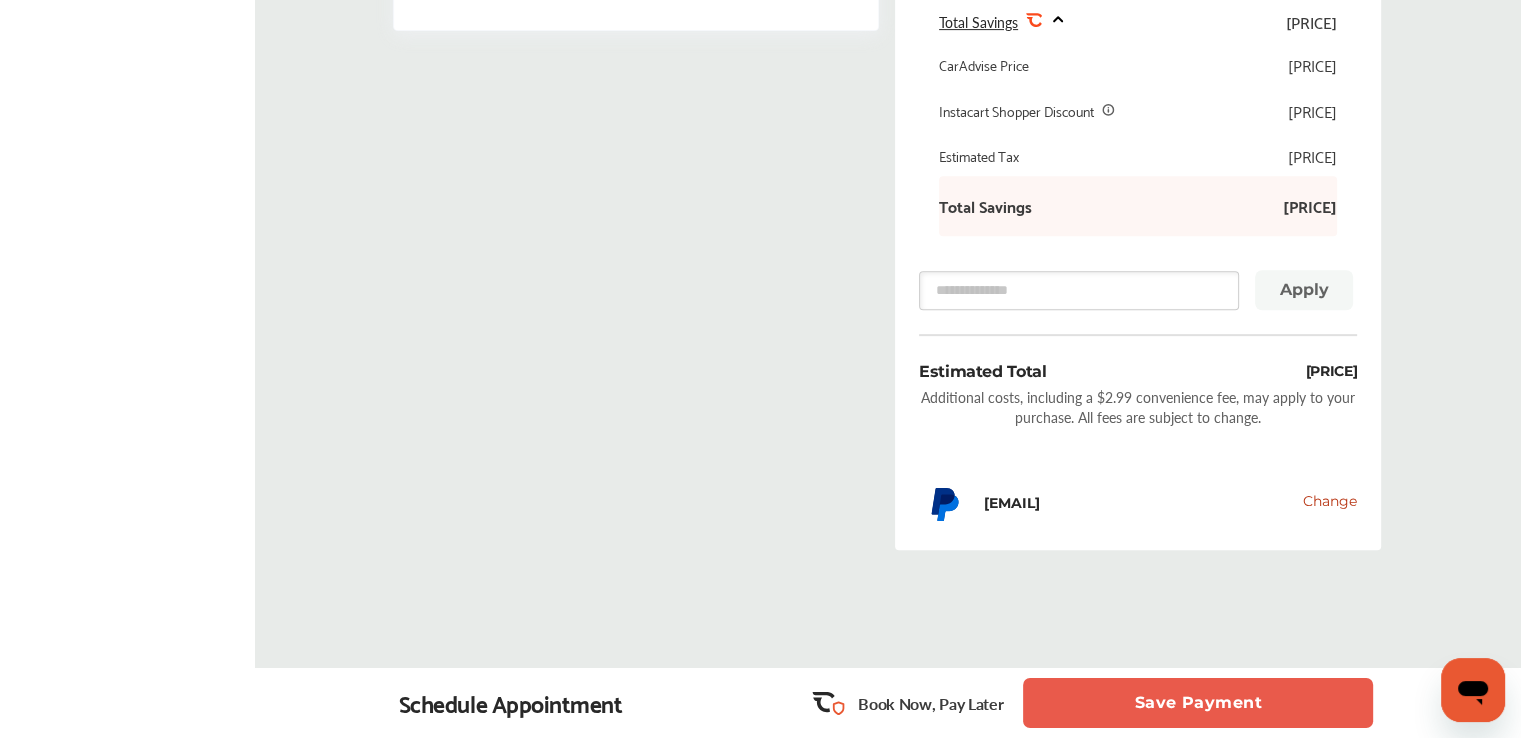click on "Save Payment" at bounding box center (1198, 703) 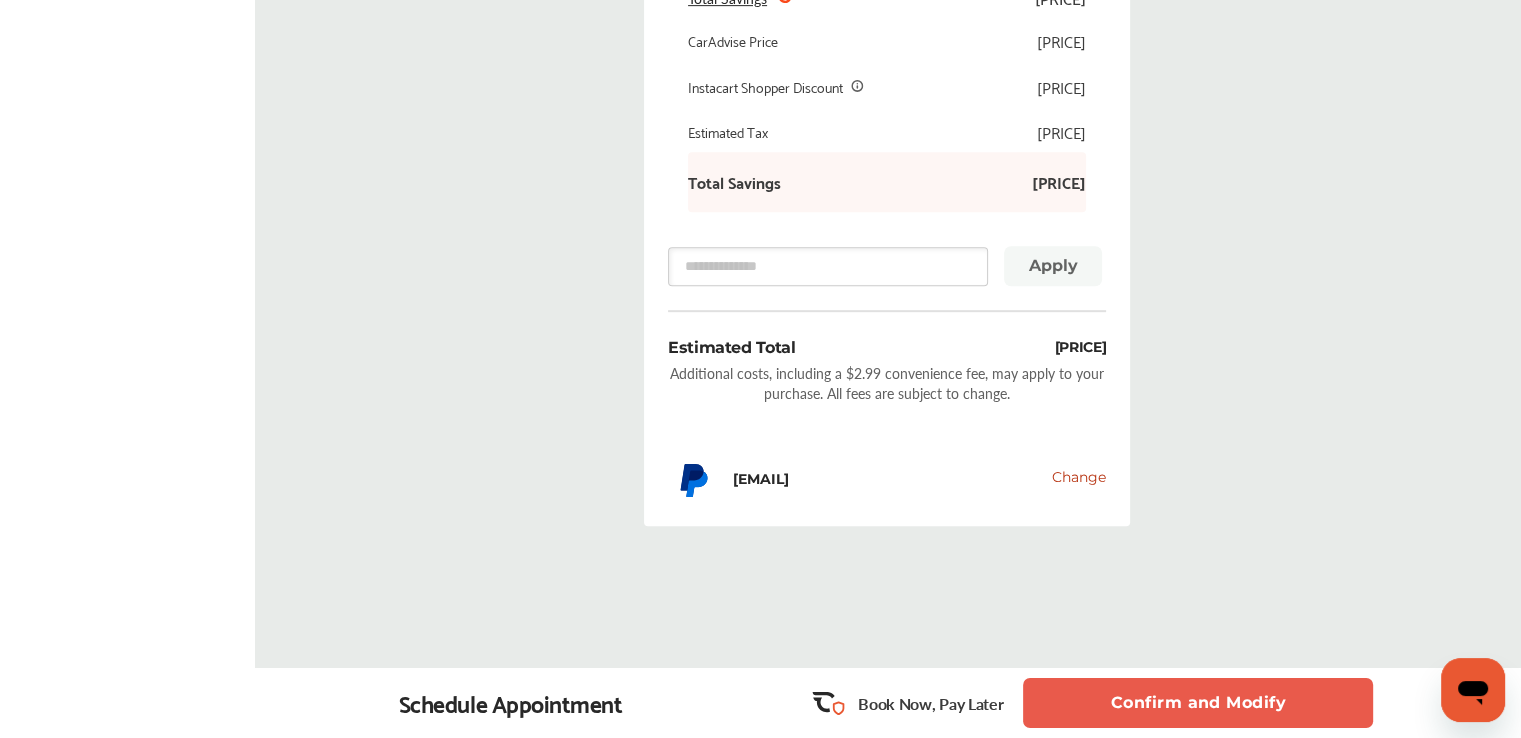 scroll, scrollTop: 1015, scrollLeft: 0, axis: vertical 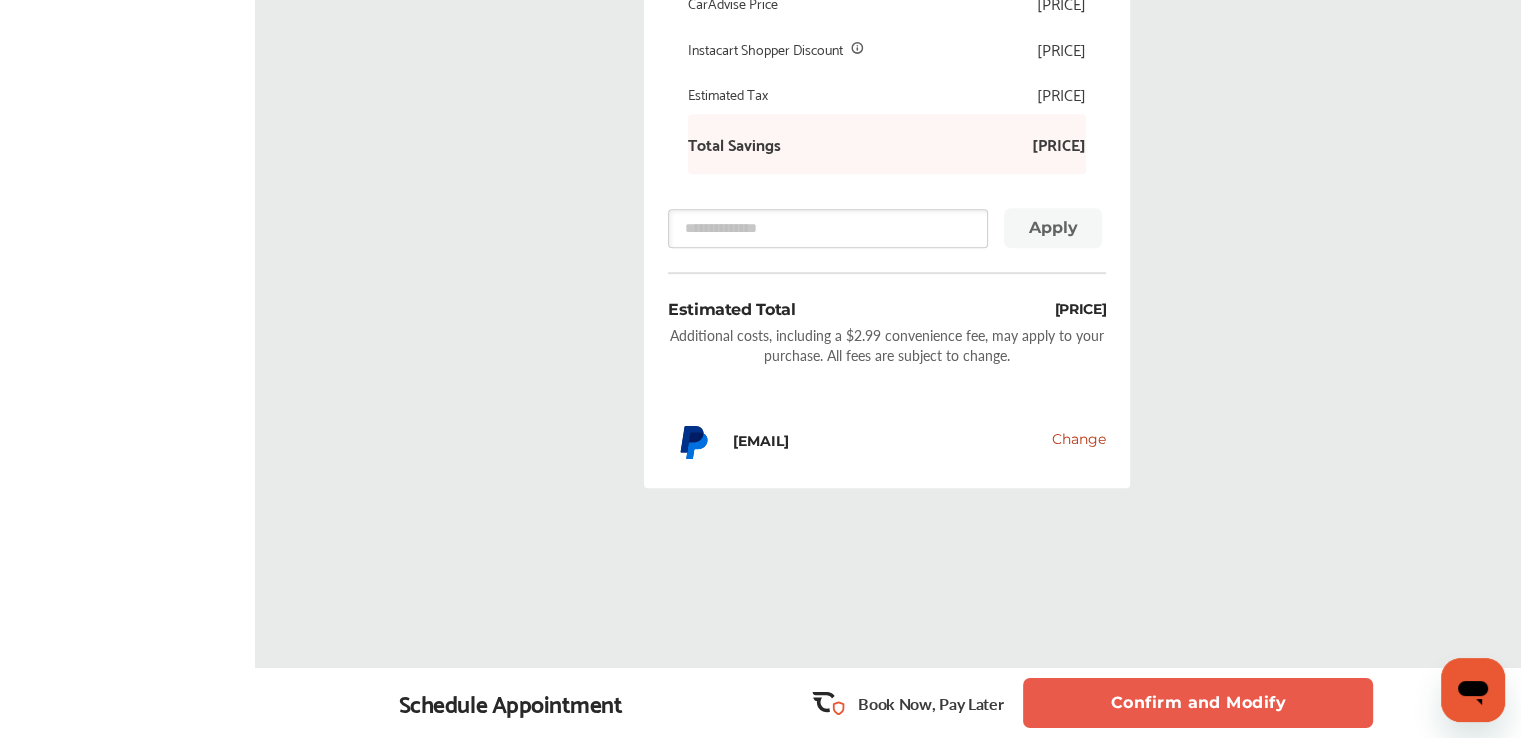 click on "Confirm and Modify" at bounding box center (1198, 703) 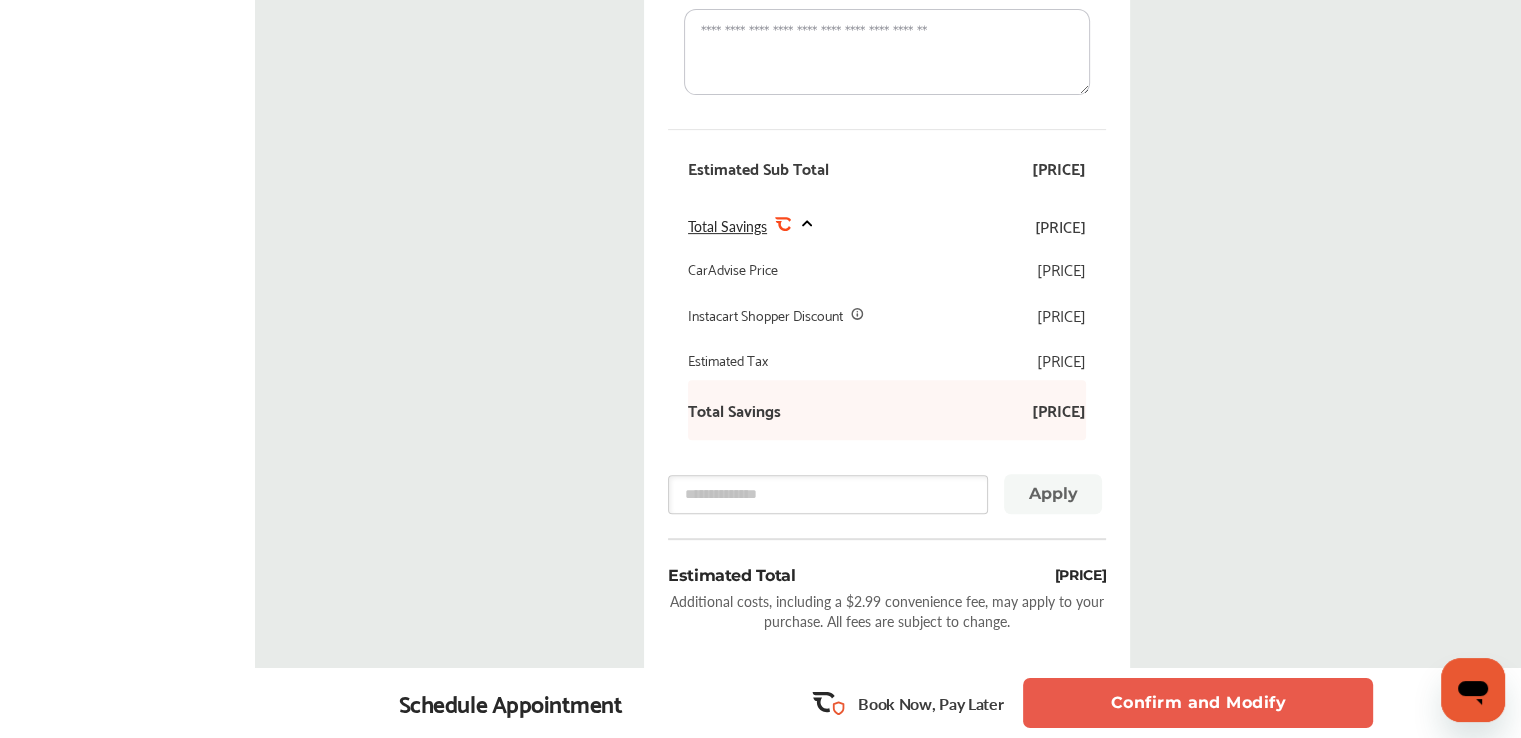 scroll, scrollTop: 1015, scrollLeft: 0, axis: vertical 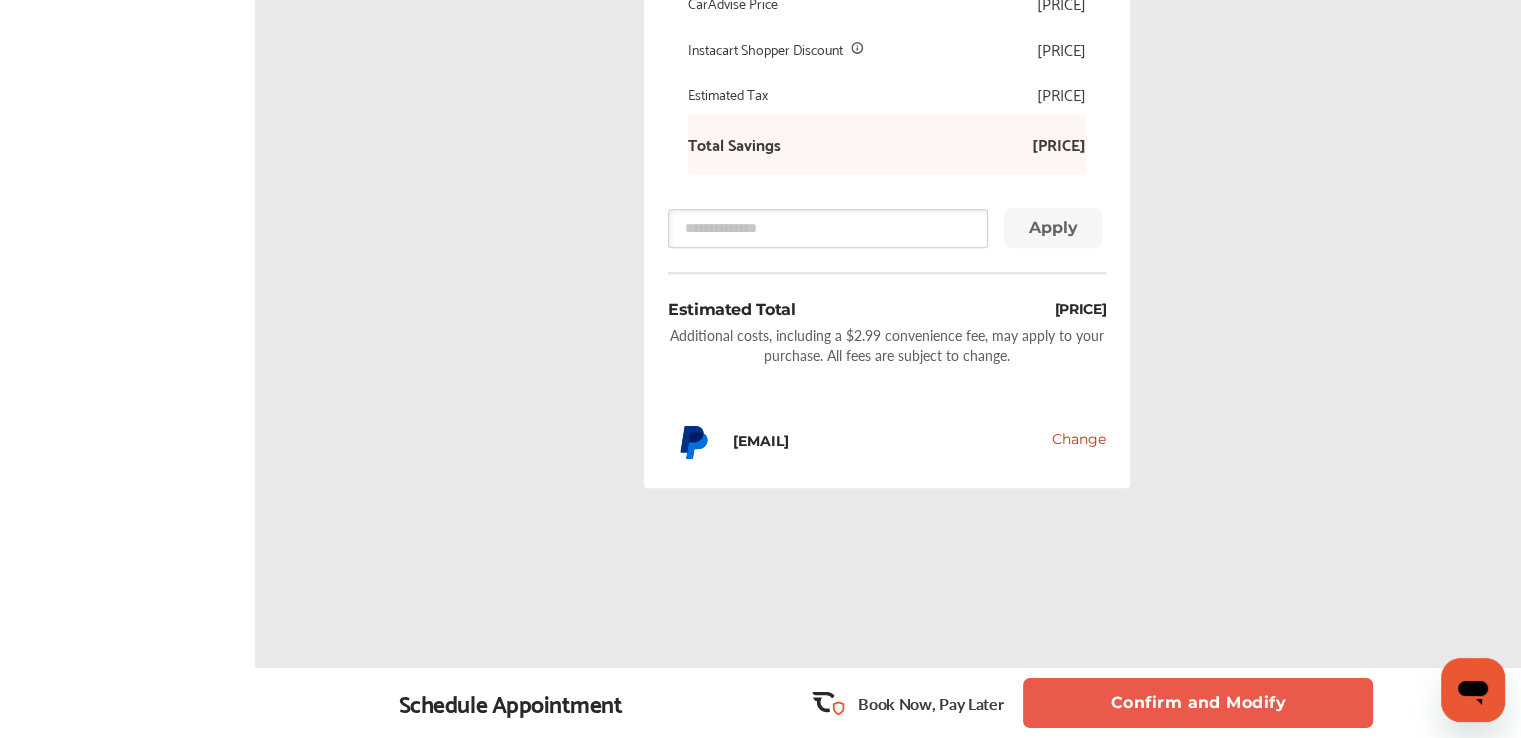 click 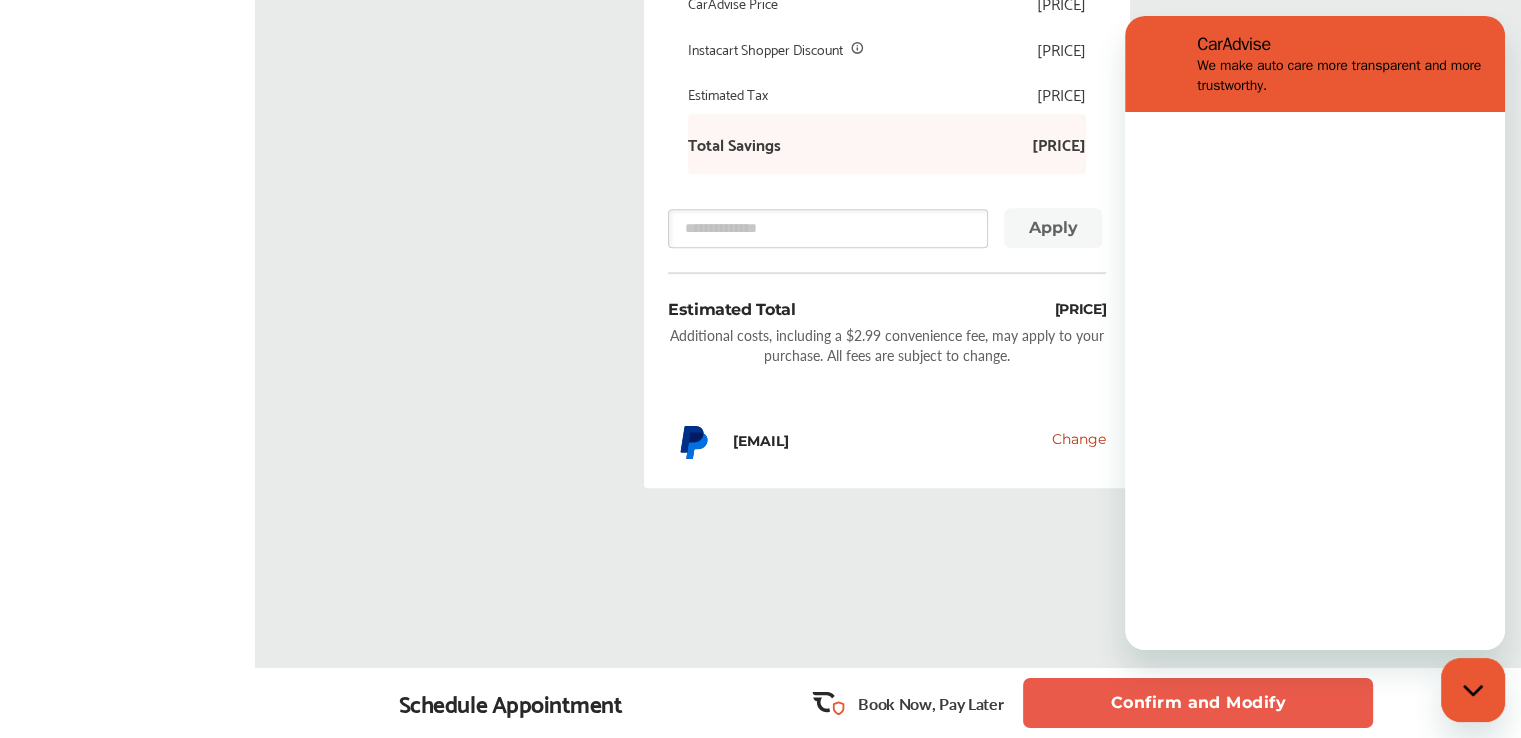 scroll, scrollTop: 0, scrollLeft: 0, axis: both 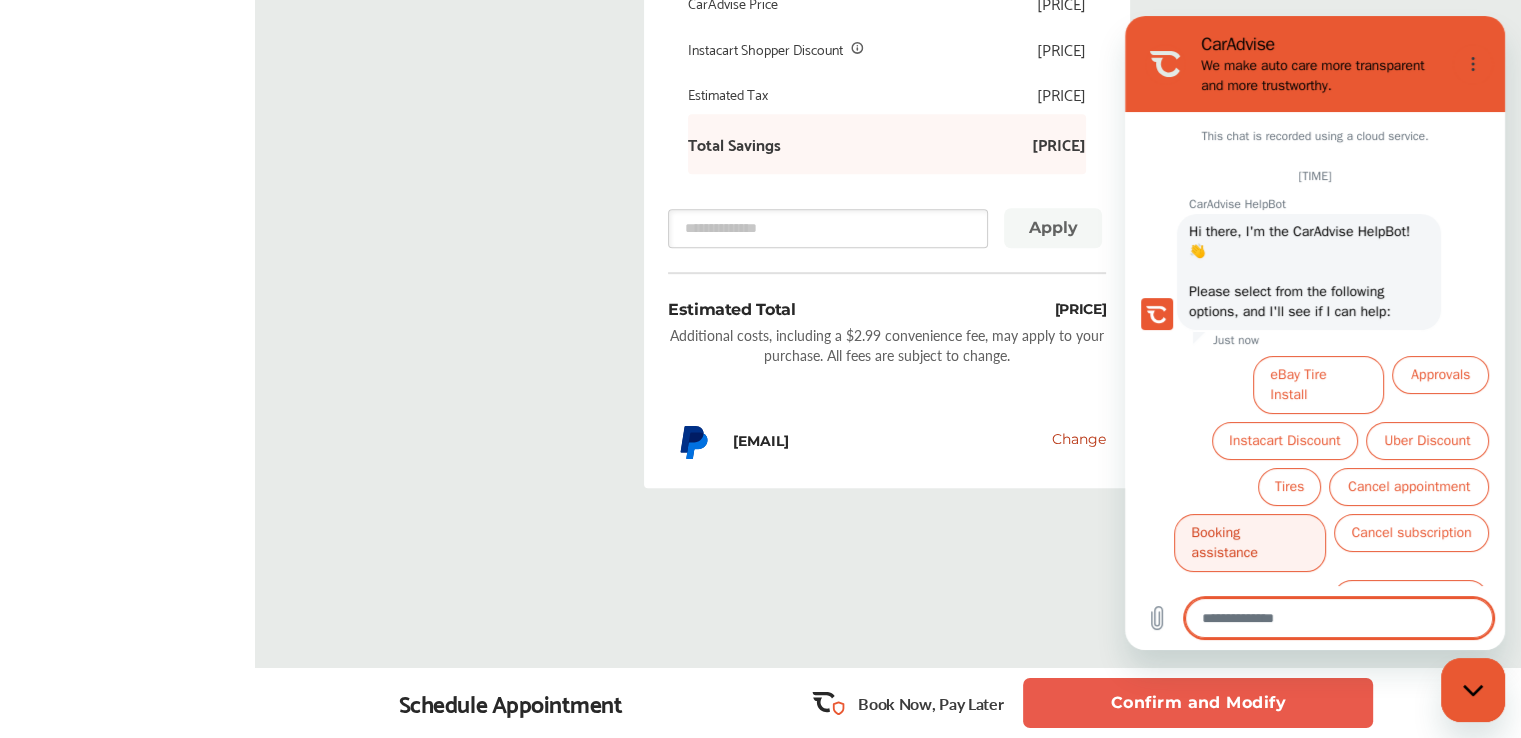 click on "Booking assistance" at bounding box center [1250, 543] 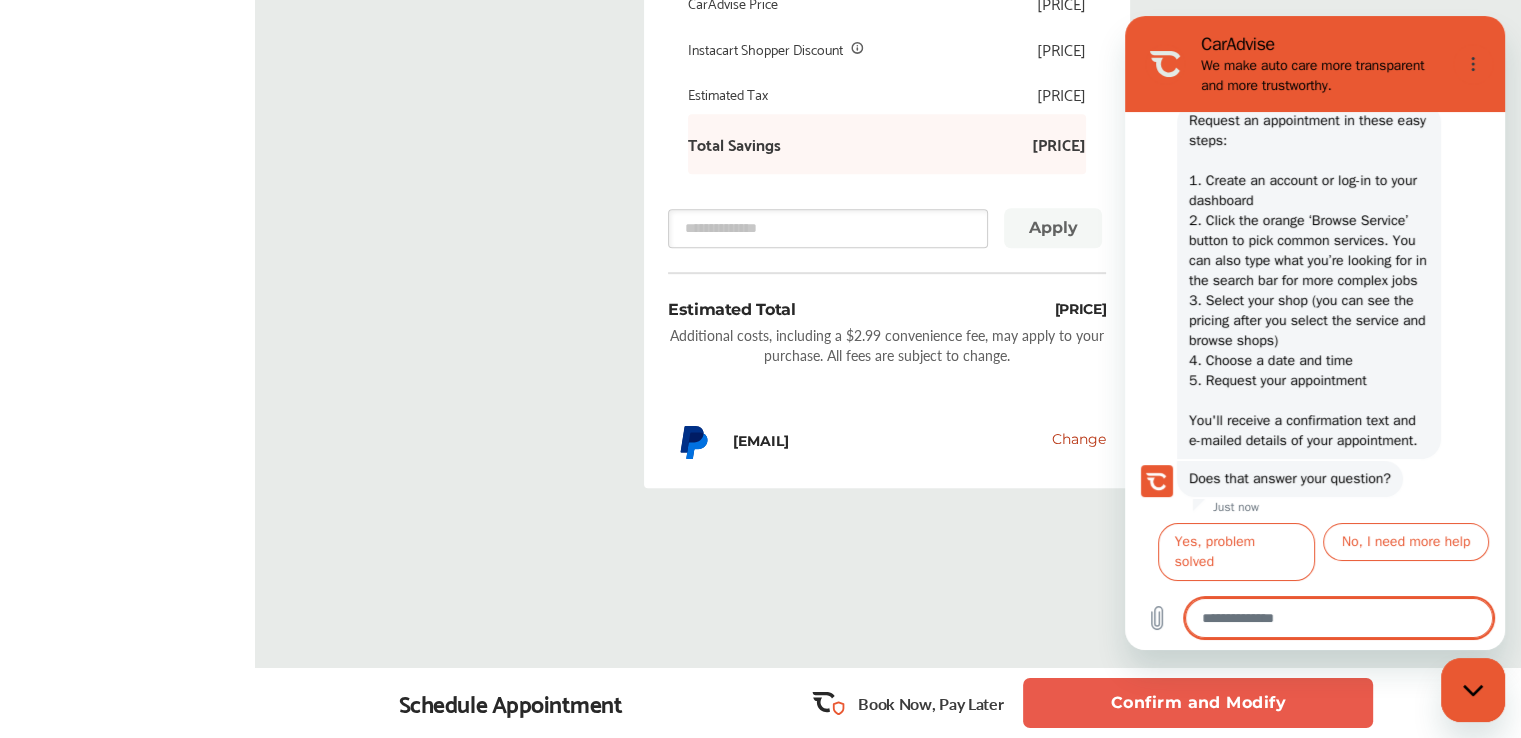 scroll, scrollTop: 370, scrollLeft: 0, axis: vertical 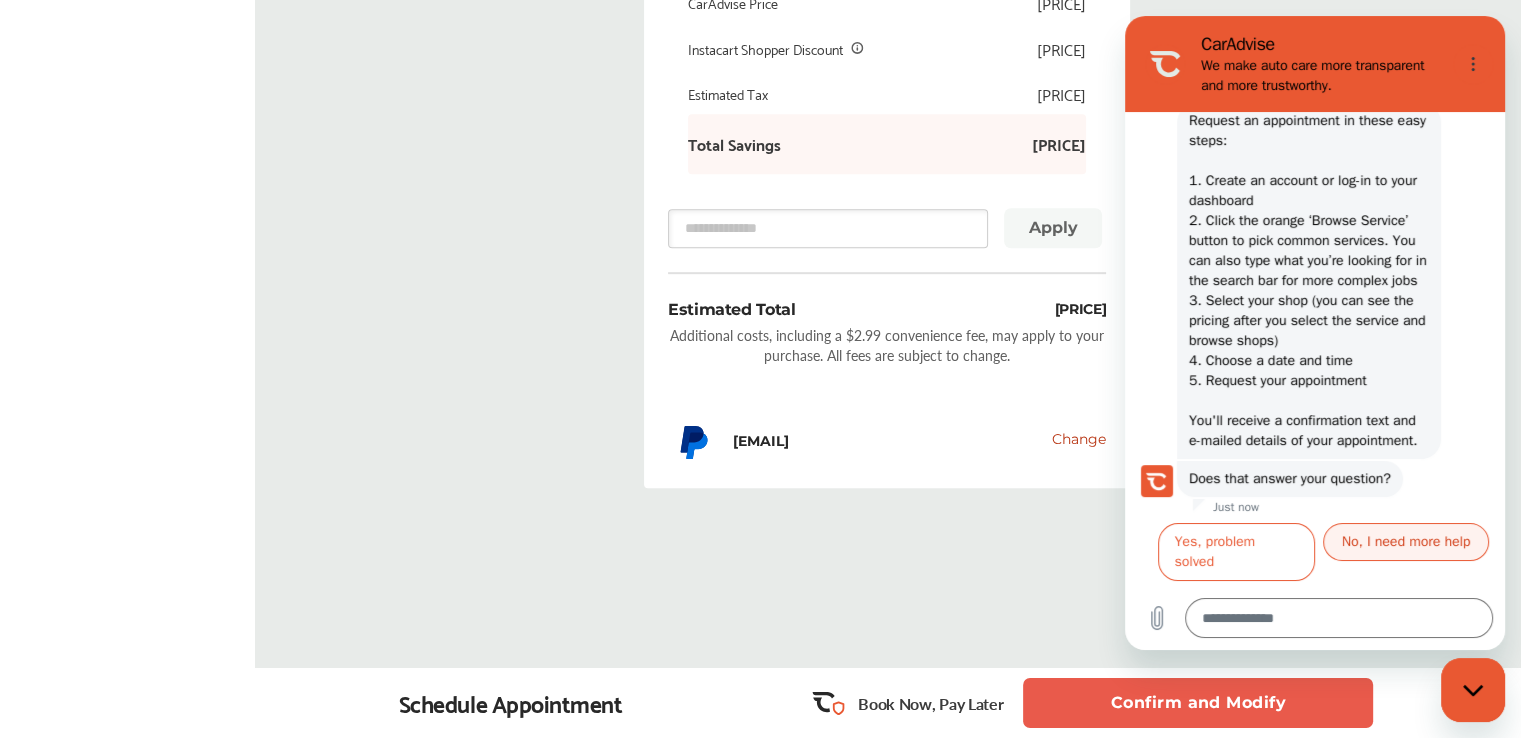 click on "No, I need more help" at bounding box center [1406, 542] 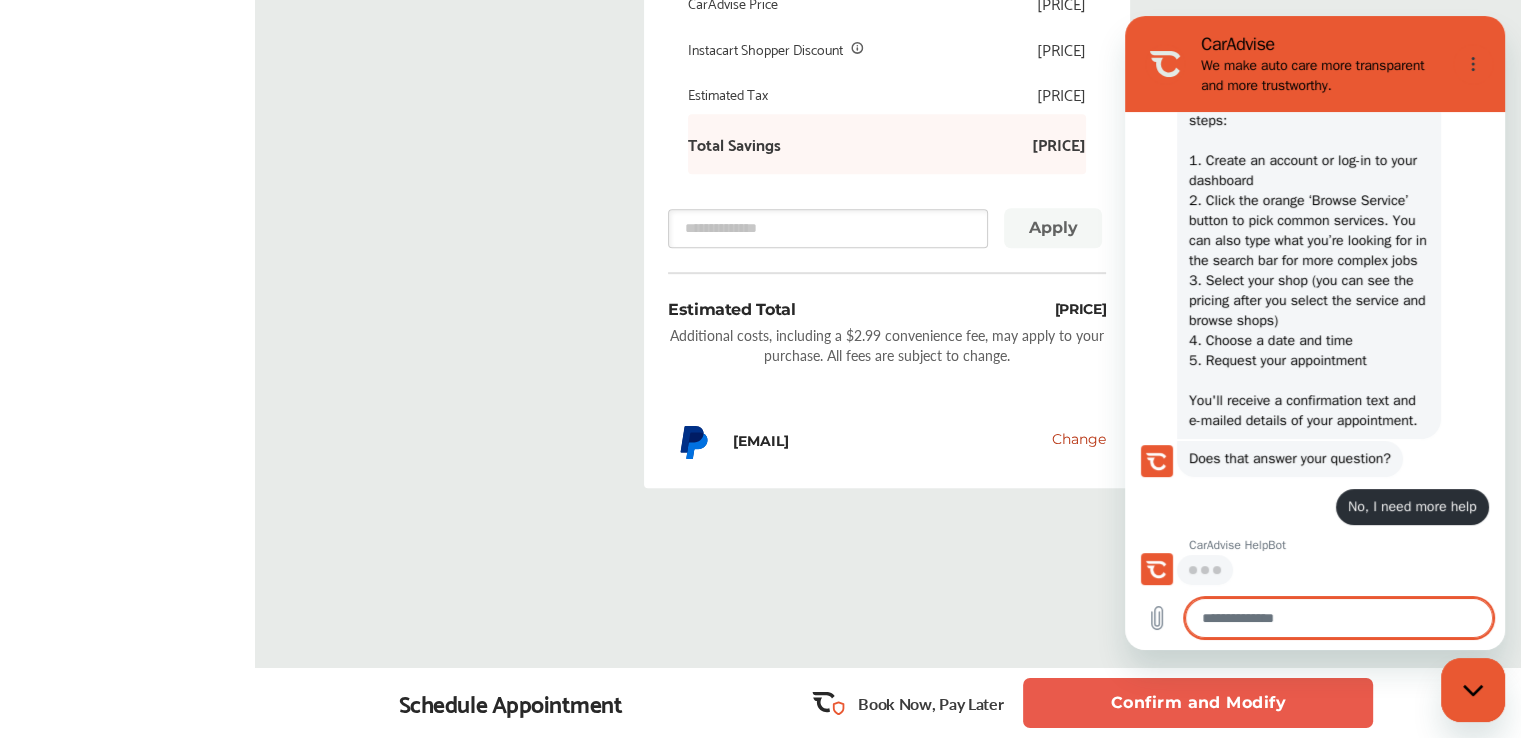 scroll, scrollTop: 365, scrollLeft: 0, axis: vertical 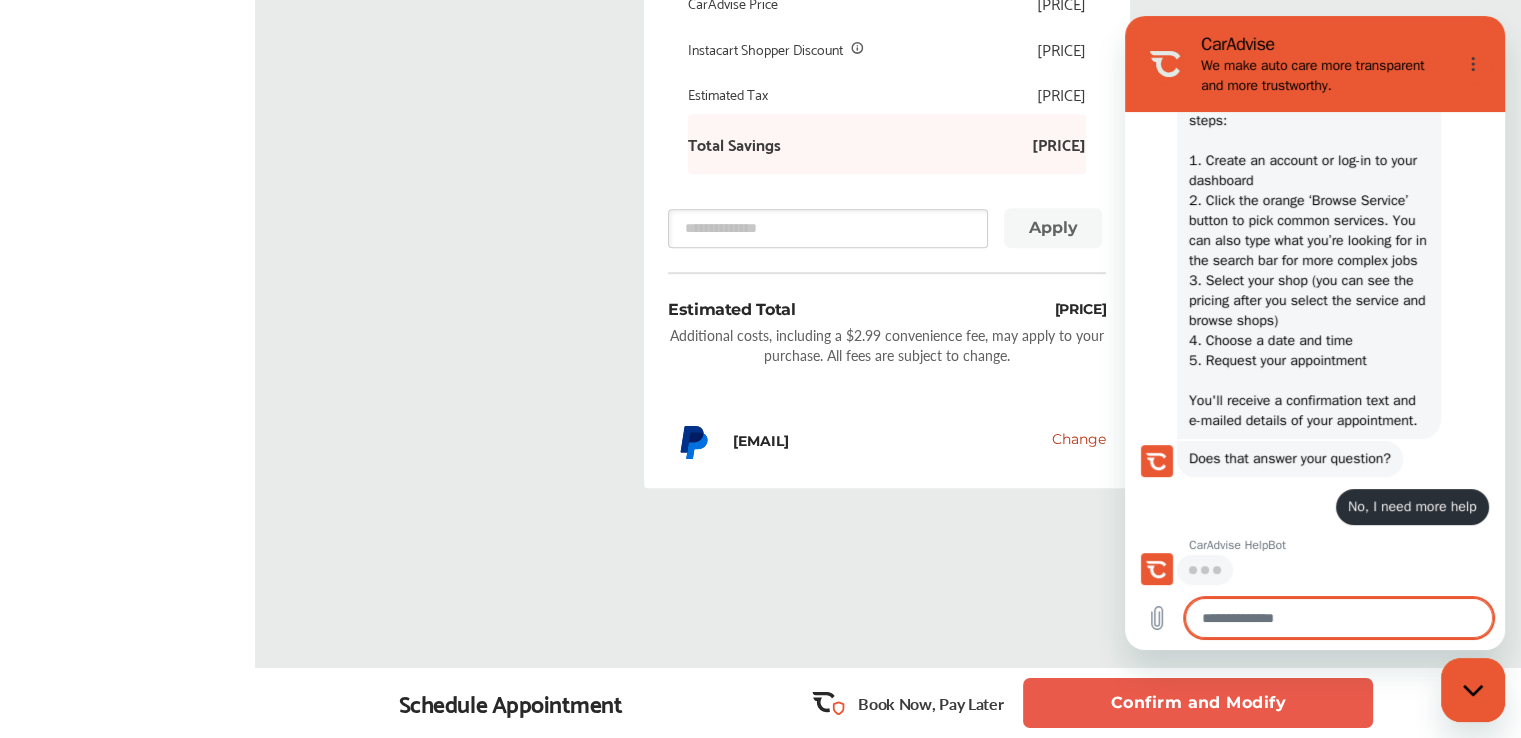 type on "*" 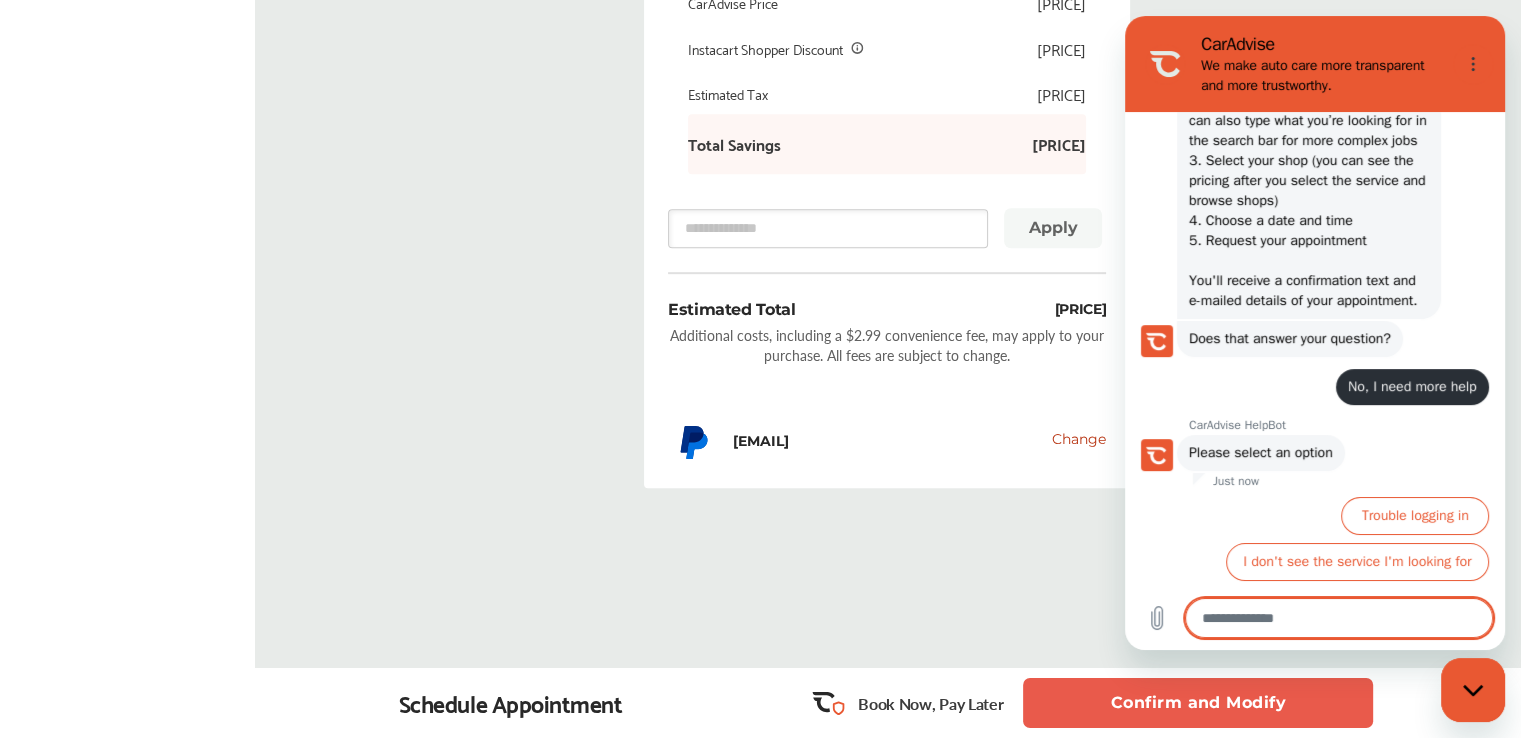 scroll, scrollTop: 484, scrollLeft: 0, axis: vertical 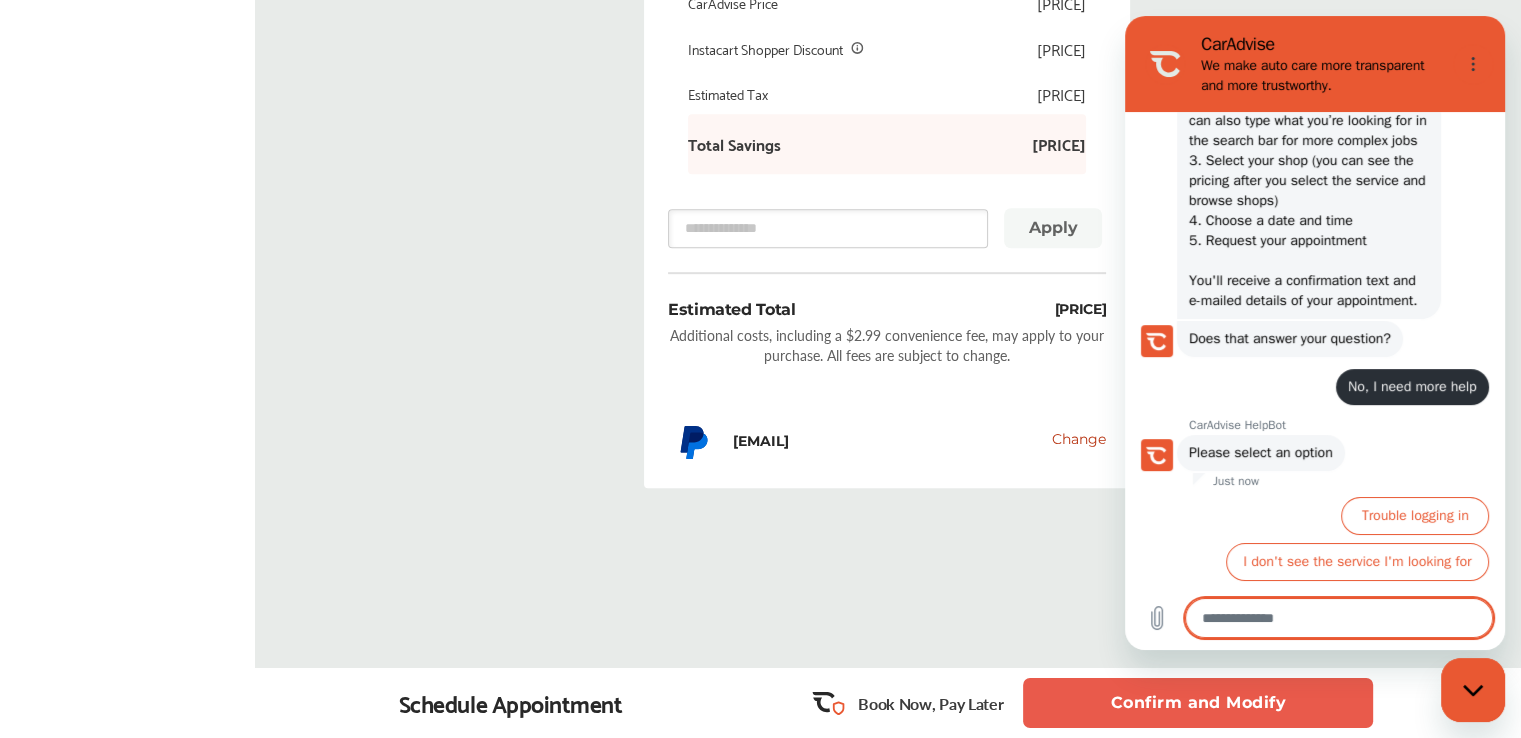 click at bounding box center (1339, 618) 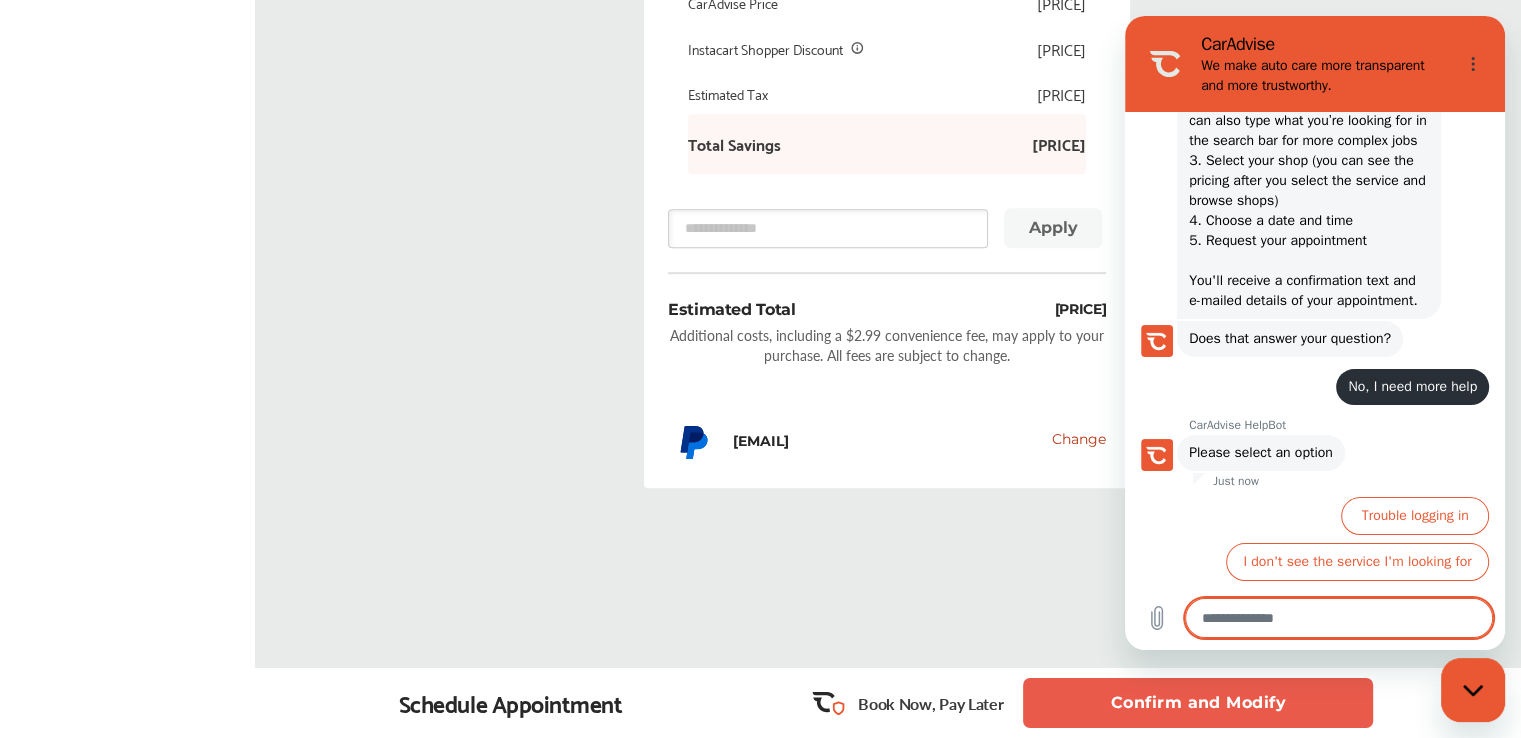 type on "*" 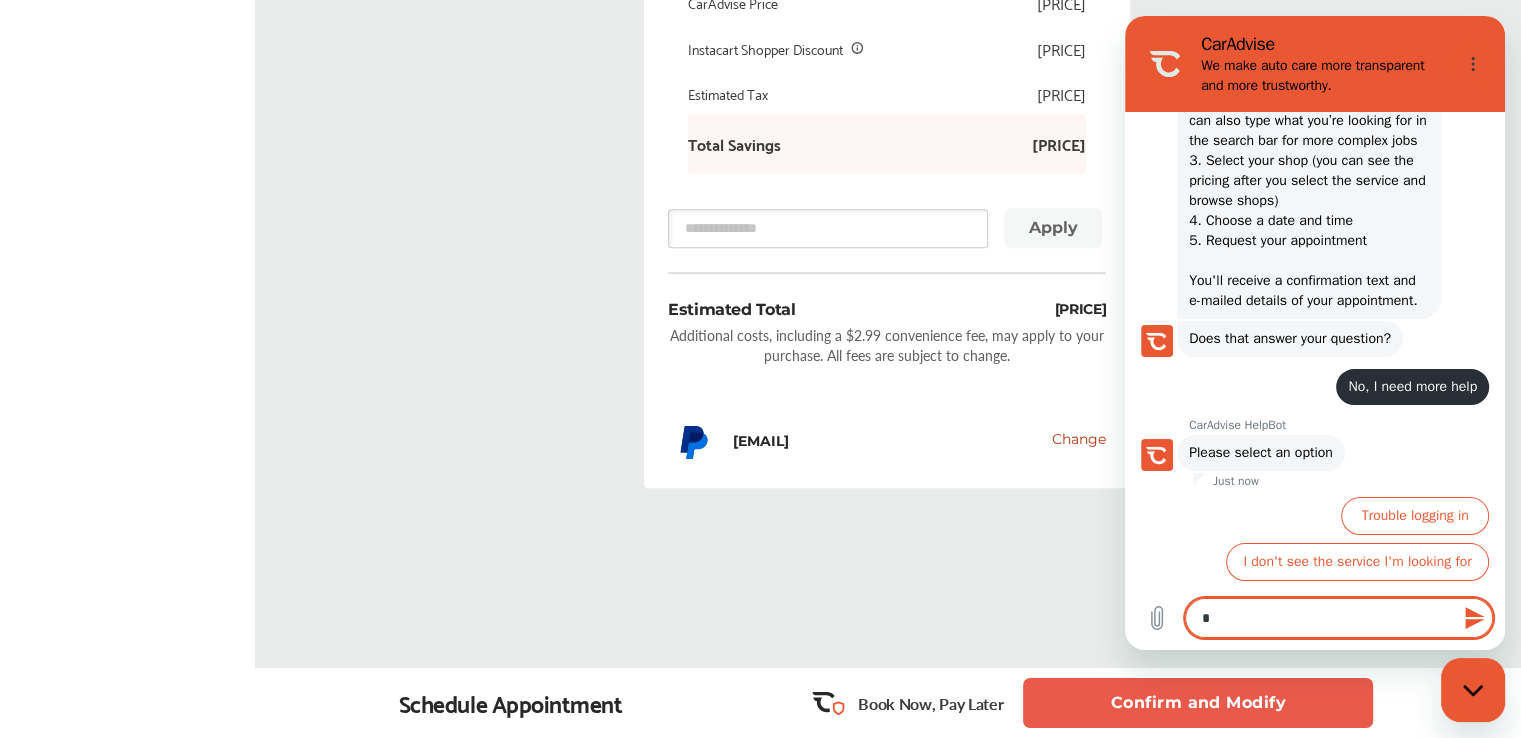 type on "**" 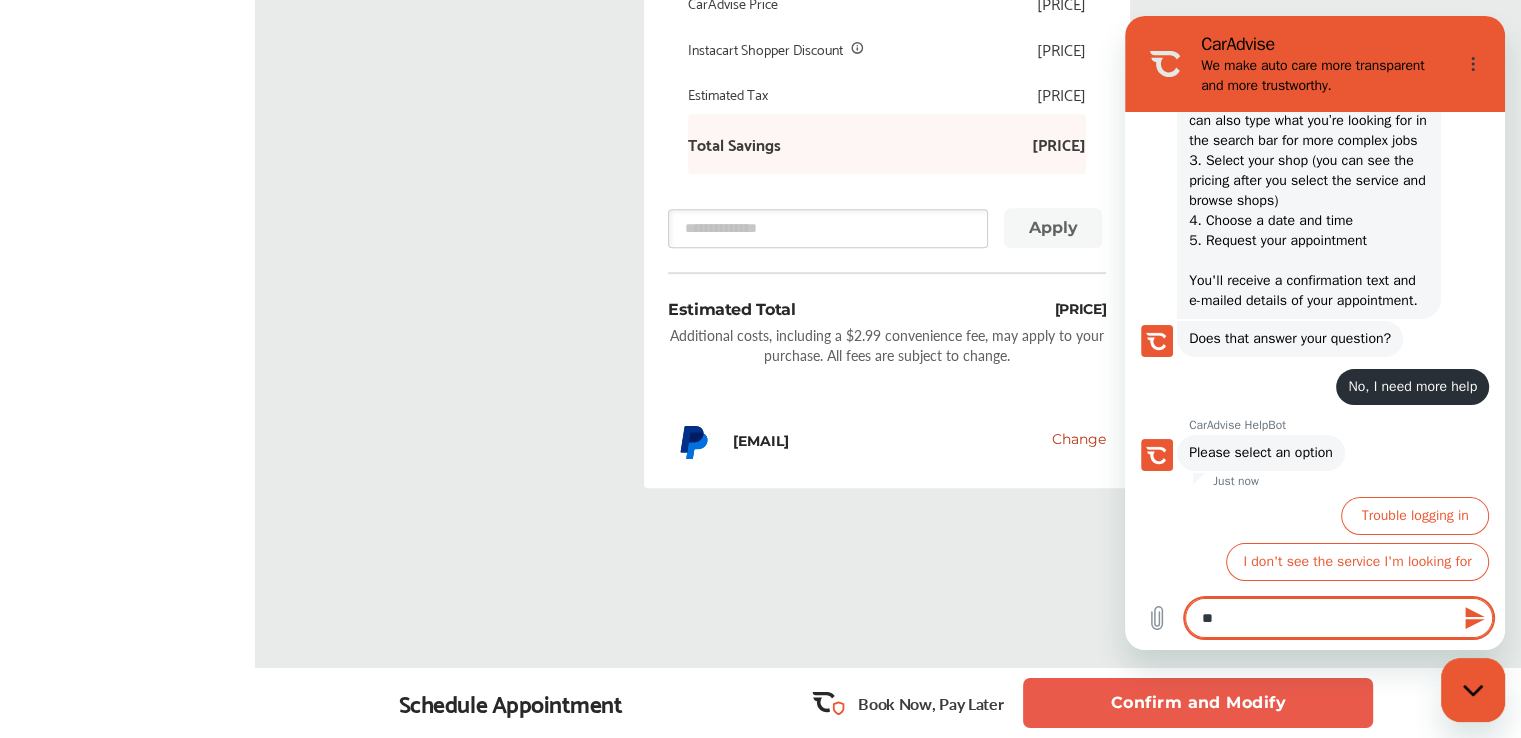 type on "***" 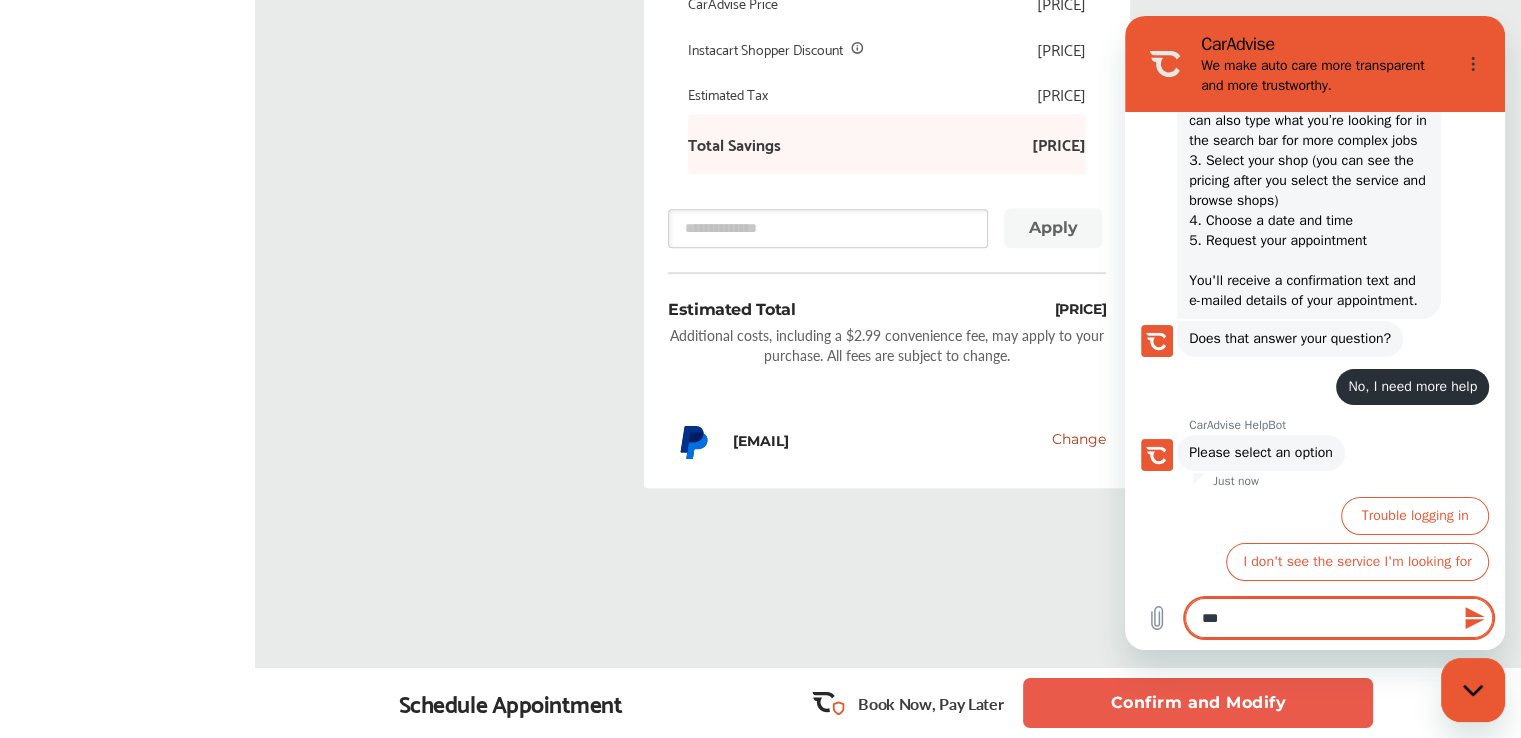 type on "****" 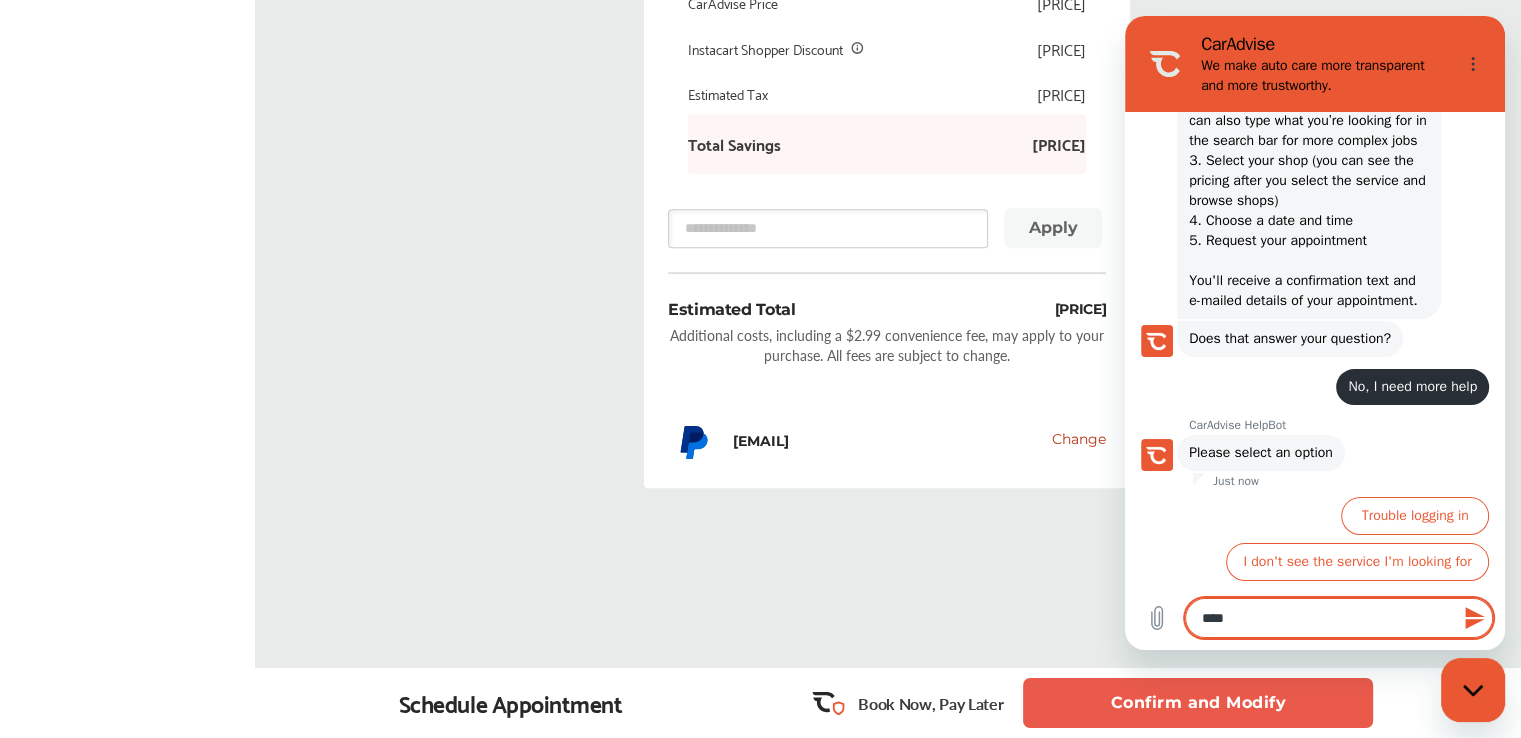 type on "*****" 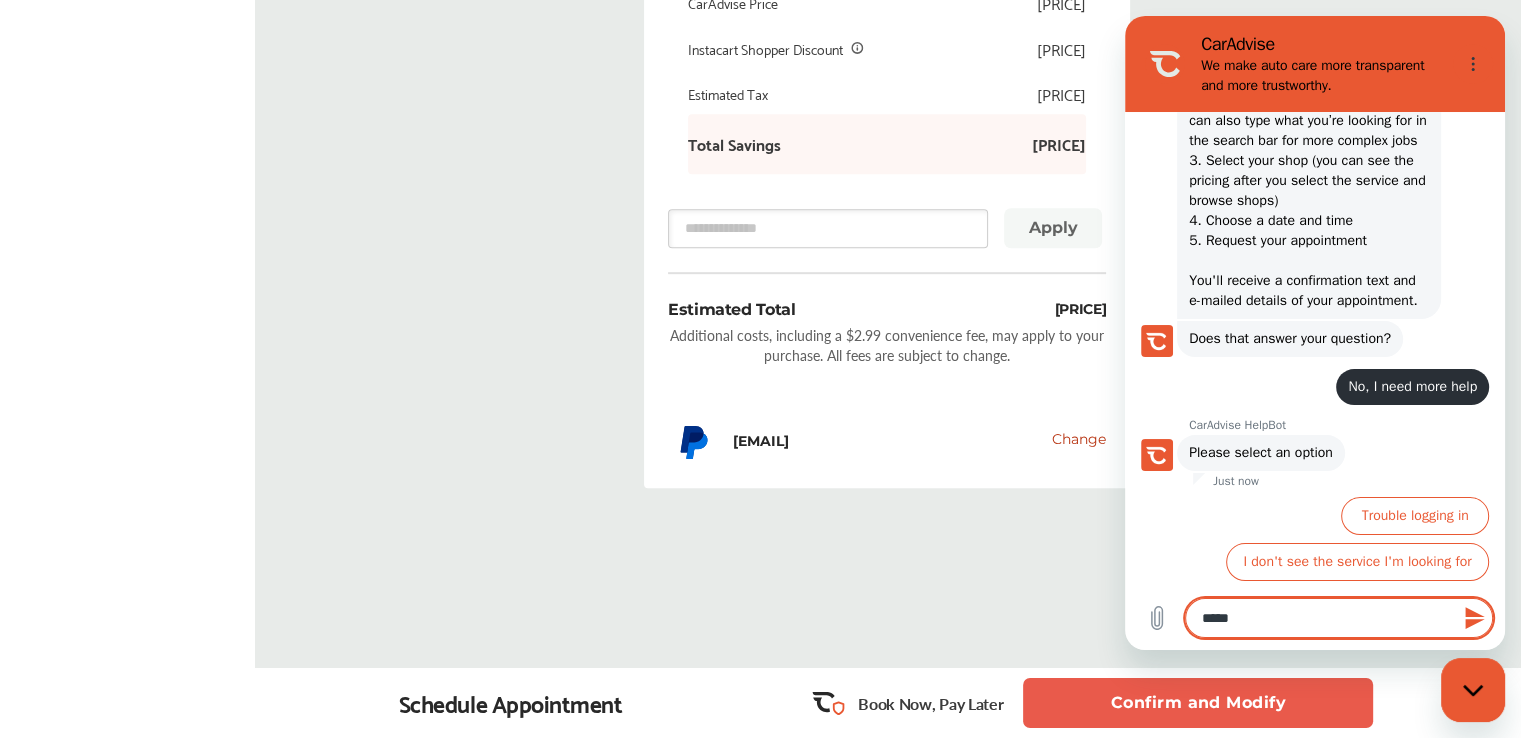 type on "******" 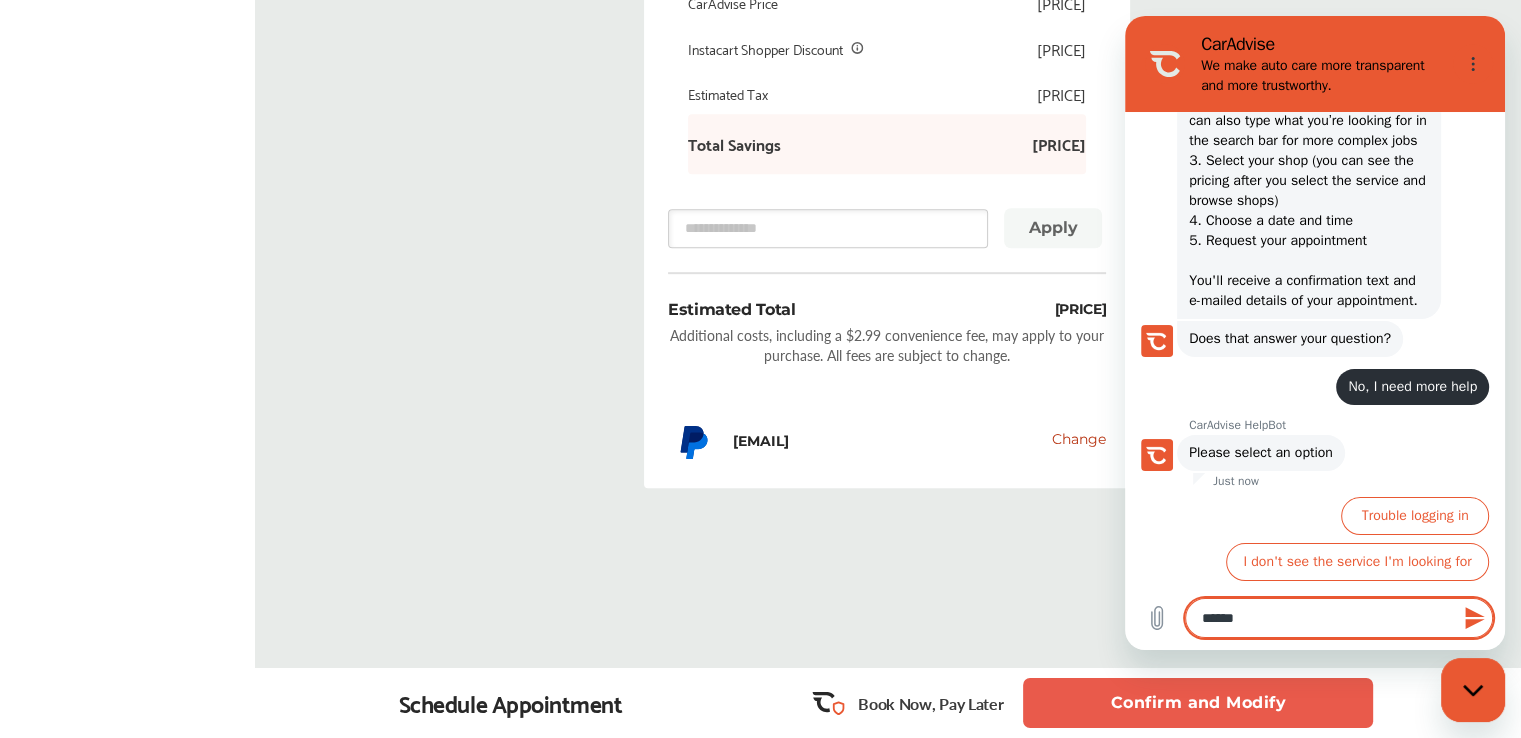 type on "*******" 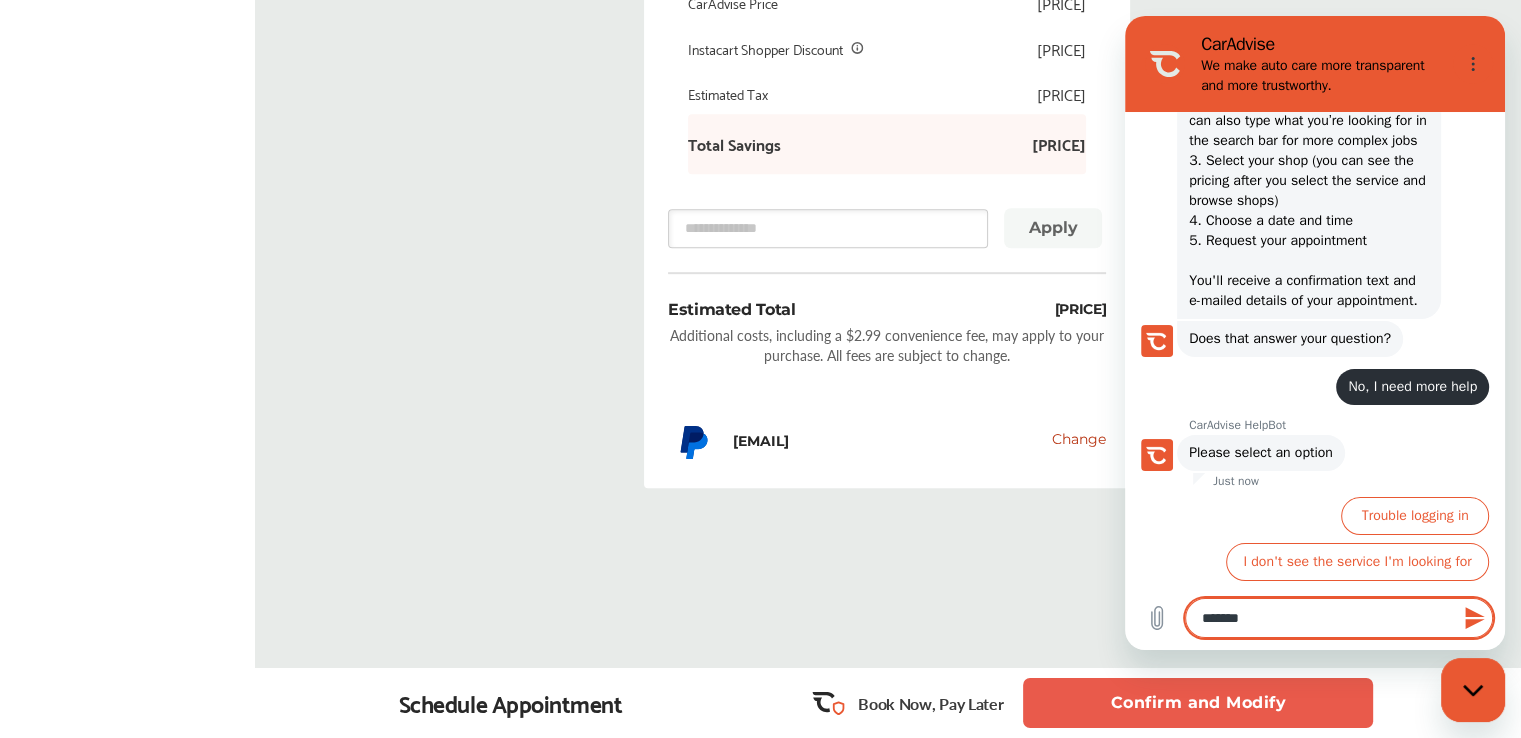 type on "********" 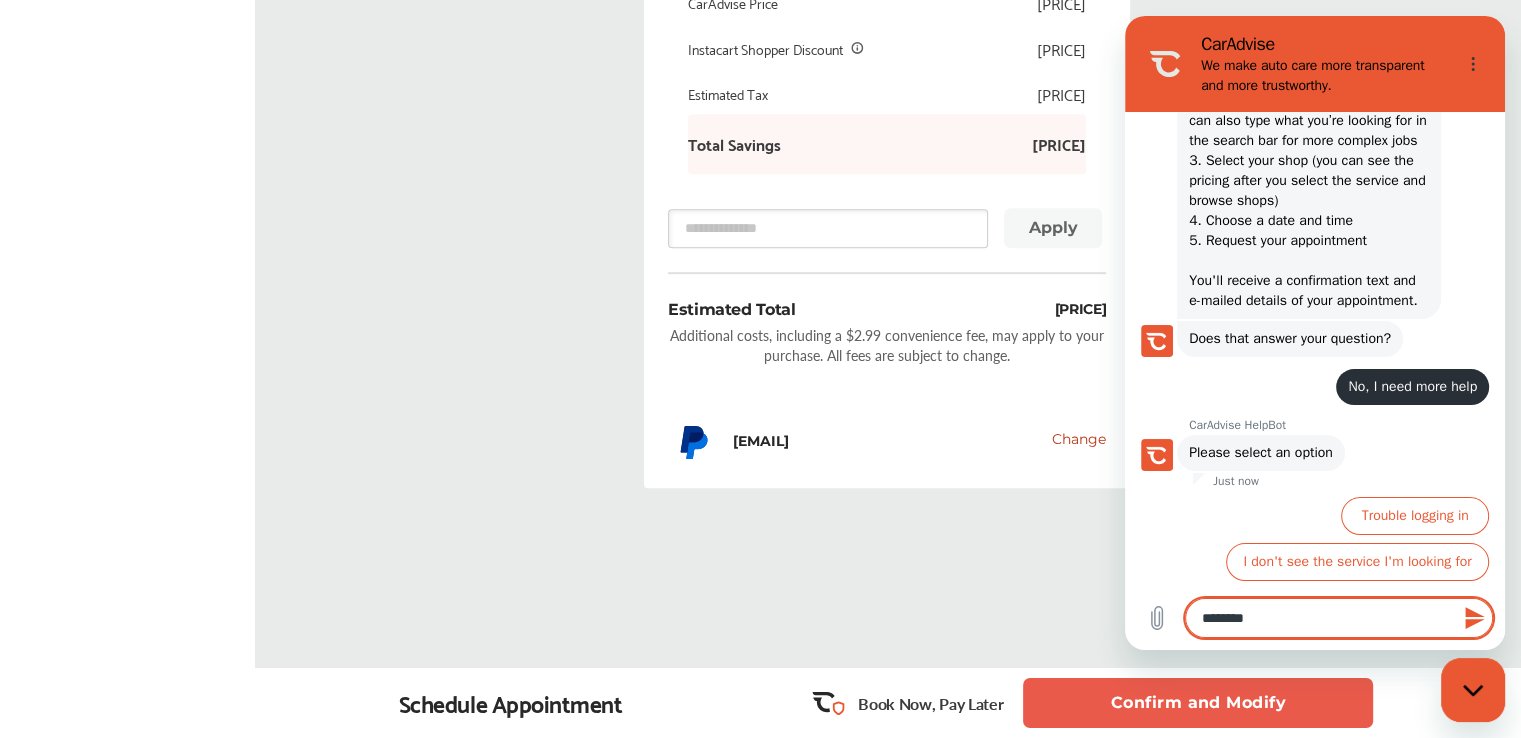 type on "*******" 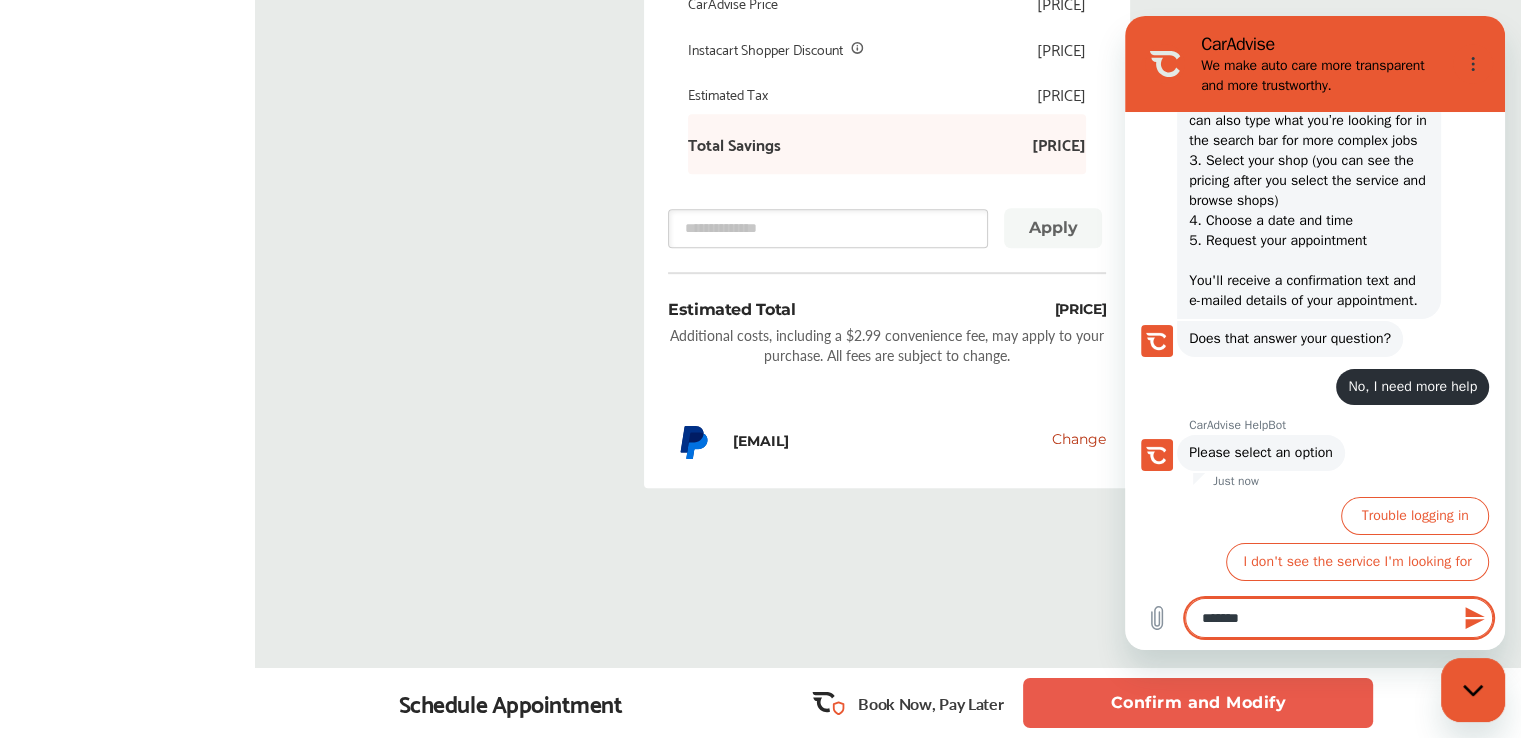 type on "********" 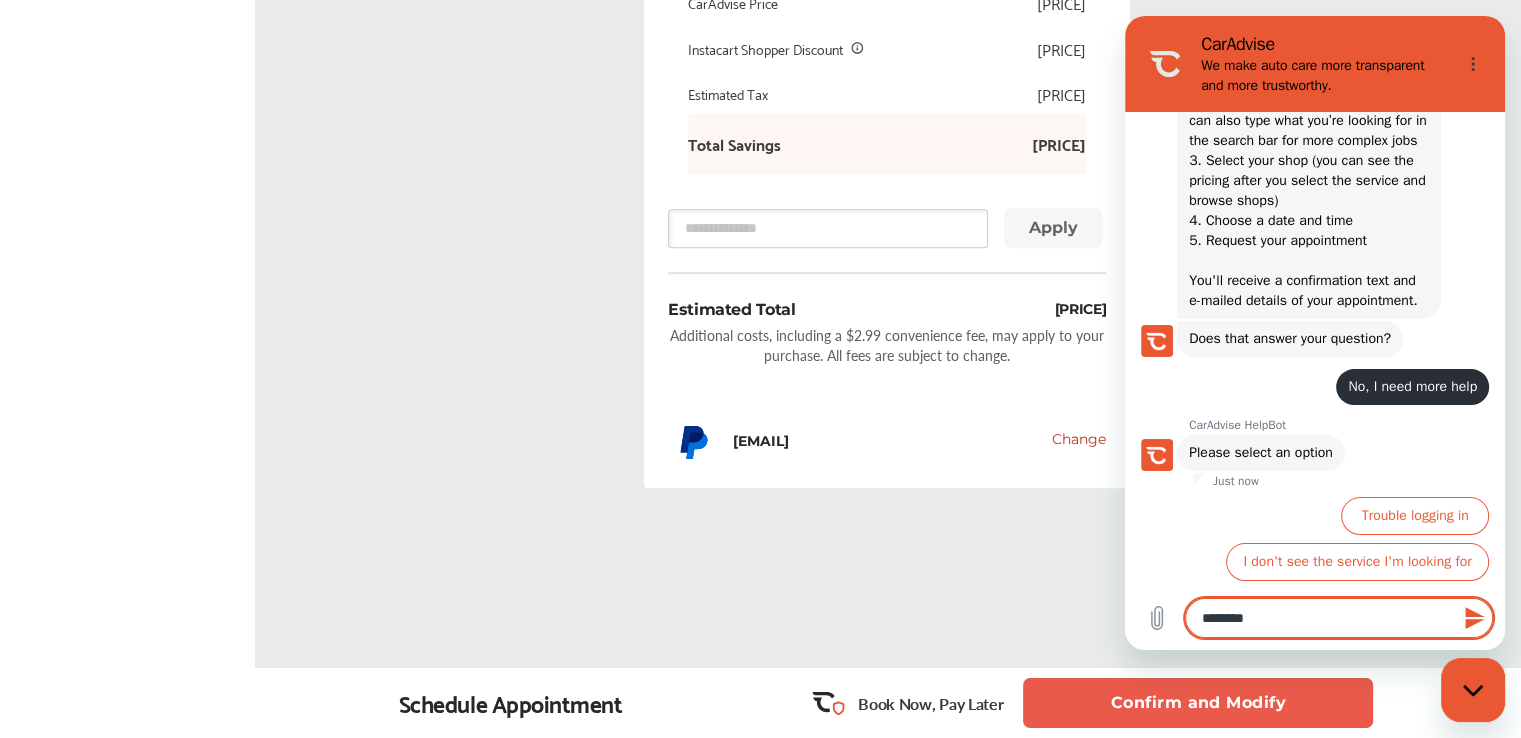 type on "*******" 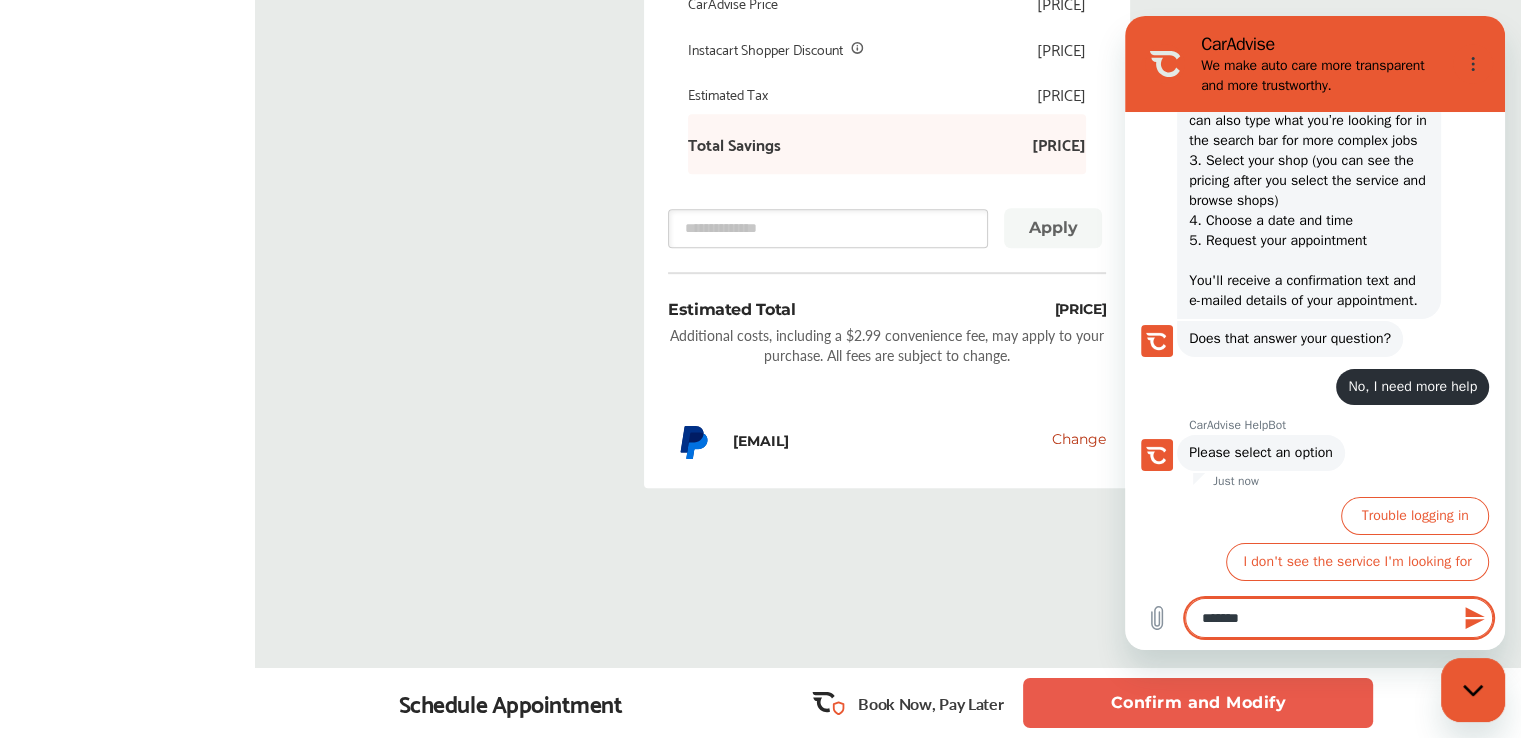 type on "******" 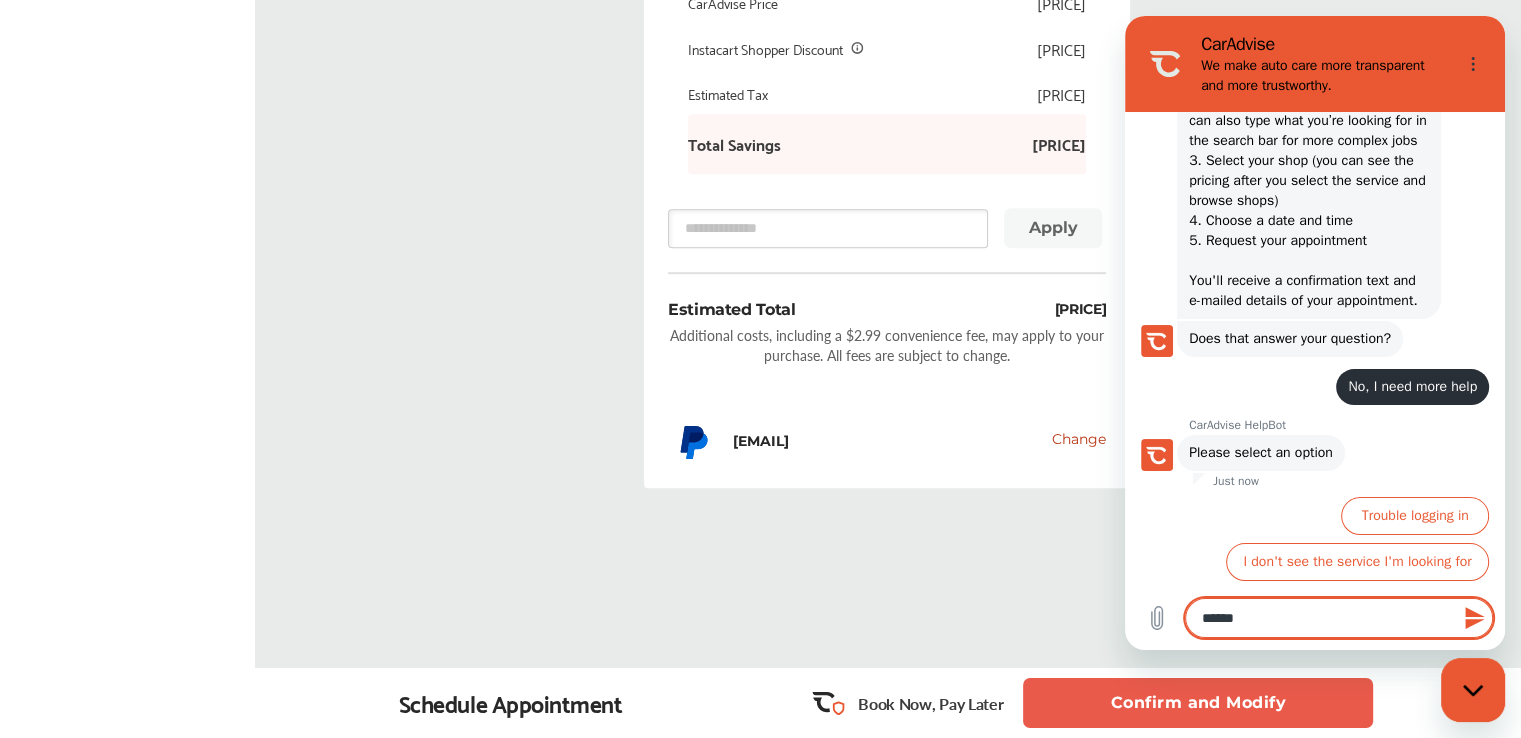 type on "*******" 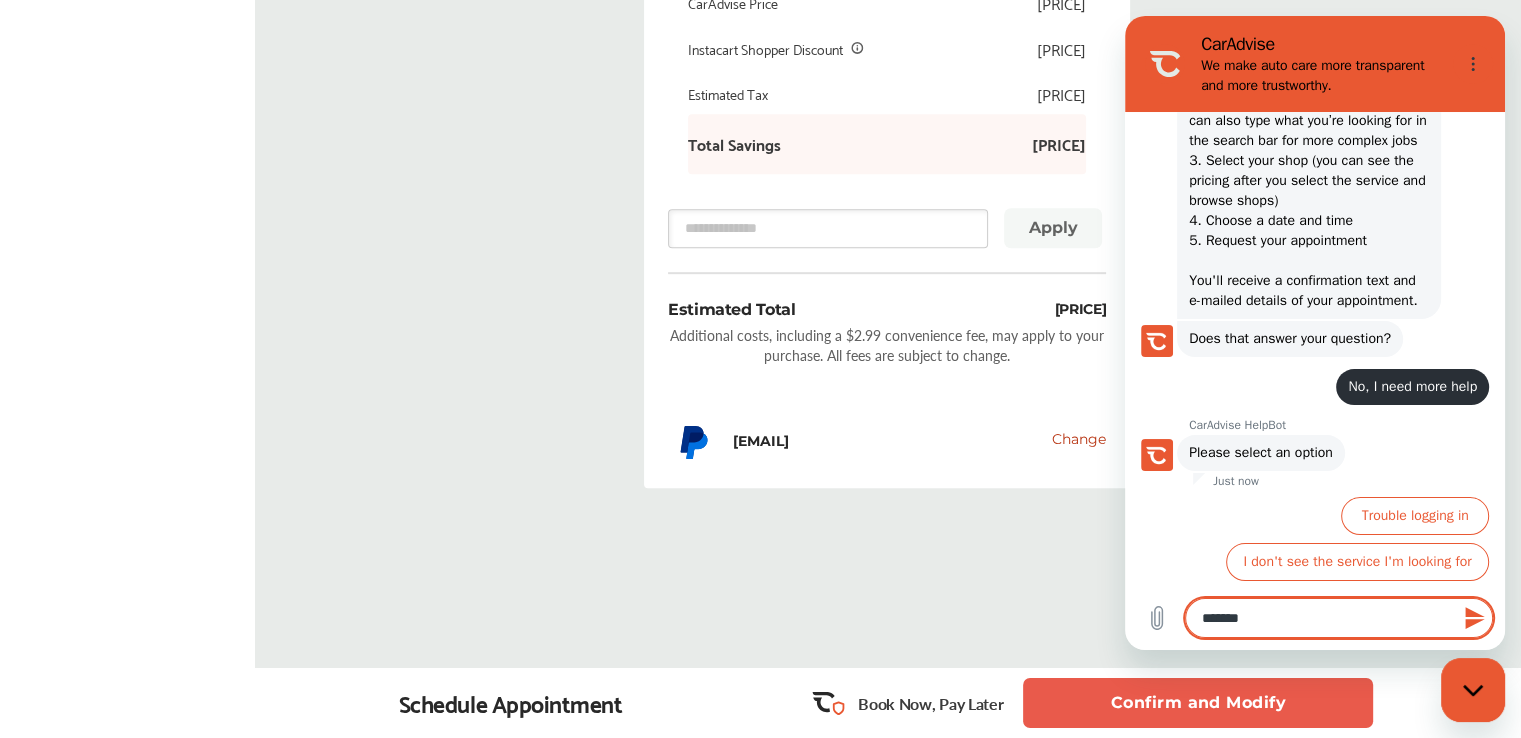 type on "*******" 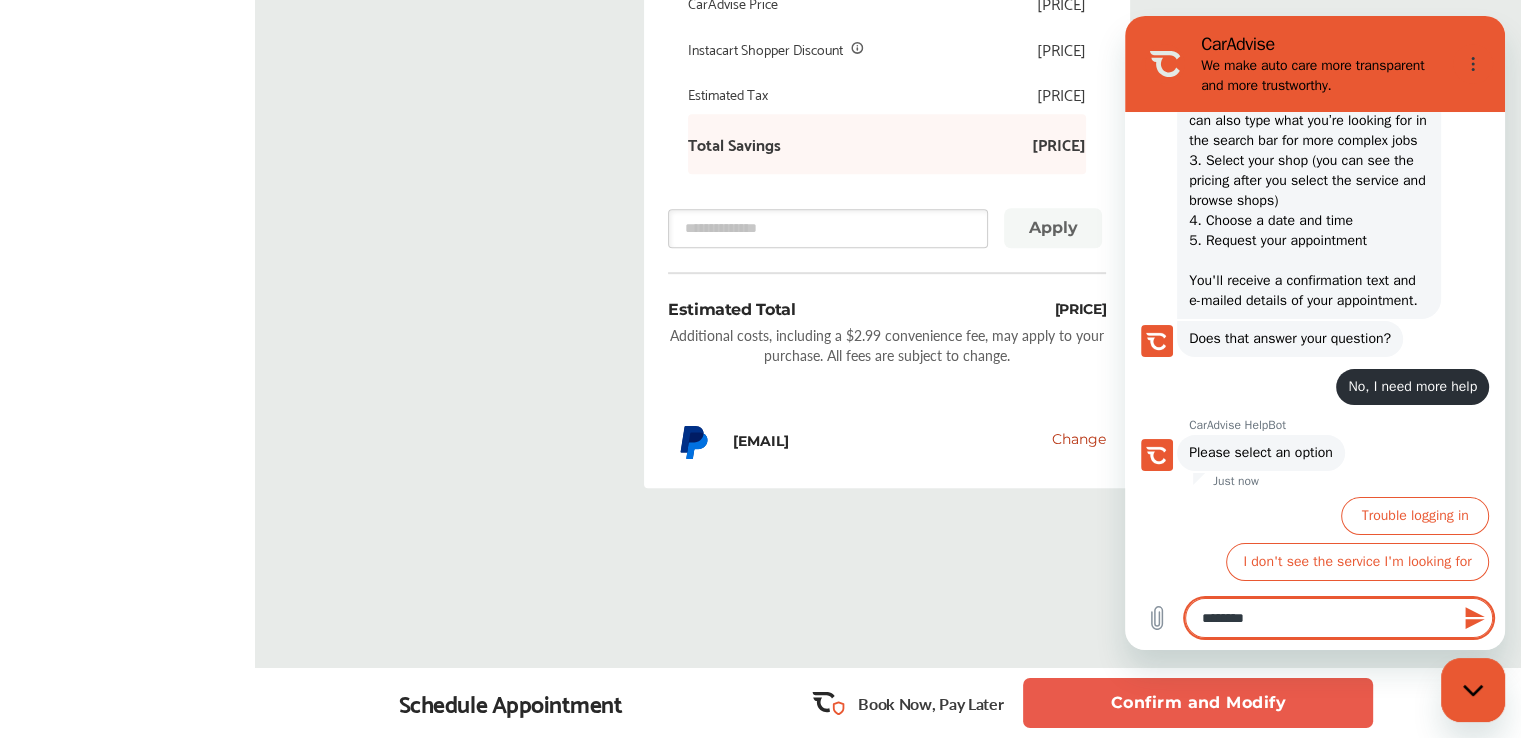 type on "*********" 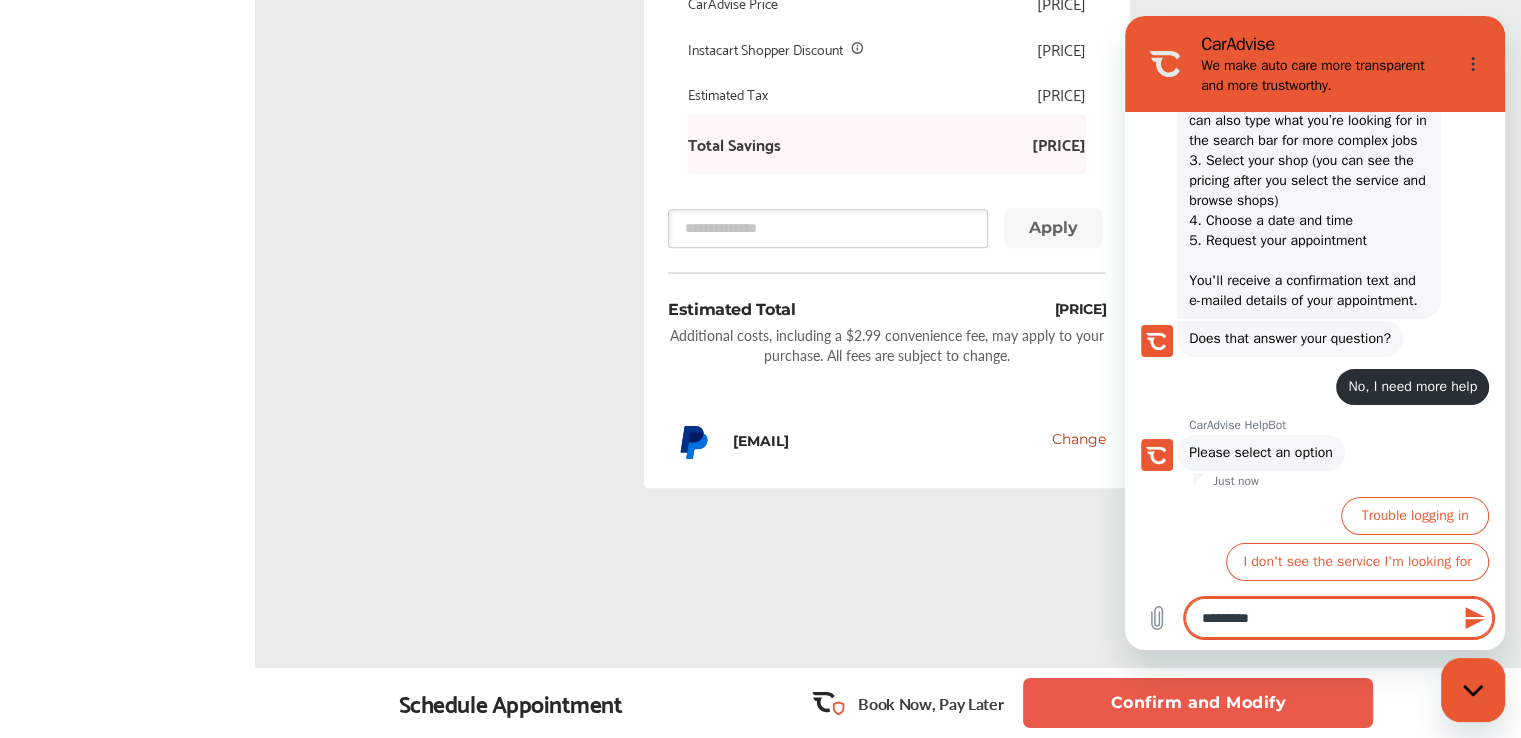 type on "**********" 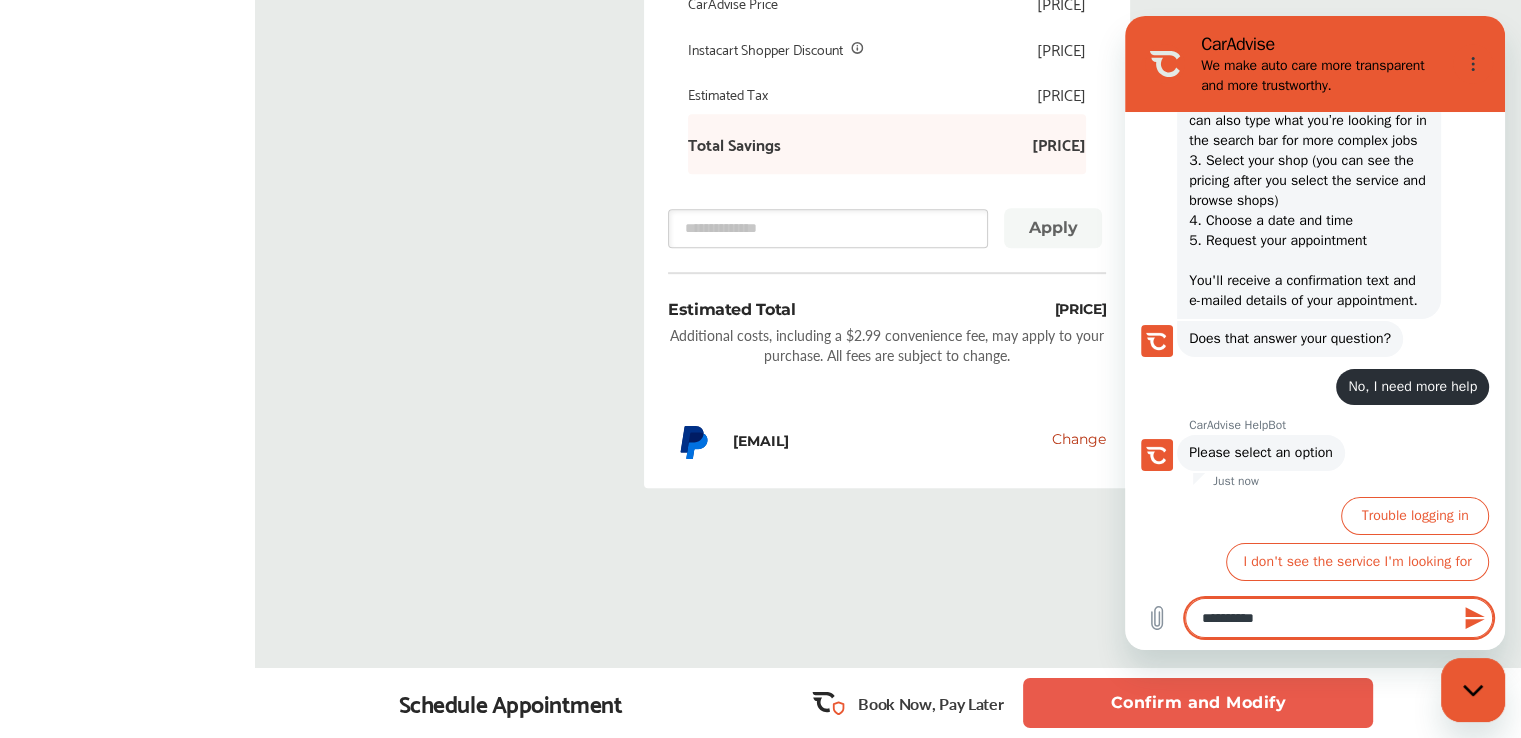 type on "**********" 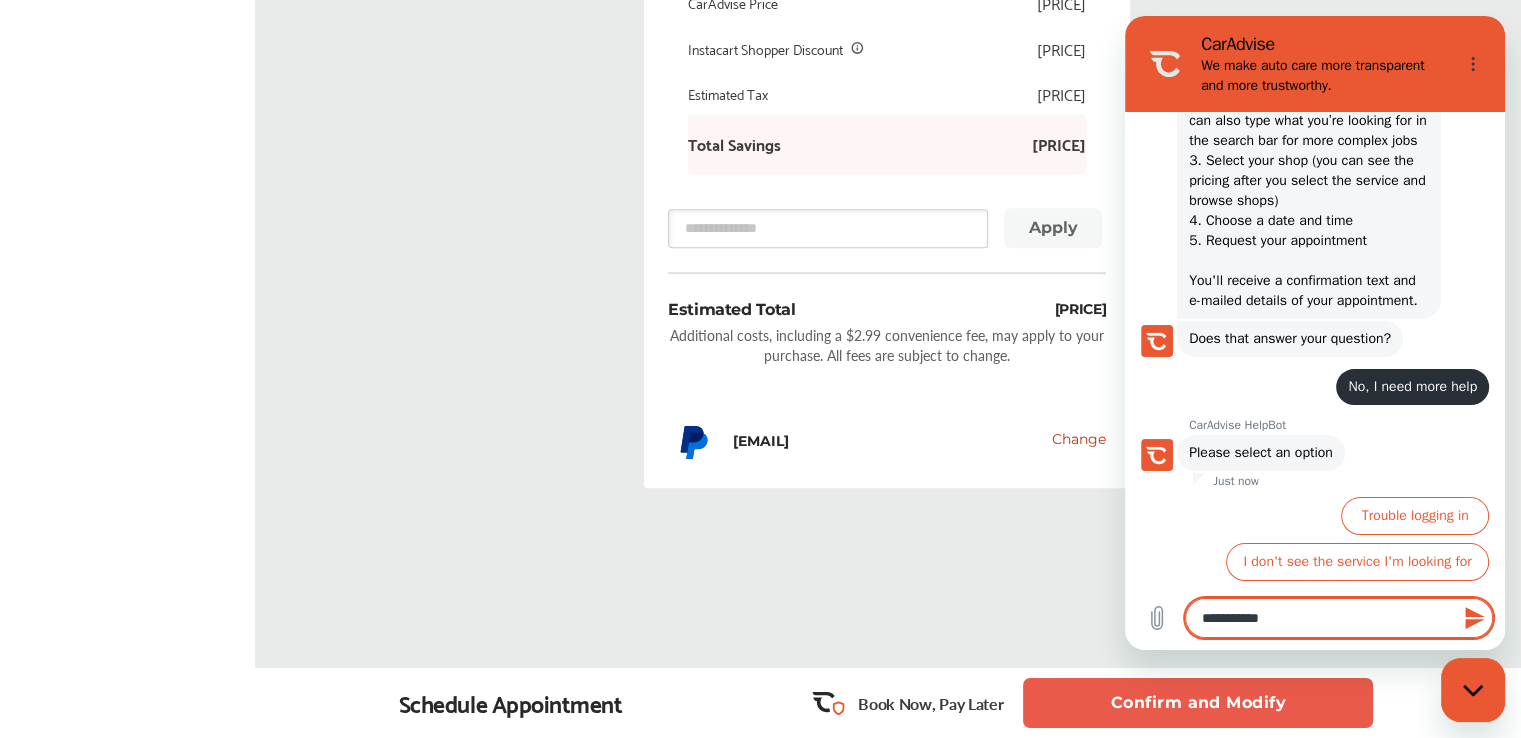 type on "**********" 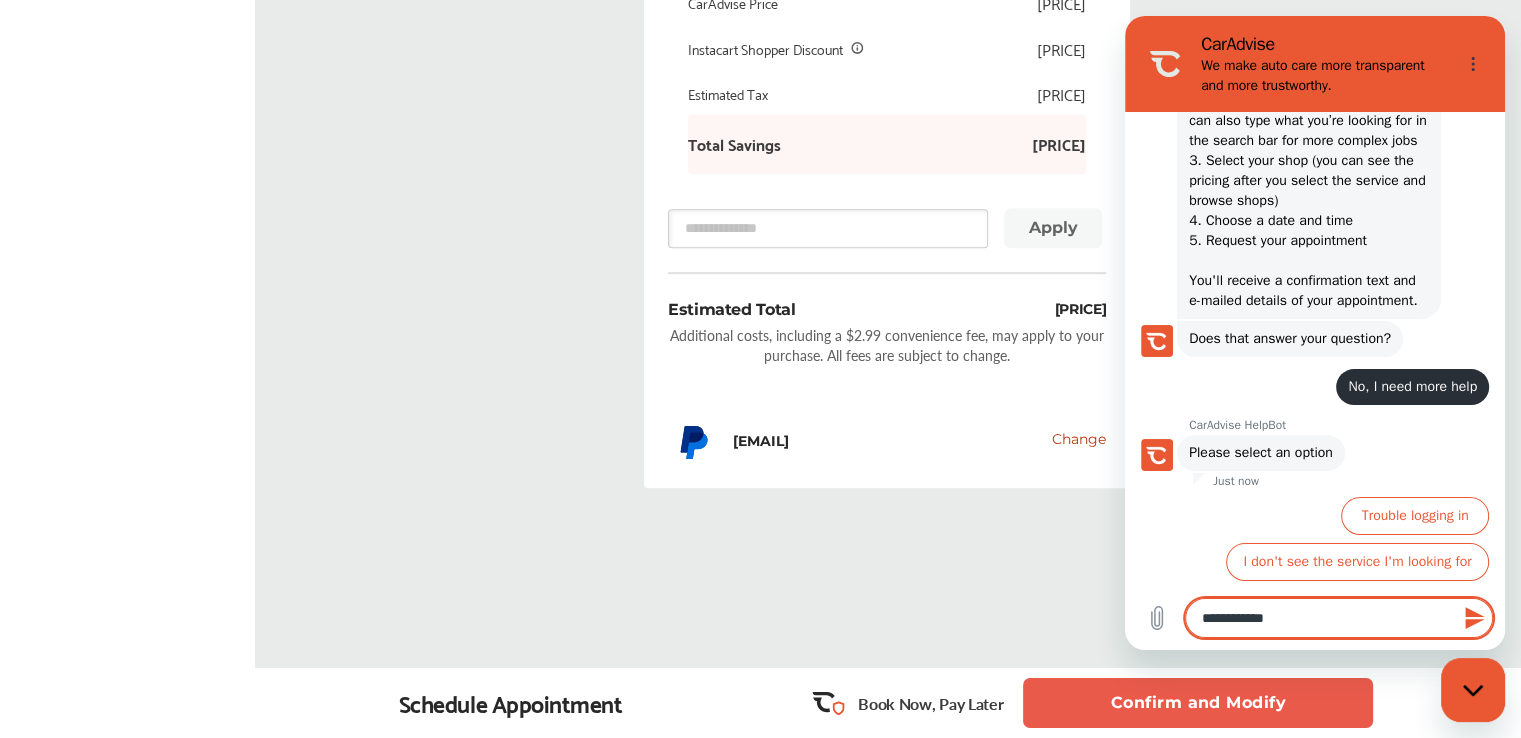 type on "**********" 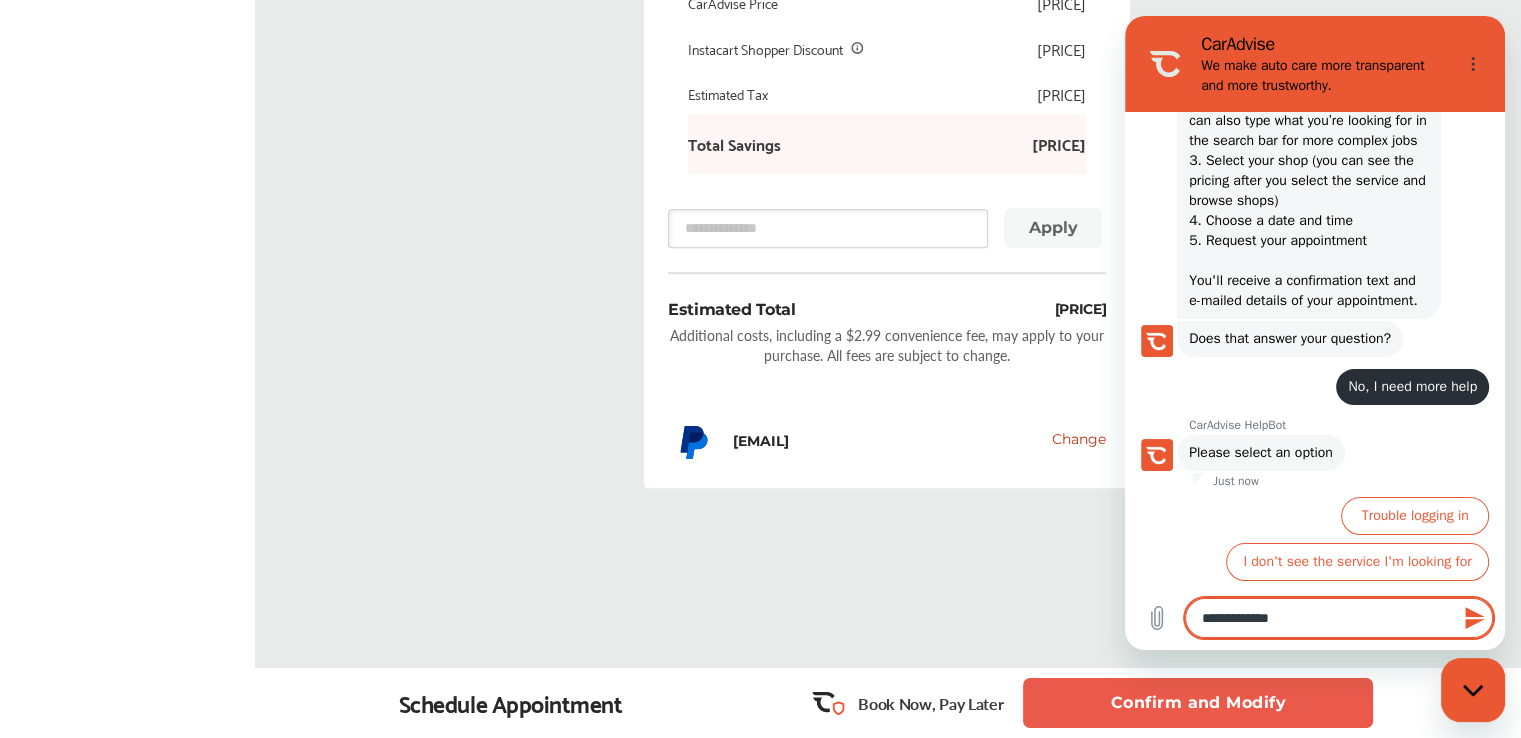 type on "*" 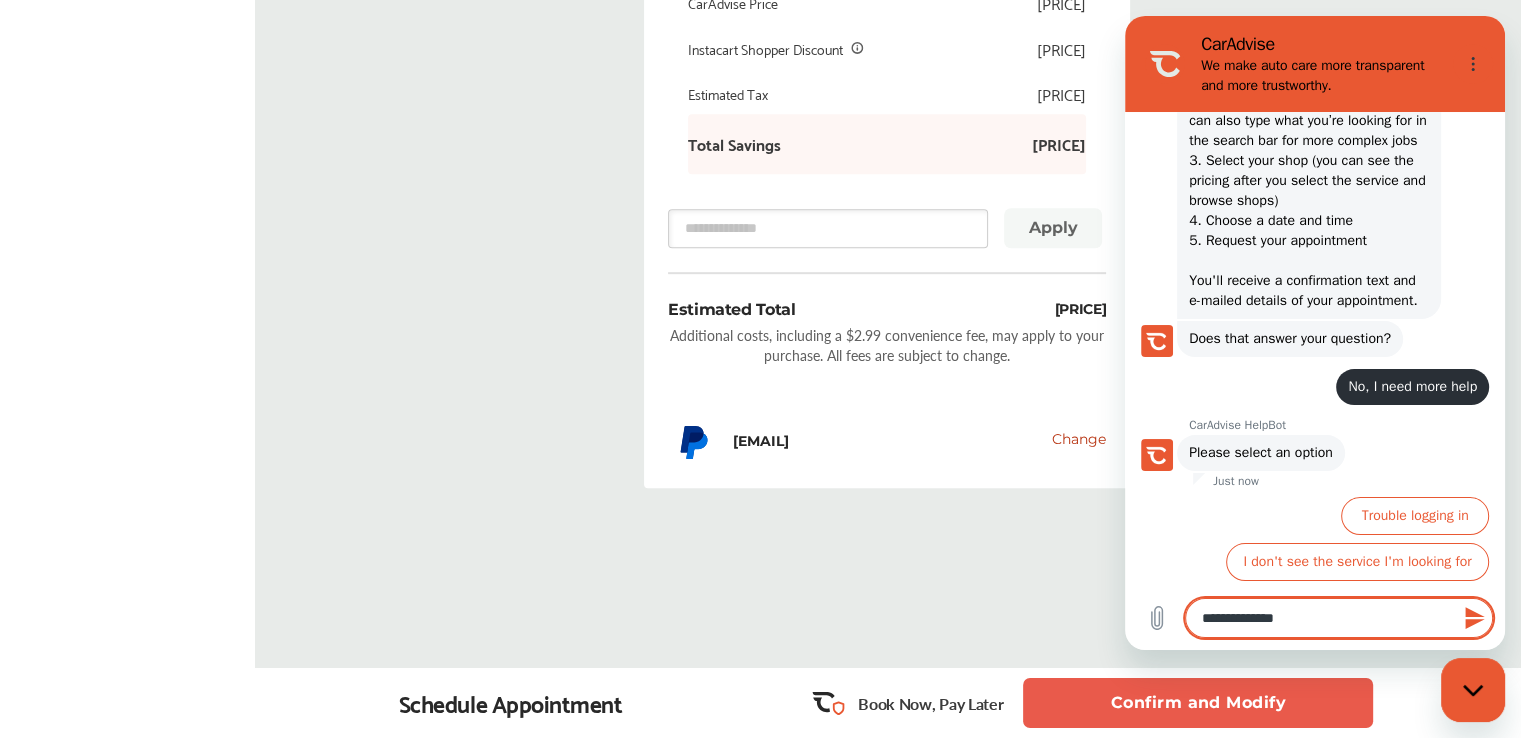 type on "**********" 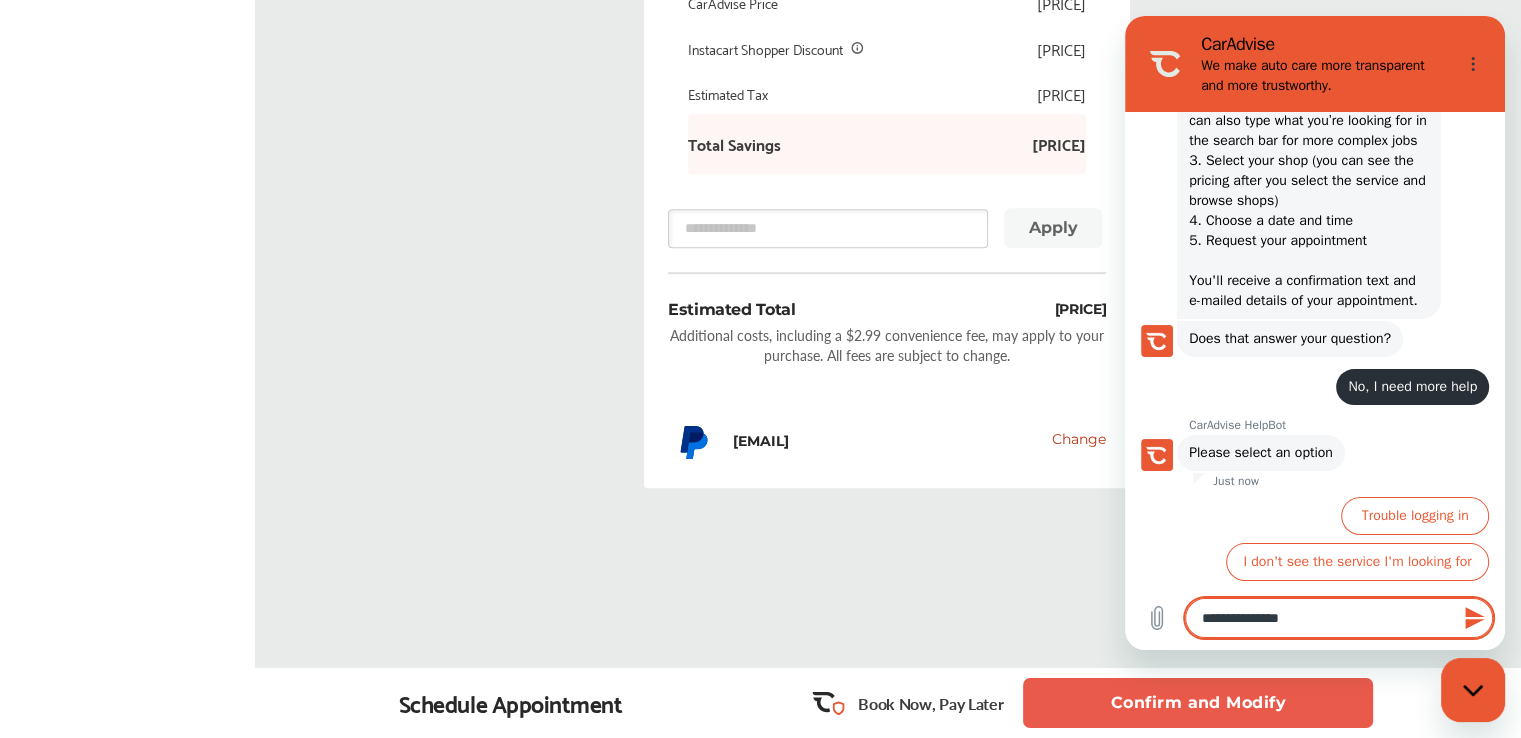 type on "**********" 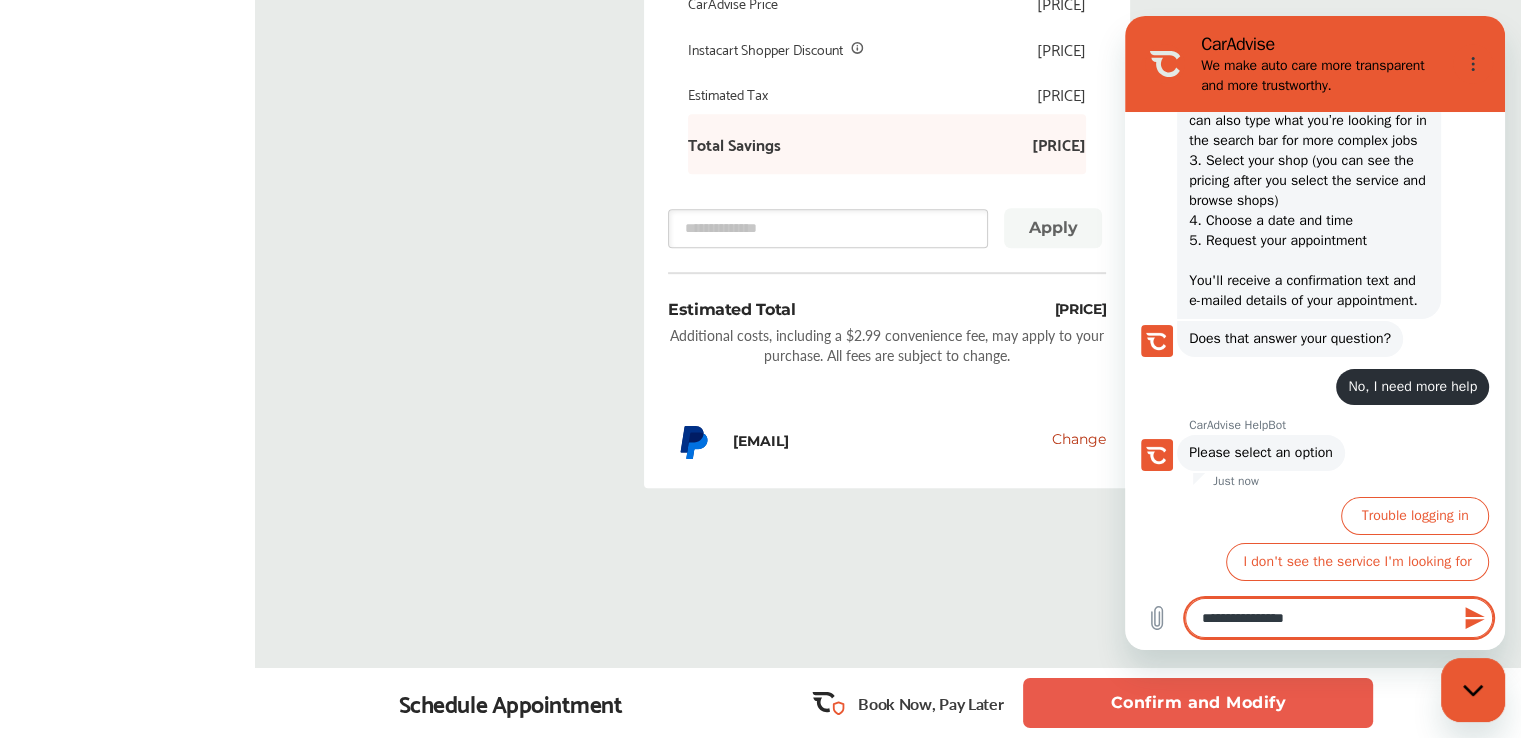 type on "**********" 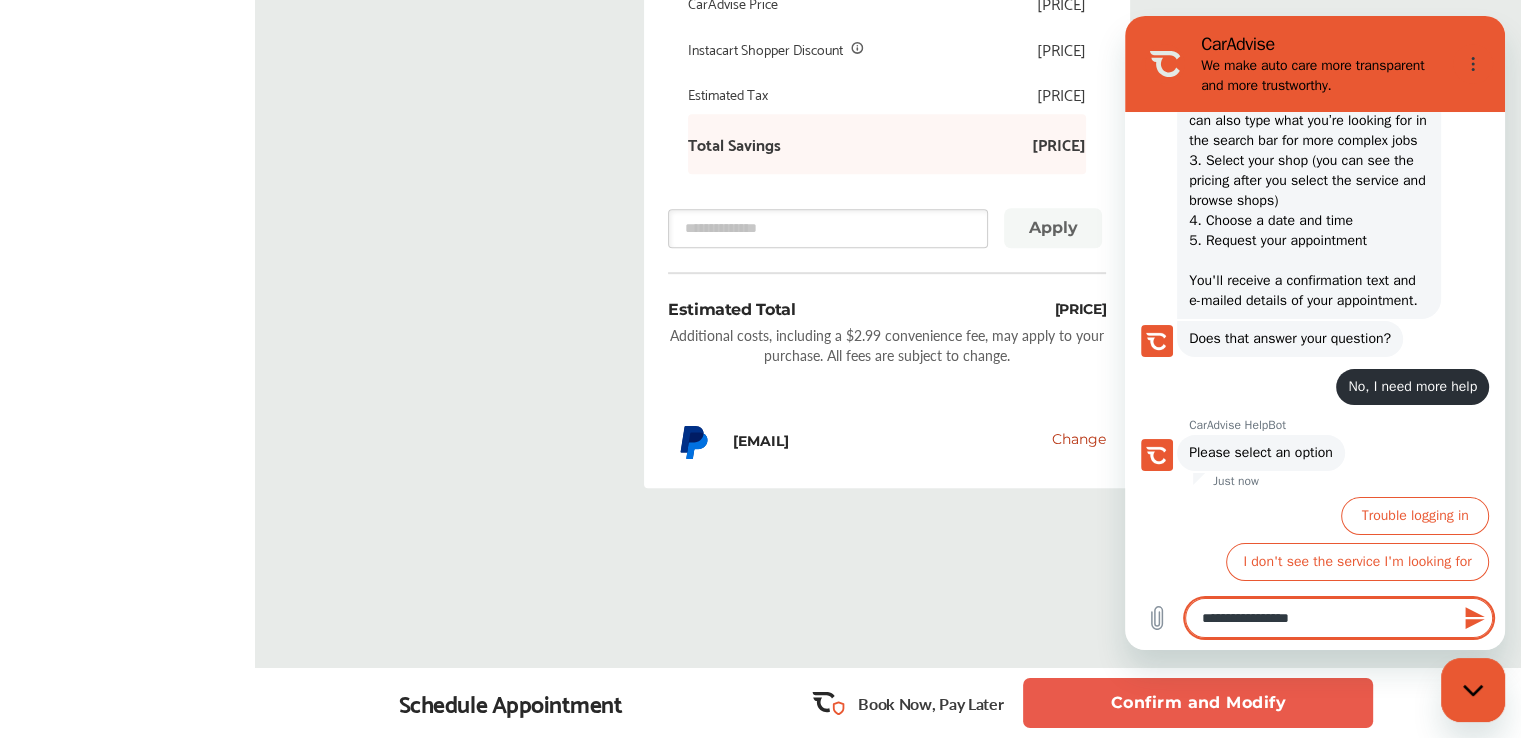 type on "**********" 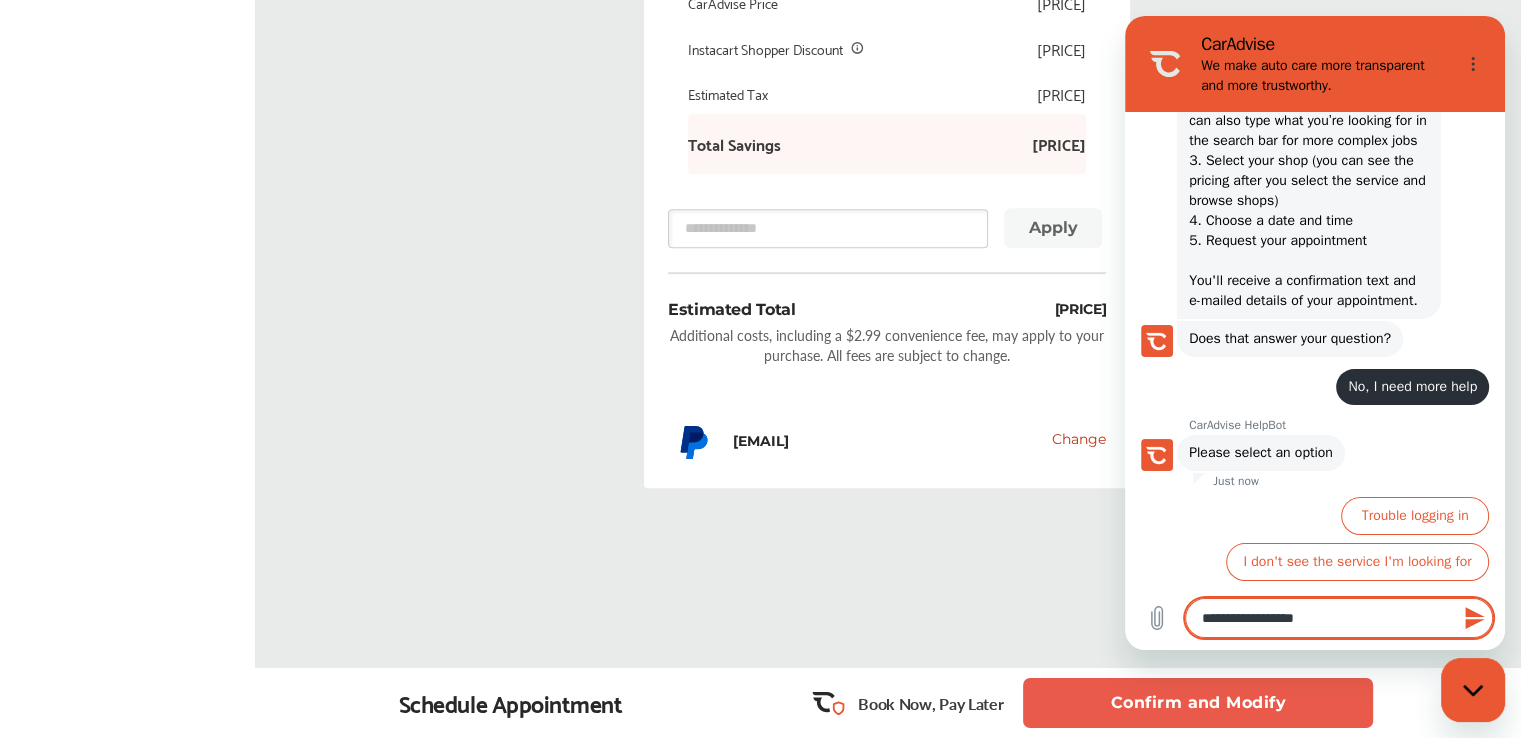 type on "**********" 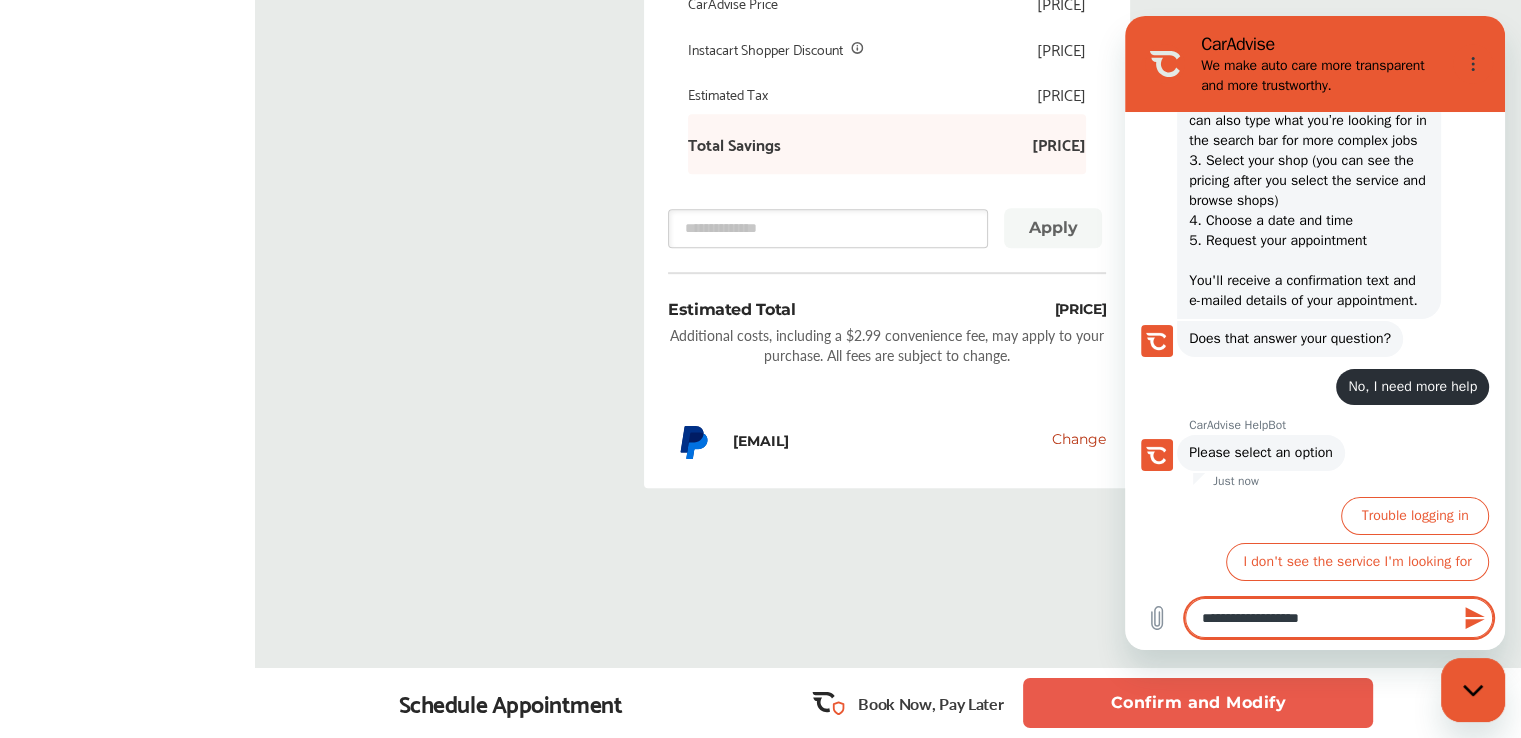 type on "**********" 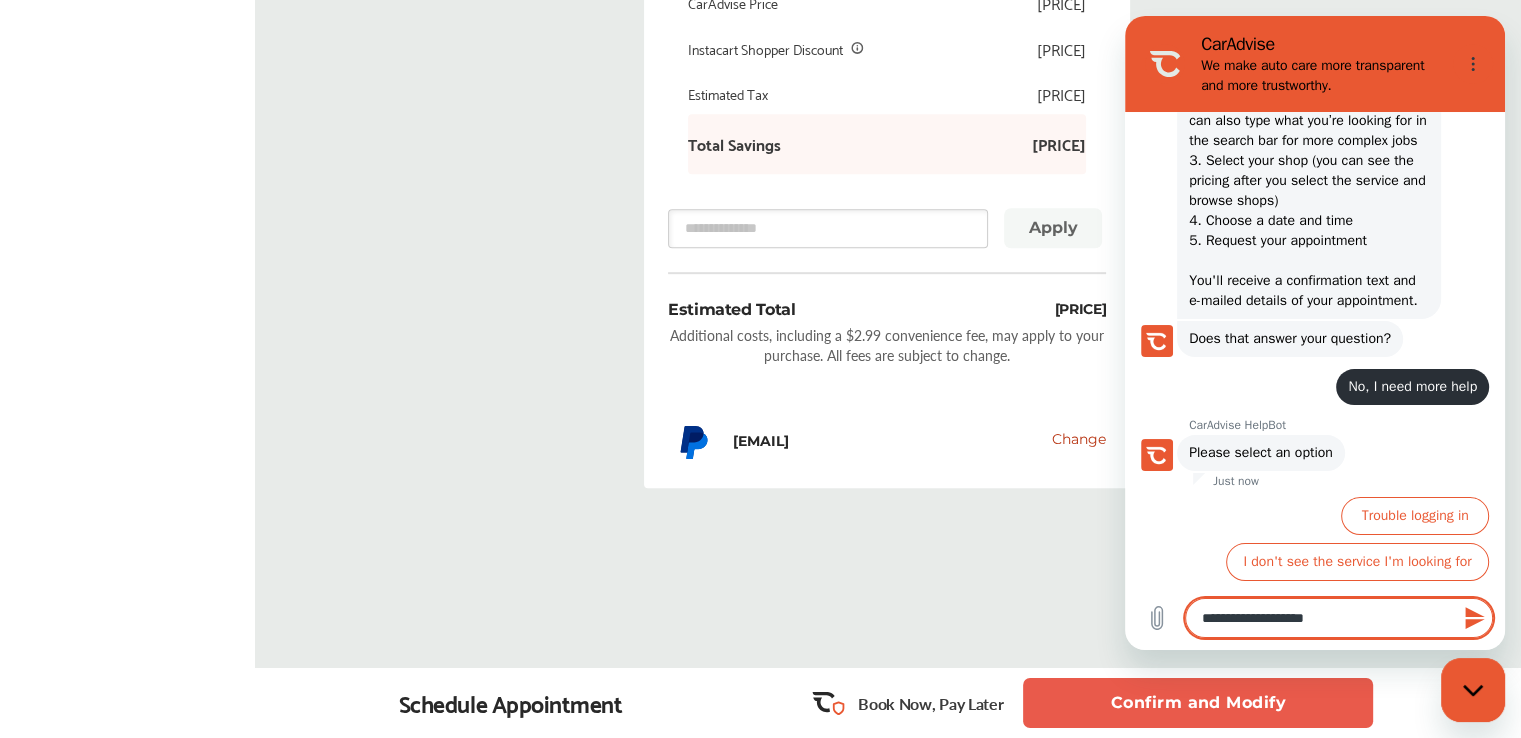 type on "**********" 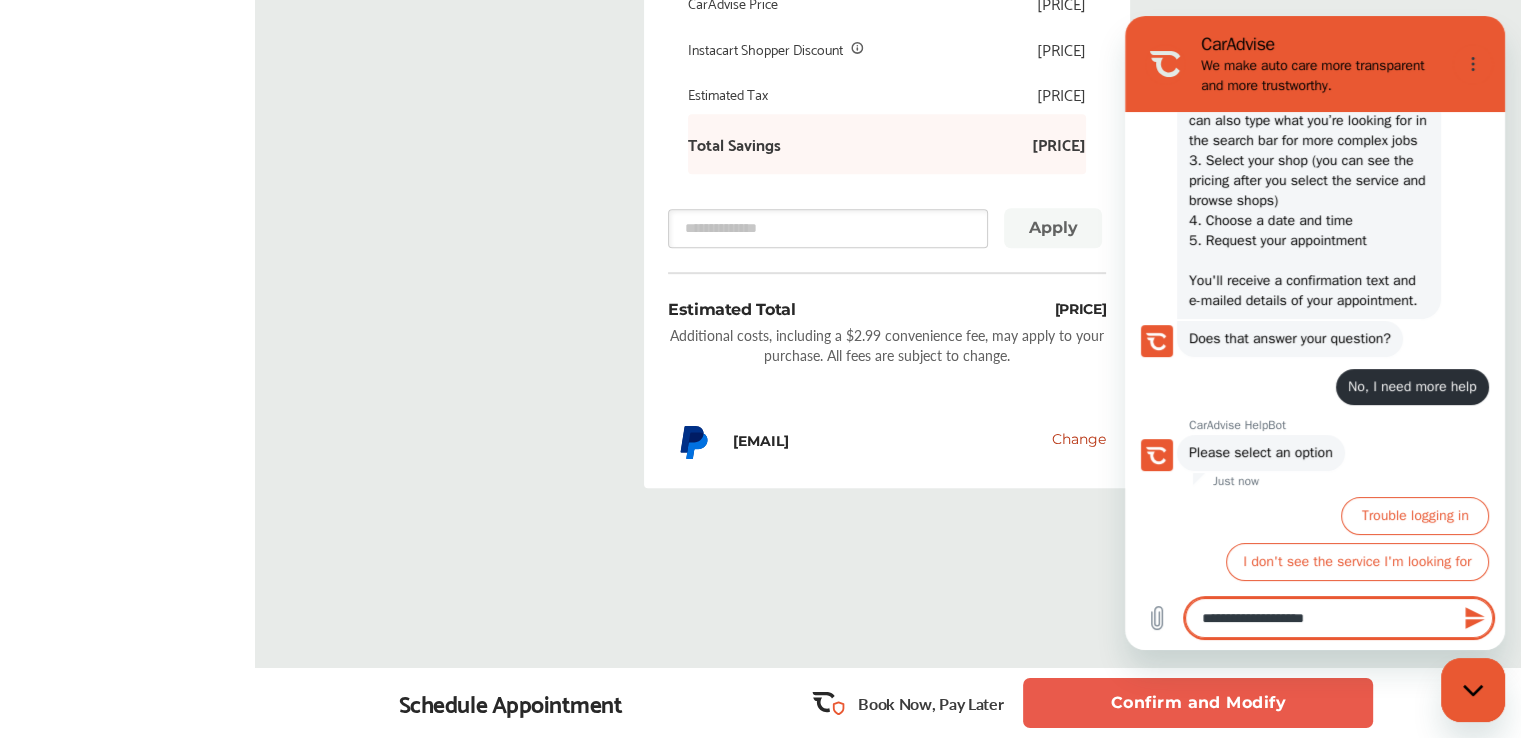 click on "Confirm and Modify" at bounding box center [1198, 703] 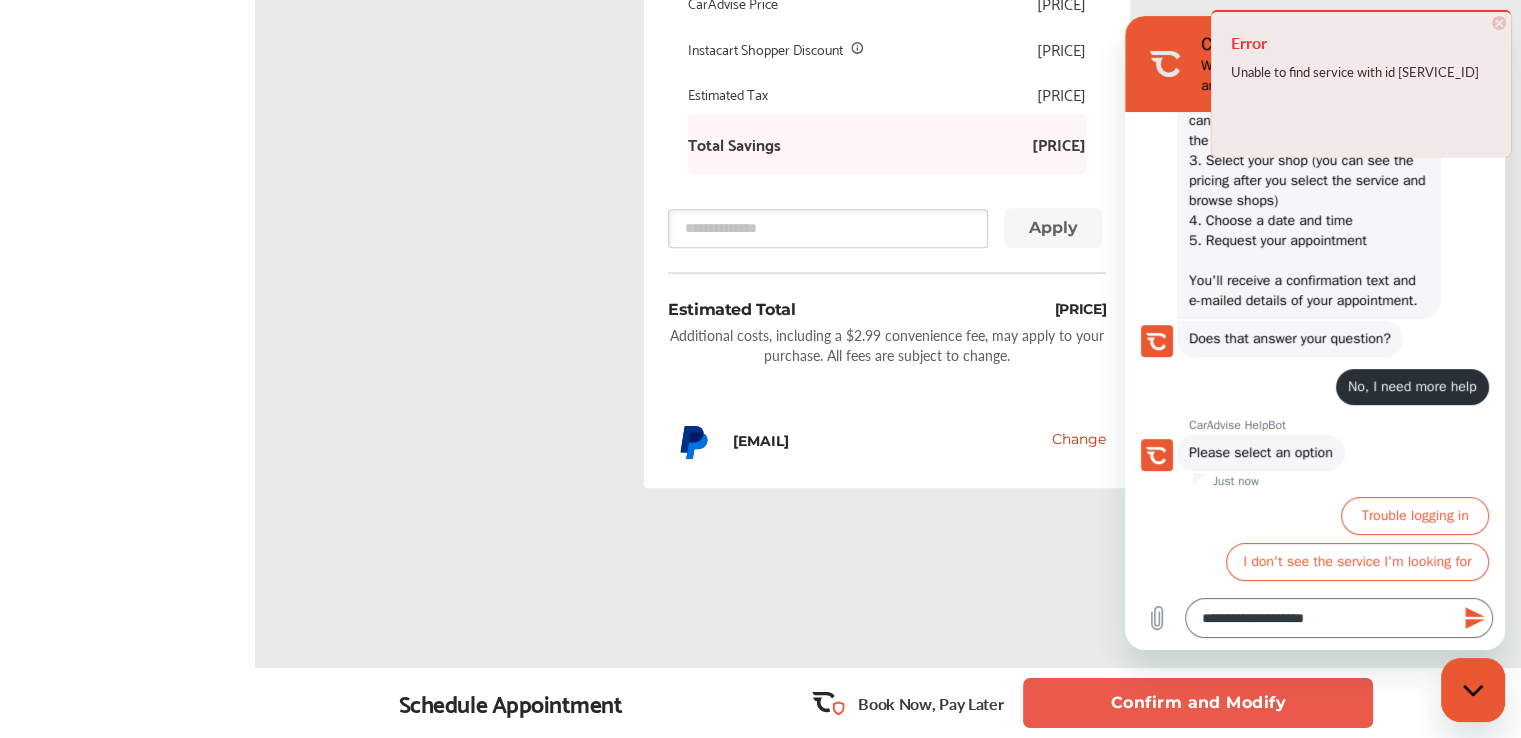 drag, startPoint x: 1473, startPoint y: 128, endPoint x: 1400, endPoint y: 126, distance: 73.02739 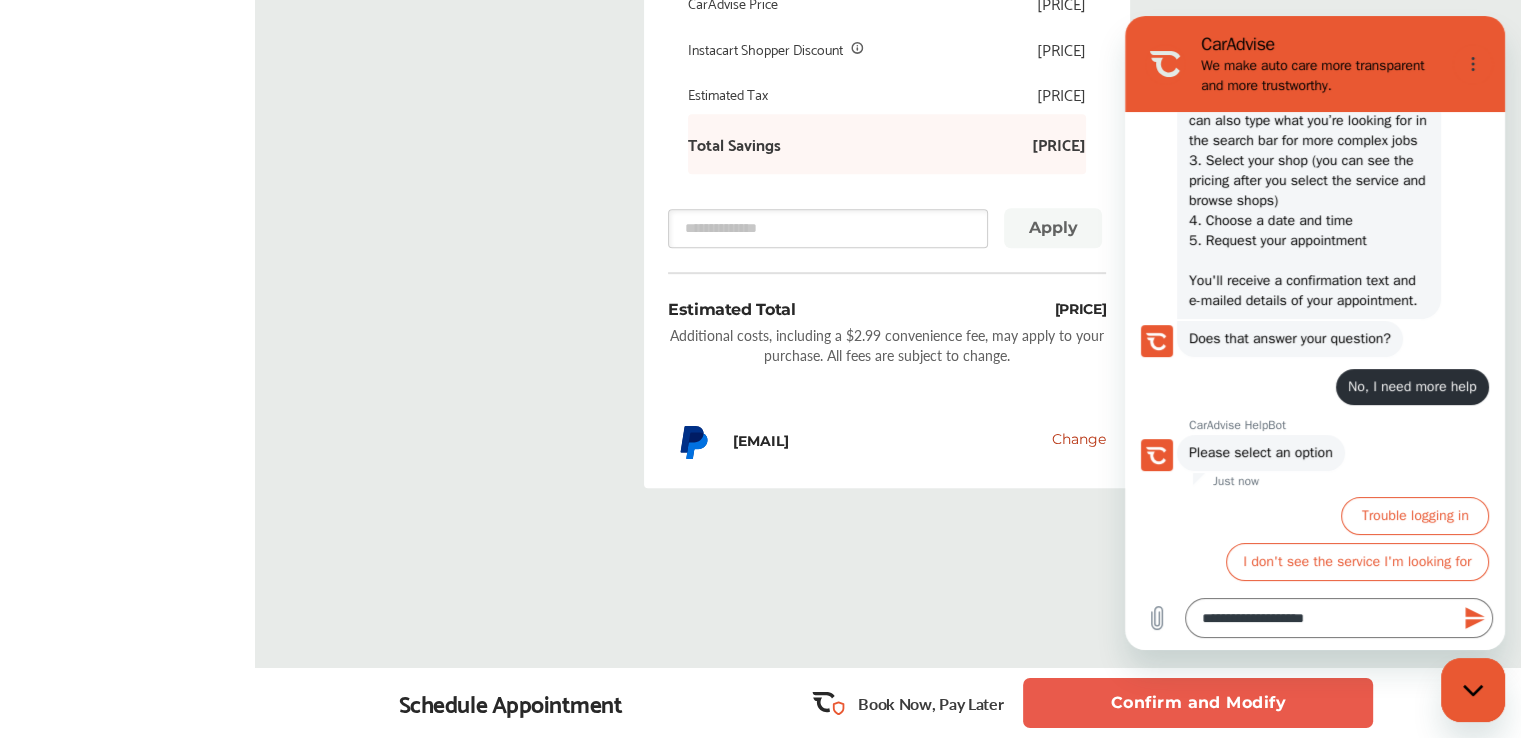 click 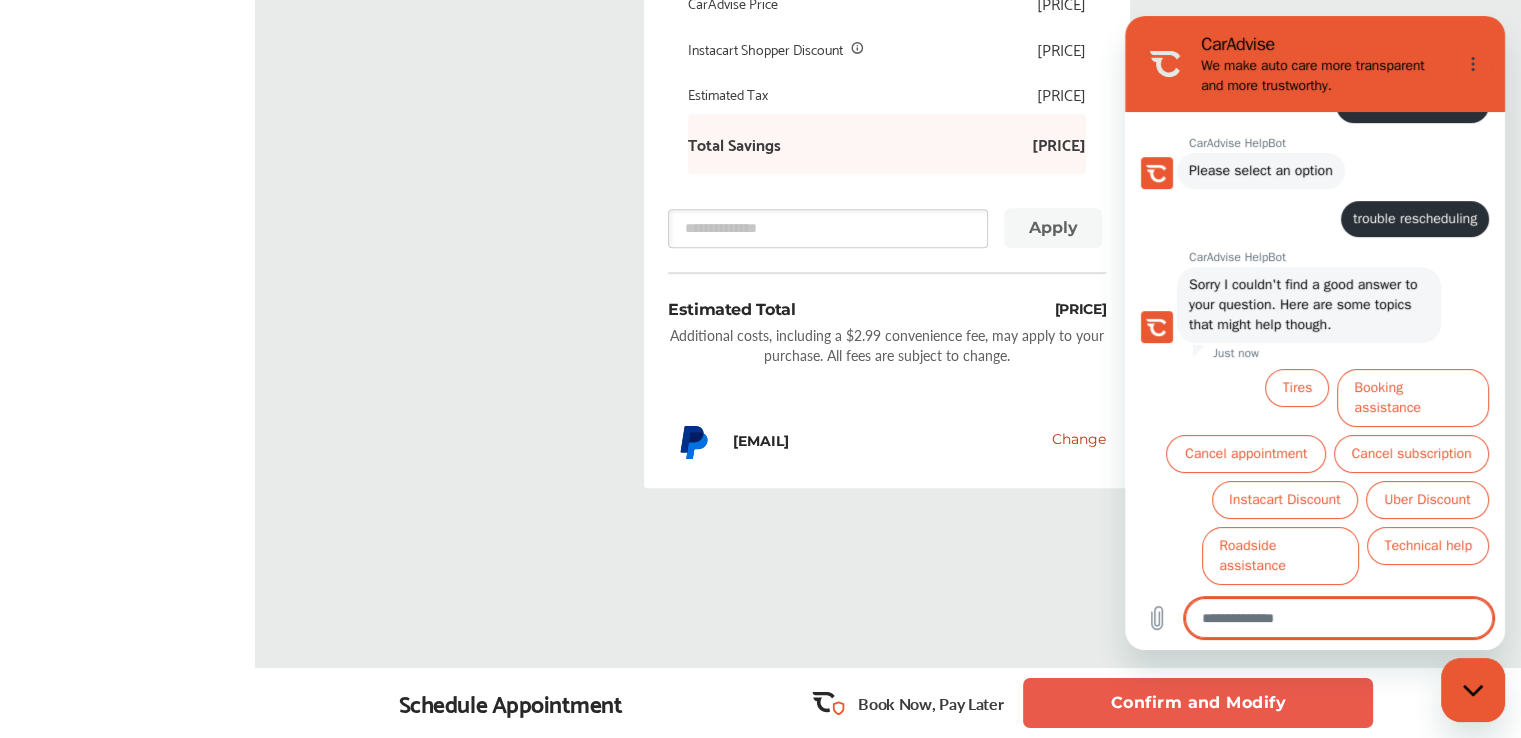 scroll, scrollTop: 729, scrollLeft: 0, axis: vertical 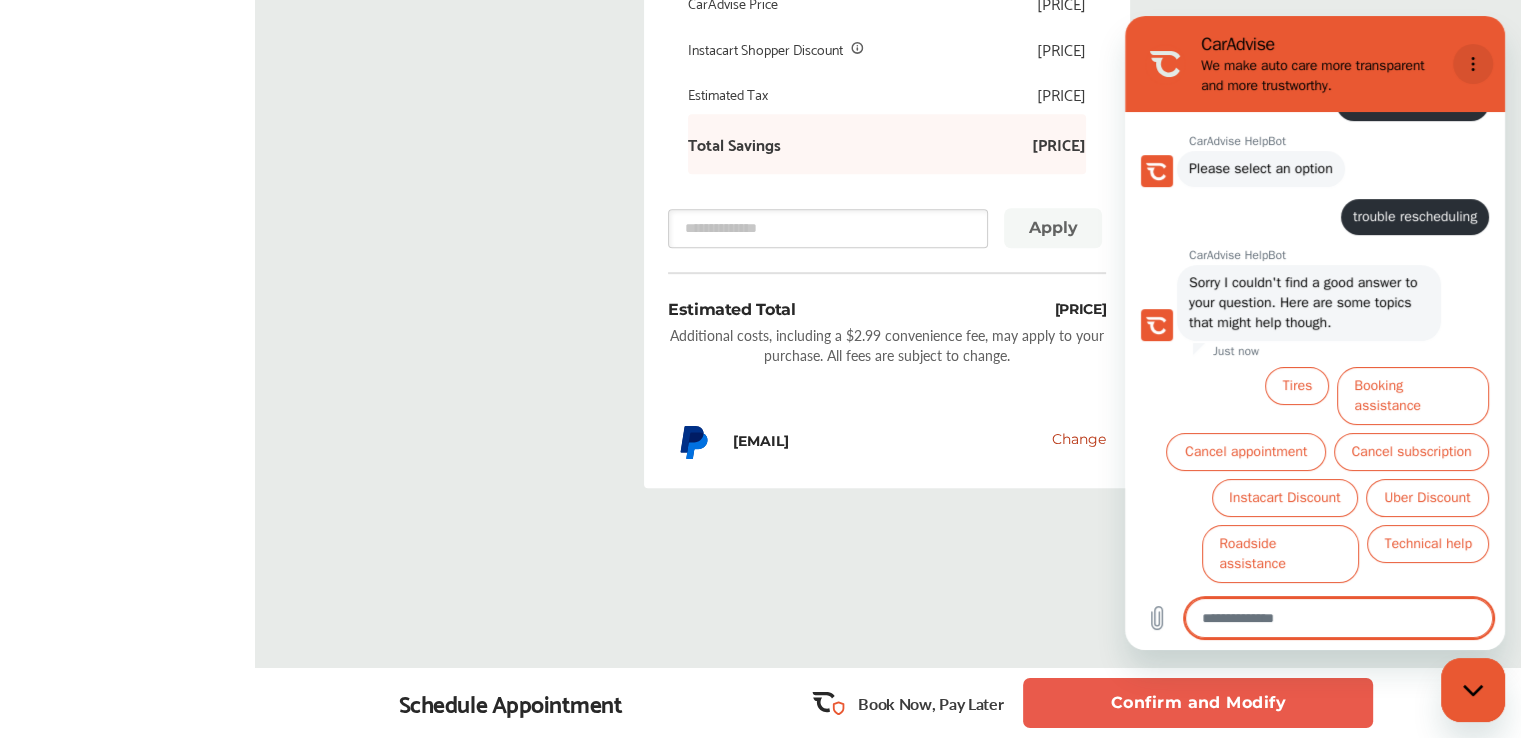 click at bounding box center (1473, 64) 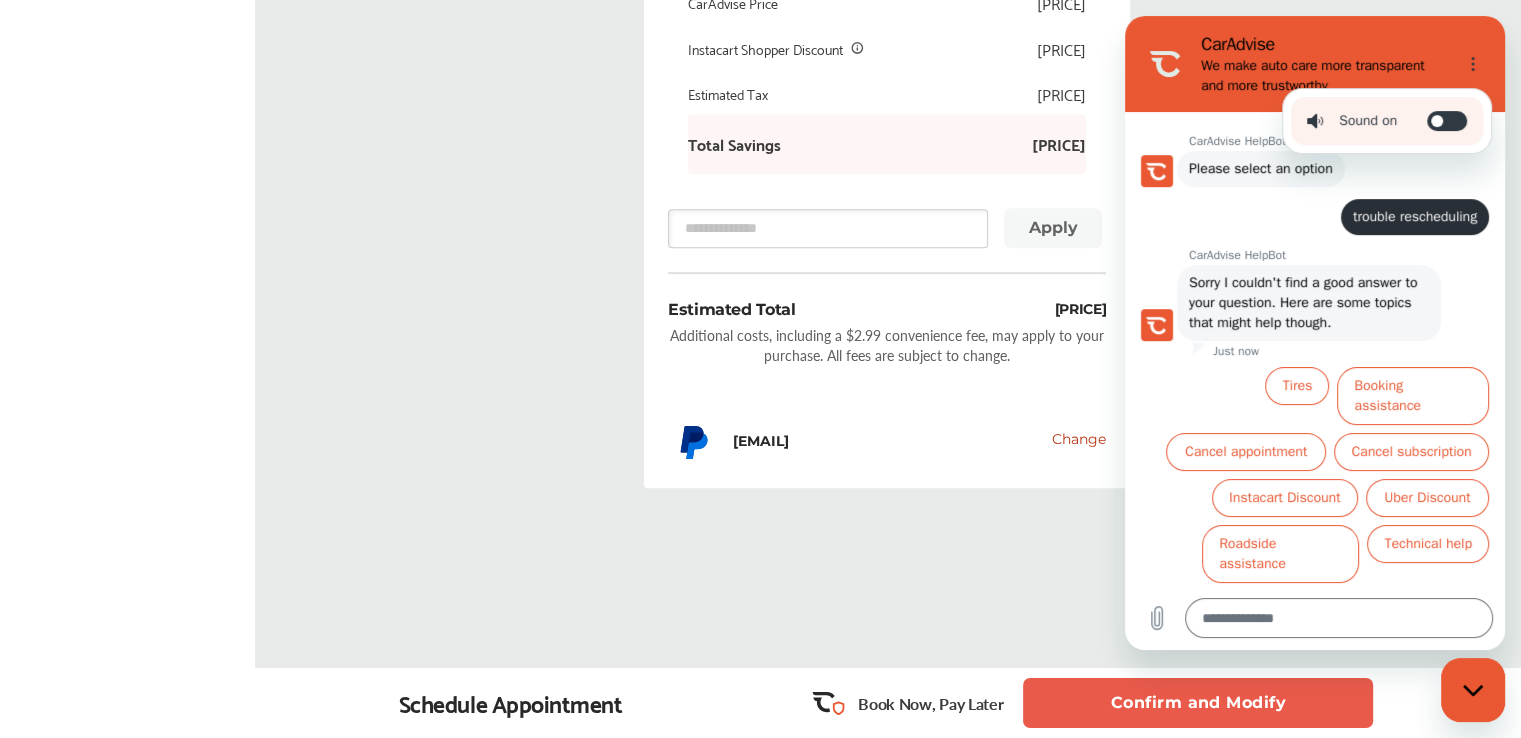 click on "Order Summary Services (1) Add a service
Add more services Oil Change - Synthetic-blend
[PRICE] Appointment Details [COMPANY_NAME] [ADDRESS],  [CITY],  [STATE]   [POSTAL_CODE] [DATE]  @  [TIME] Add notes (Optional)
Include any relevant information or specific requests regarding your car, the repair or maintenance process Estimated Sub Total [PRICE] Total Savings
.st0{fill:#FA4A1C;}
[PRICE] CarAdvise Price [PRICE] Instacart Shopper Discount
[PRICE] Estimated Tax [PRICE] Total Savings [PRICE] Apply Estimated Total [PRICE] Additional costs, including a [PRICE] convenience fee, may apply to your purchase. All fees are subject to change. [EMAIL] Change" at bounding box center [887, -160] 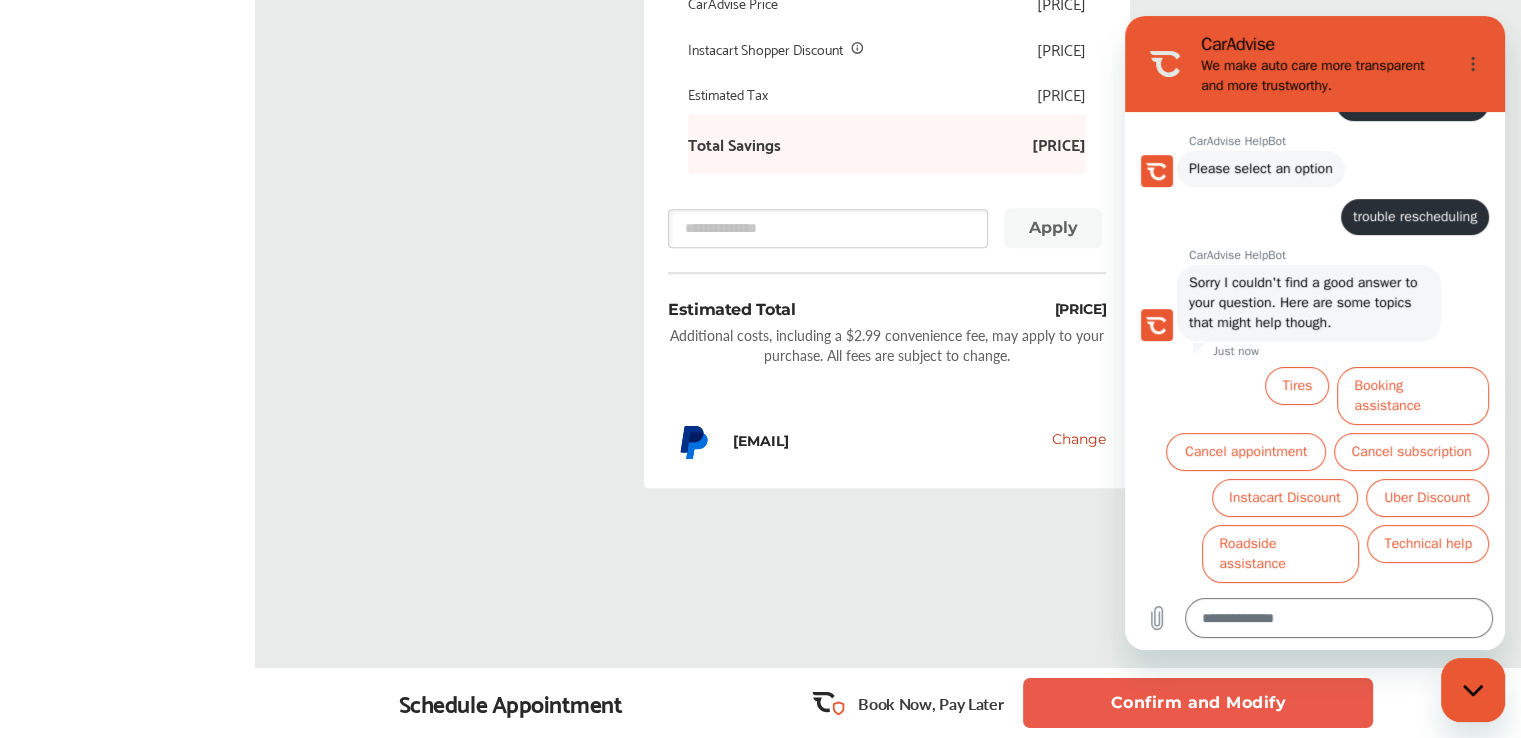 click on "Oil Change - Synthetic-blend
[PRICE] Appointment Details [COMPANY_NAME] [ADDRESS],  [CITY],  [STATE]   [POSTAL_CODE] [DATE]  @  [TIME] Add notes (Optional)
Include any relevant information or specific requests regarding your car, the repair or maintenance process Estimated Sub Total [PRICE] Total Savings
.st0{fill:#FA4A1C;}
[PRICE] CarAdvise Price [PRICE] Instacart Shopper Discount
[PRICE] Estimated Tax [PRICE] Total Savings [PRICE] Apply Estimated Total [PRICE] Additional costs, including a [PRICE] convenience fee, may apply to your purchase. All fees are subject to change. [EMAIL] Change Order Summary Services (1) Add a service
Add more services Oil Change - Synthetic-blend
[PRICE] Appointment Details ,  [CITY]" at bounding box center (888, -115) 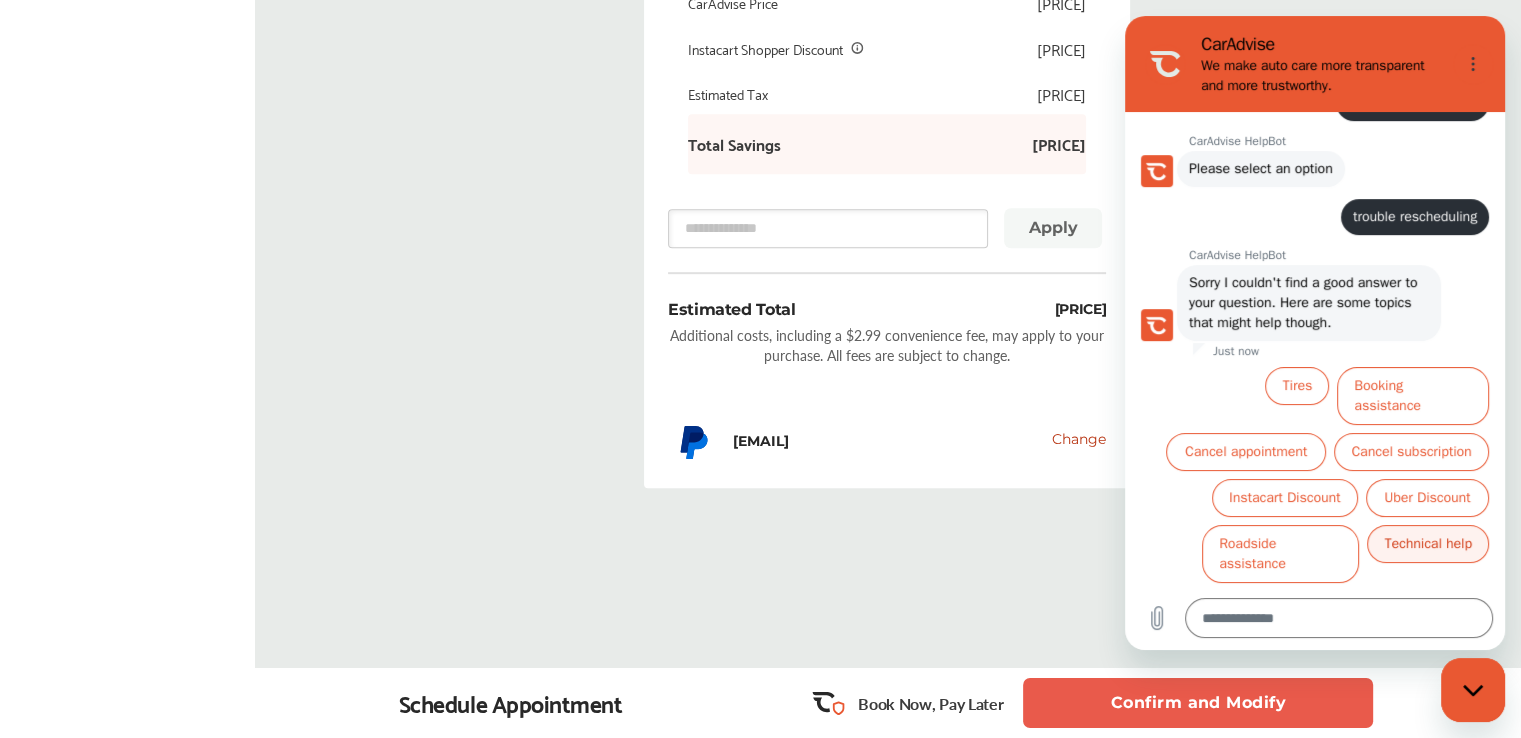 click on "Technical help" at bounding box center [1428, 544] 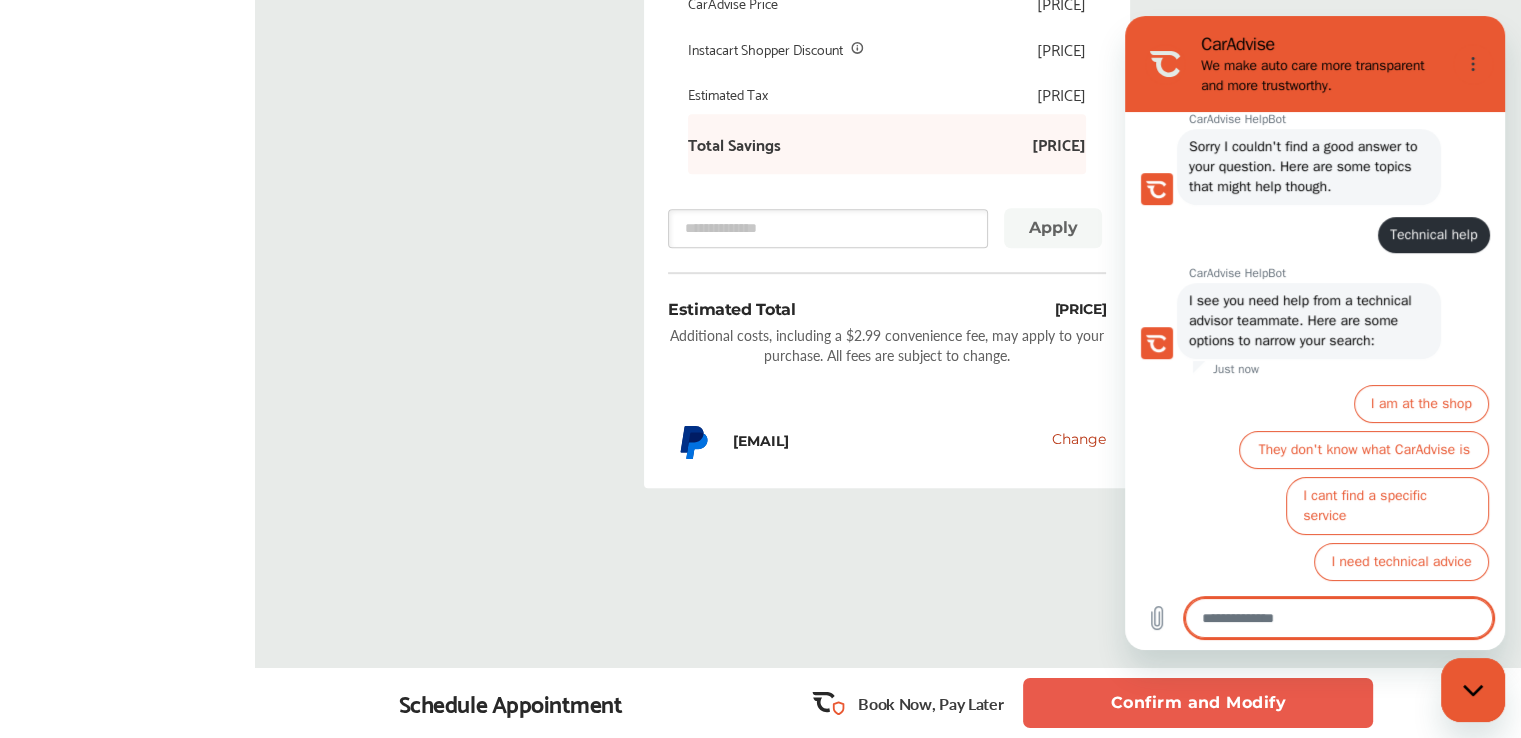scroll, scrollTop: 884, scrollLeft: 0, axis: vertical 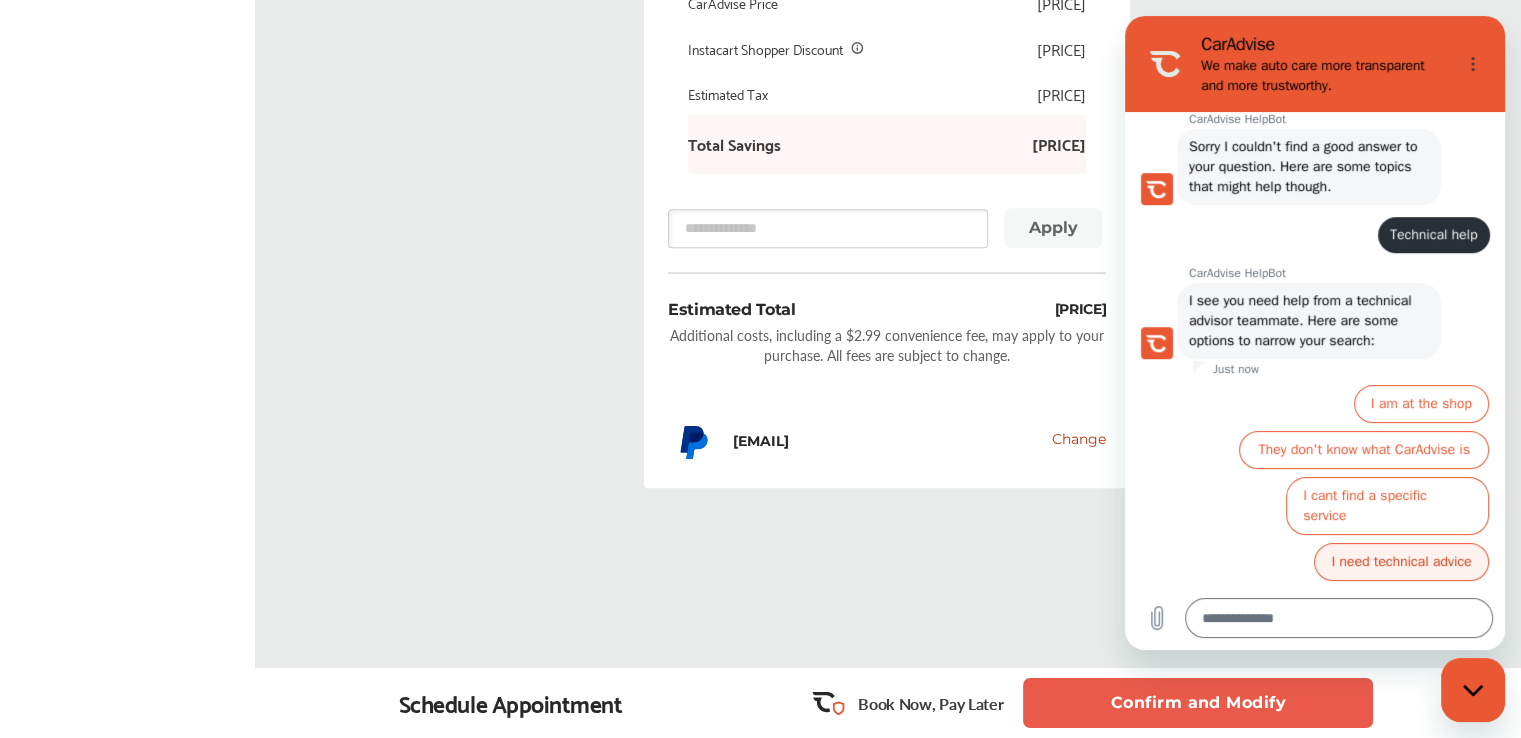 click on "I need technical advice" at bounding box center [1401, 562] 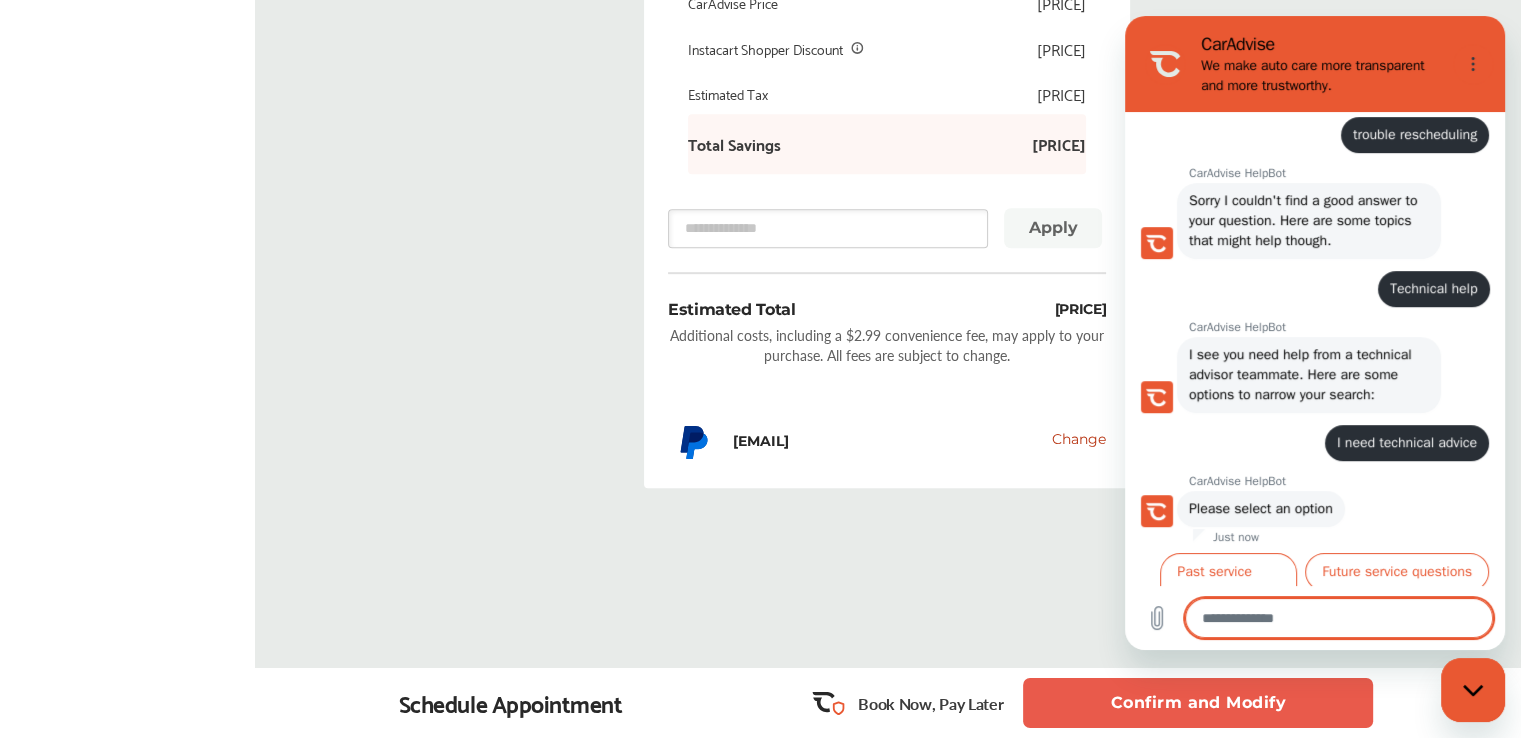 scroll, scrollTop: 952, scrollLeft: 0, axis: vertical 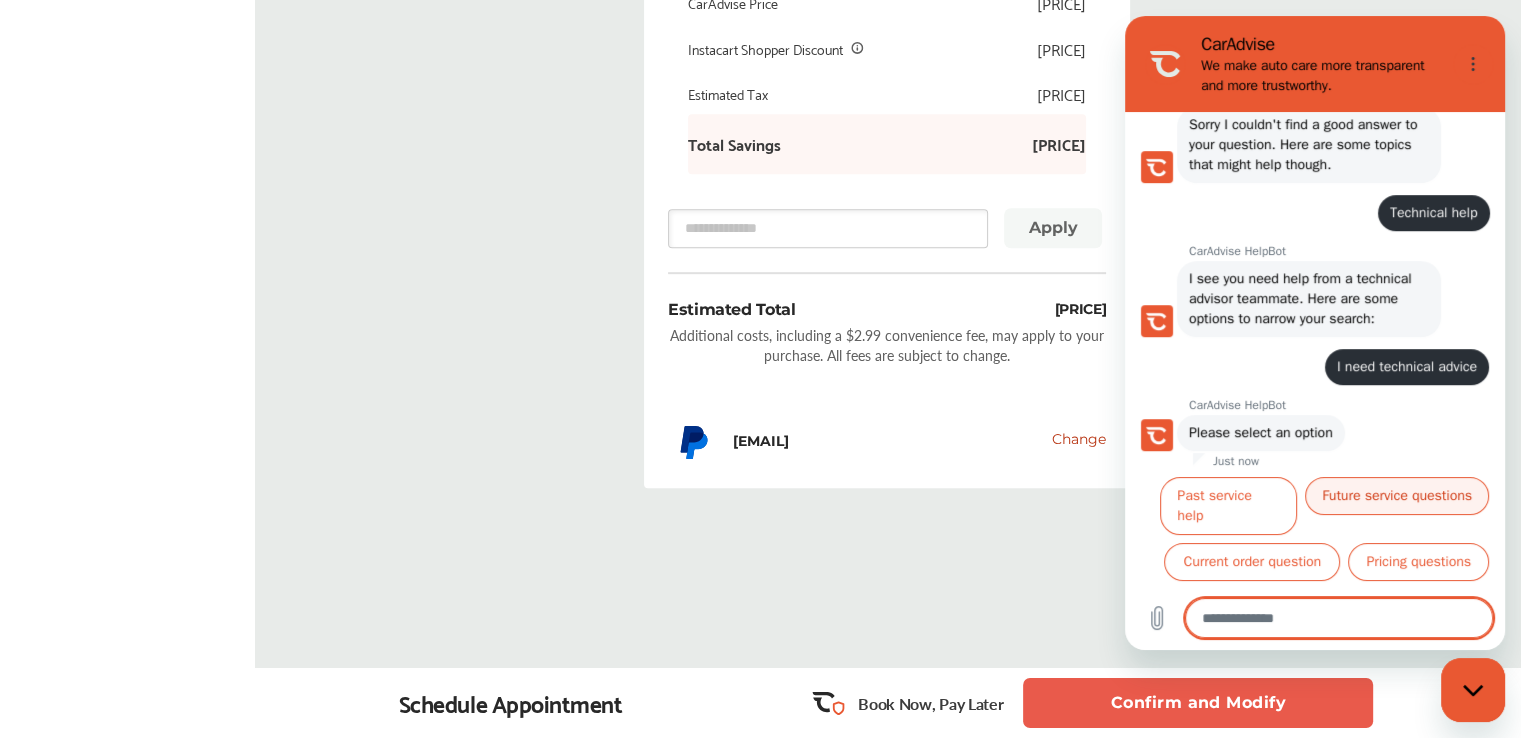click on "Future service questions" at bounding box center (1397, 496) 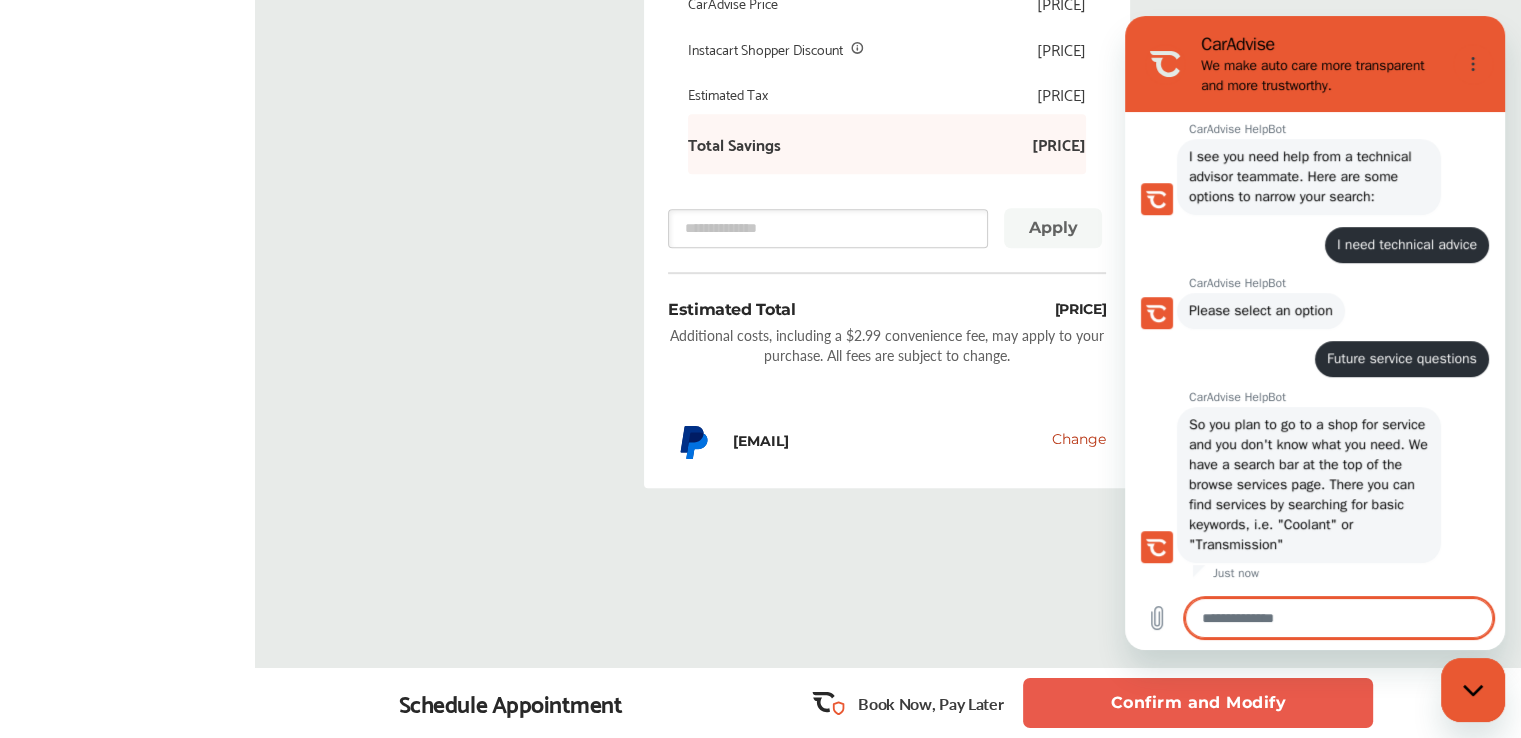 scroll, scrollTop: 1049, scrollLeft: 0, axis: vertical 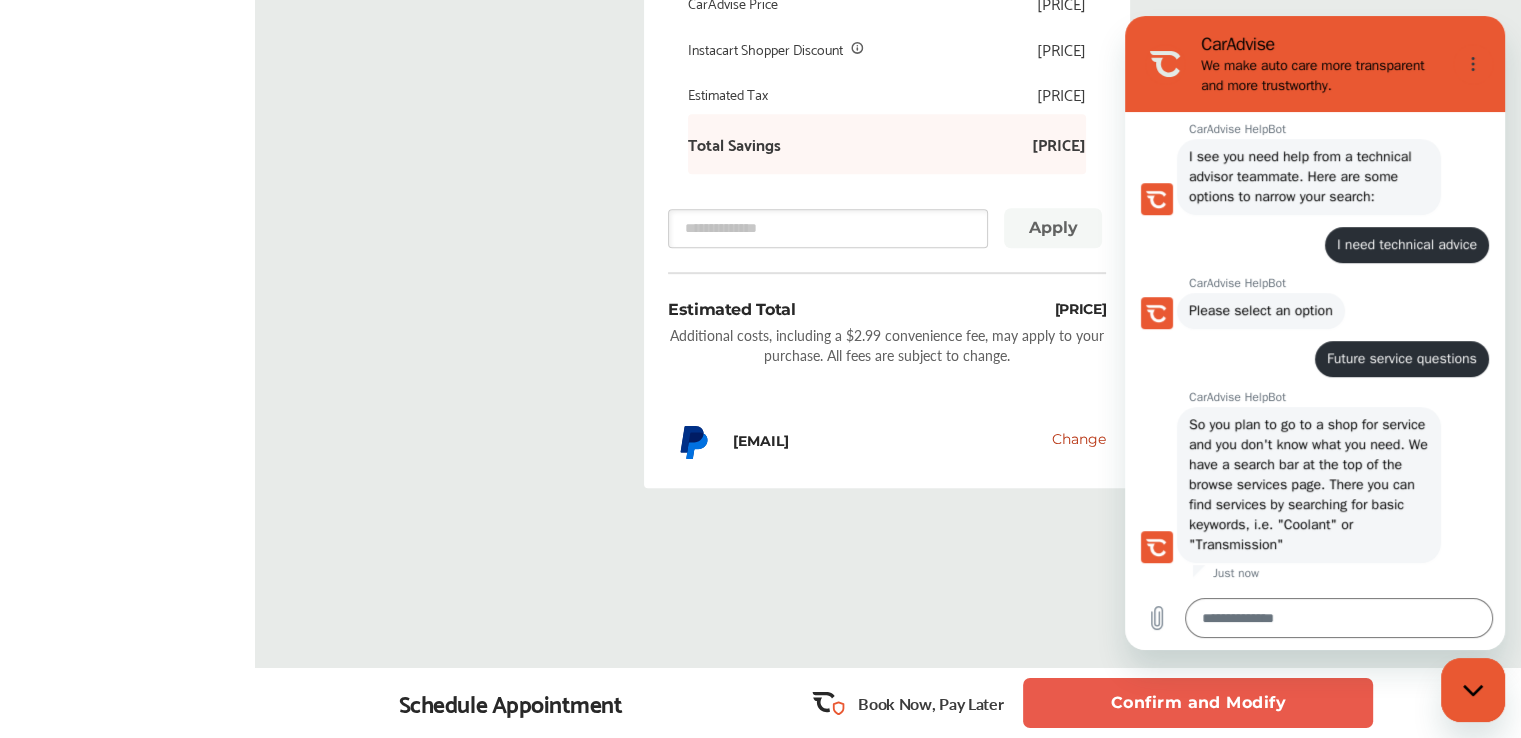 click on "Oil Change - Synthetic-blend
[PRICE] Appointment Details [COMPANY_NAME] [ADDRESS],  [CITY],  [STATE]   [POSTAL_CODE] [DATE]  @  [TIME] Add notes (Optional)
Include any relevant information or specific requests regarding your car, the repair or maintenance process Estimated Sub Total [PRICE] Total Savings
.st0{fill:#FA4A1C;}
[PRICE] CarAdvise Price [PRICE] Instacart Shopper Discount
[PRICE] Estimated Tax [PRICE] Total Savings [PRICE] Apply Estimated Total [PRICE] Additional costs, including a [PRICE] convenience fee, may apply to your purchase. All fees are subject to change. [EMAIL] Change Order Summary Services (1) Add a service
Add more services Oil Change - Synthetic-blend
[PRICE] Appointment Details ,  [CITY]" at bounding box center (888, -115) 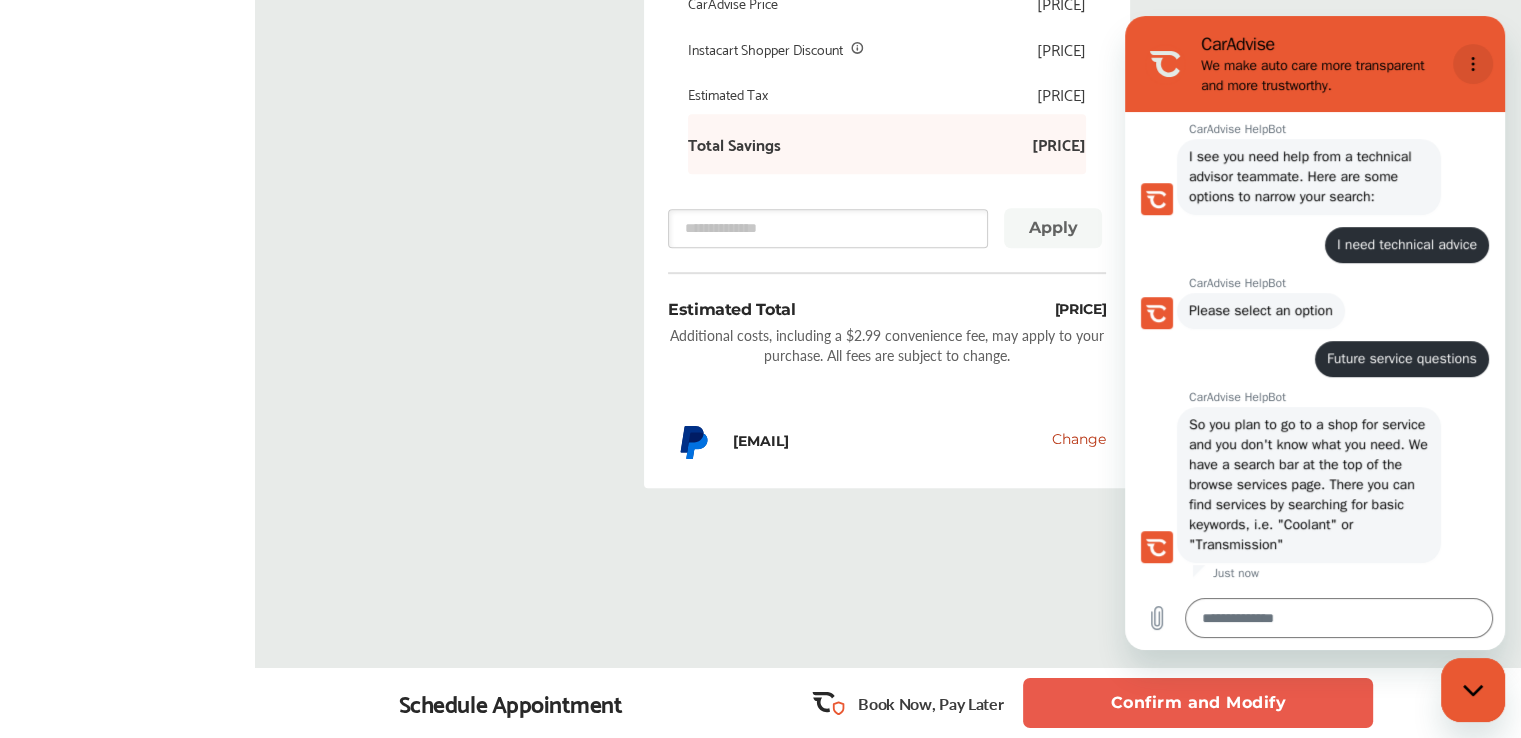 click at bounding box center (1473, 64) 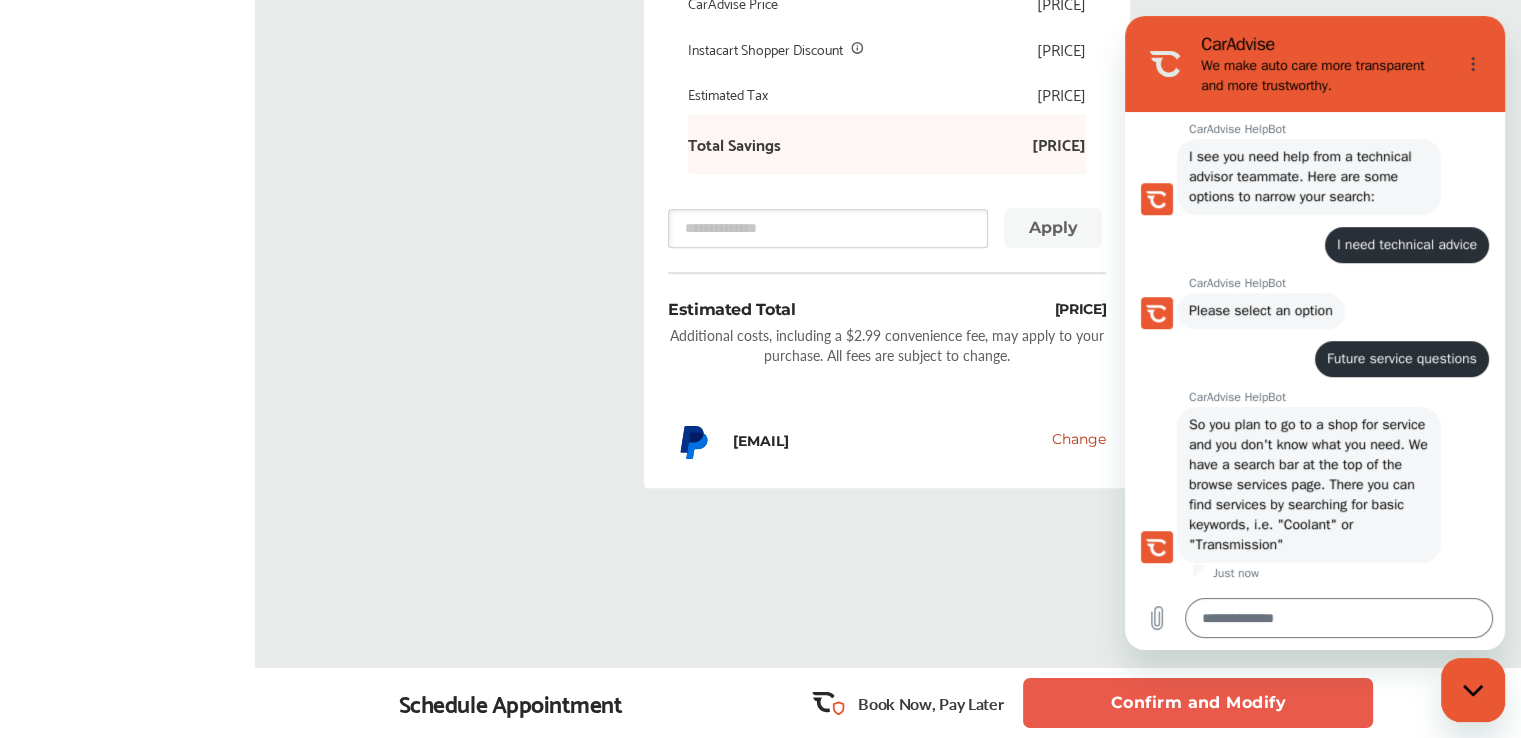 click on "Oil Change - Synthetic-blend
[PRICE] Appointment Details [COMPANY_NAME] [ADDRESS],  [CITY],  [STATE]   [POSTAL_CODE] [DATE]  @  [TIME] Add notes (Optional)
Include any relevant information or specific requests regarding your car, the repair or maintenance process Estimated Sub Total [PRICE] Total Savings
.st0{fill:#FA4A1C;}
[PRICE] CarAdvise Price [PRICE] Instacart Shopper Discount
[PRICE] Estimated Tax [PRICE] Total Savings [PRICE] Apply Estimated Total [PRICE] Additional costs, including a [PRICE] convenience fee, may apply to your purchase. All fees are subject to change. [EMAIL] Change Order Summary Services (1) Add a service
Add more services Oil Change - Synthetic-blend
[PRICE] Appointment Details ,  [CITY]" at bounding box center [888, -115] 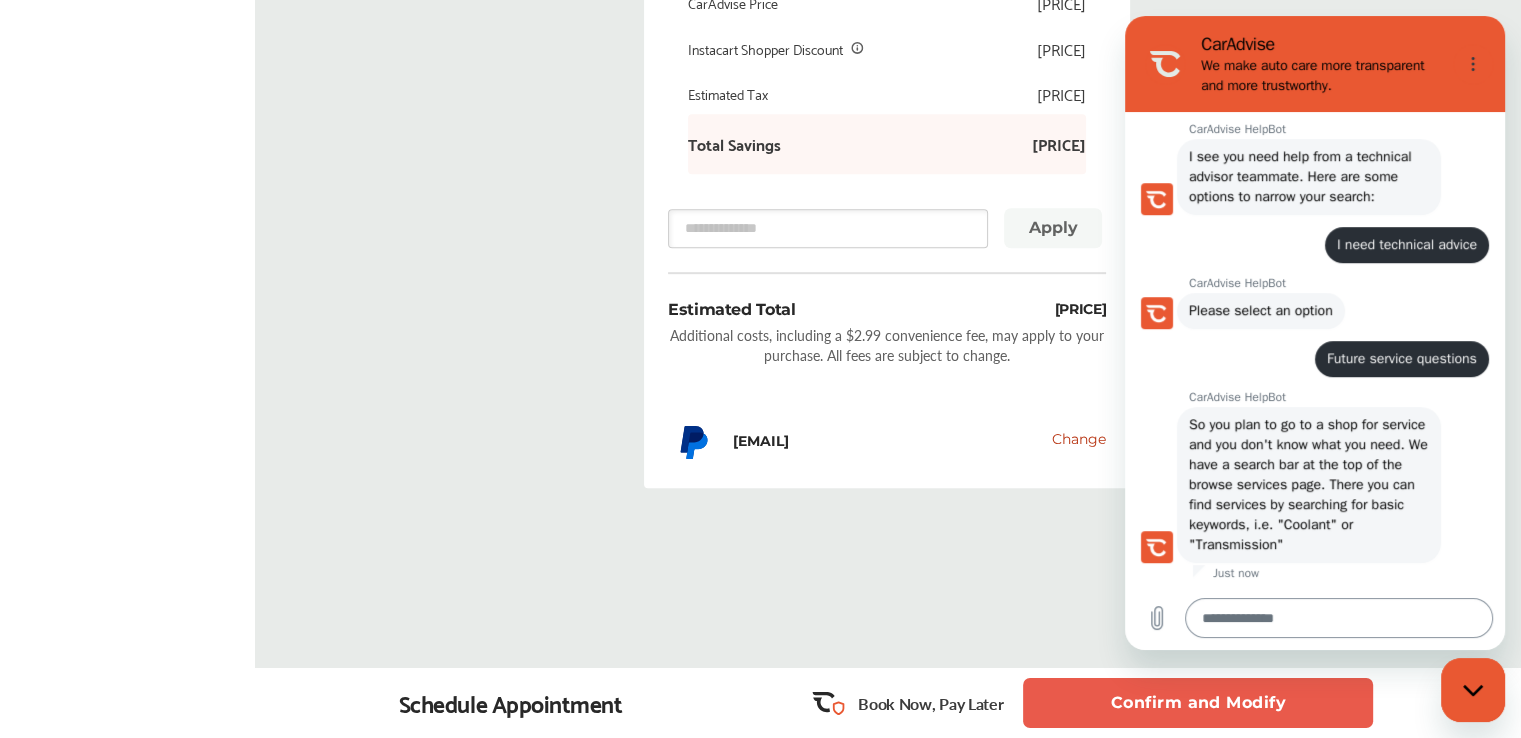 click at bounding box center (1339, 618) 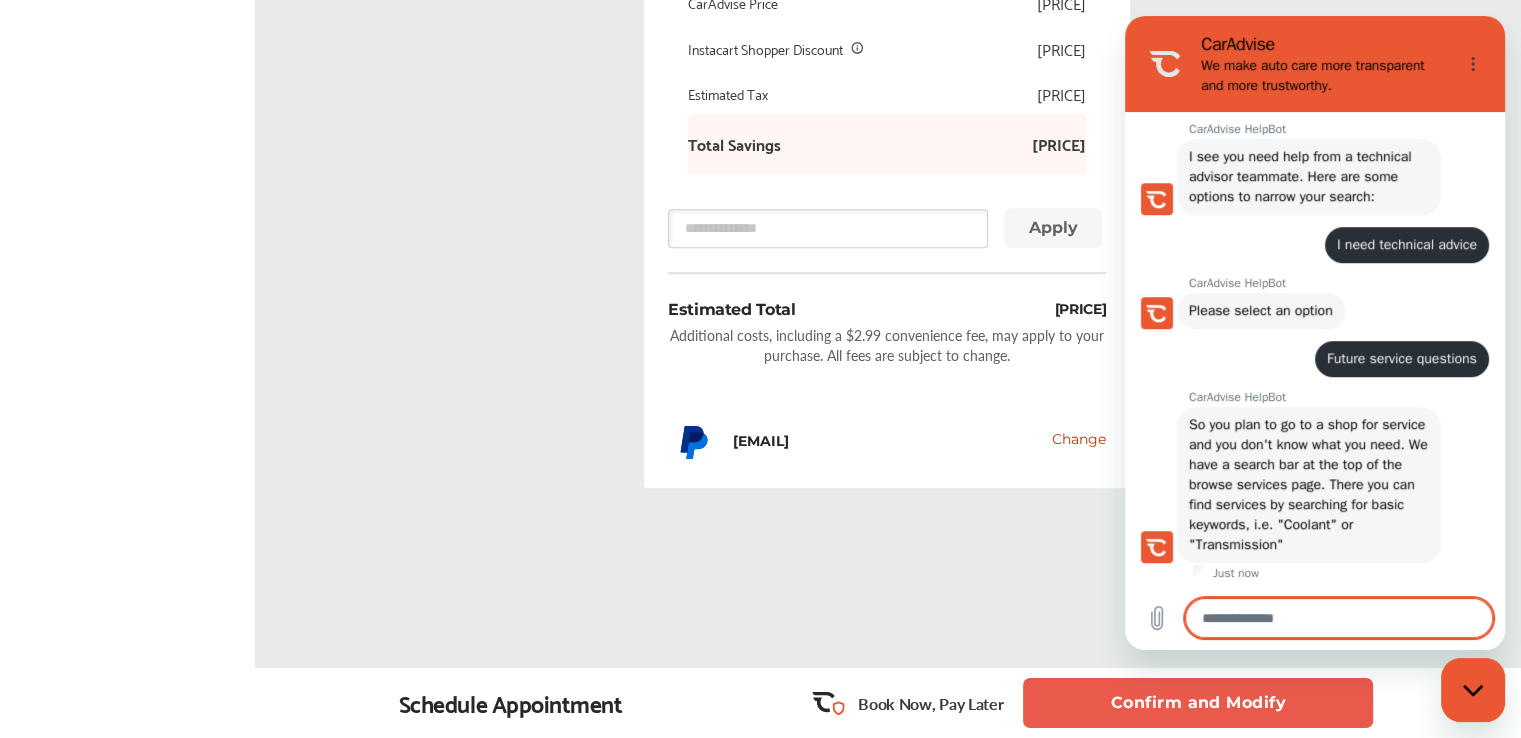 click at bounding box center (1473, 690) 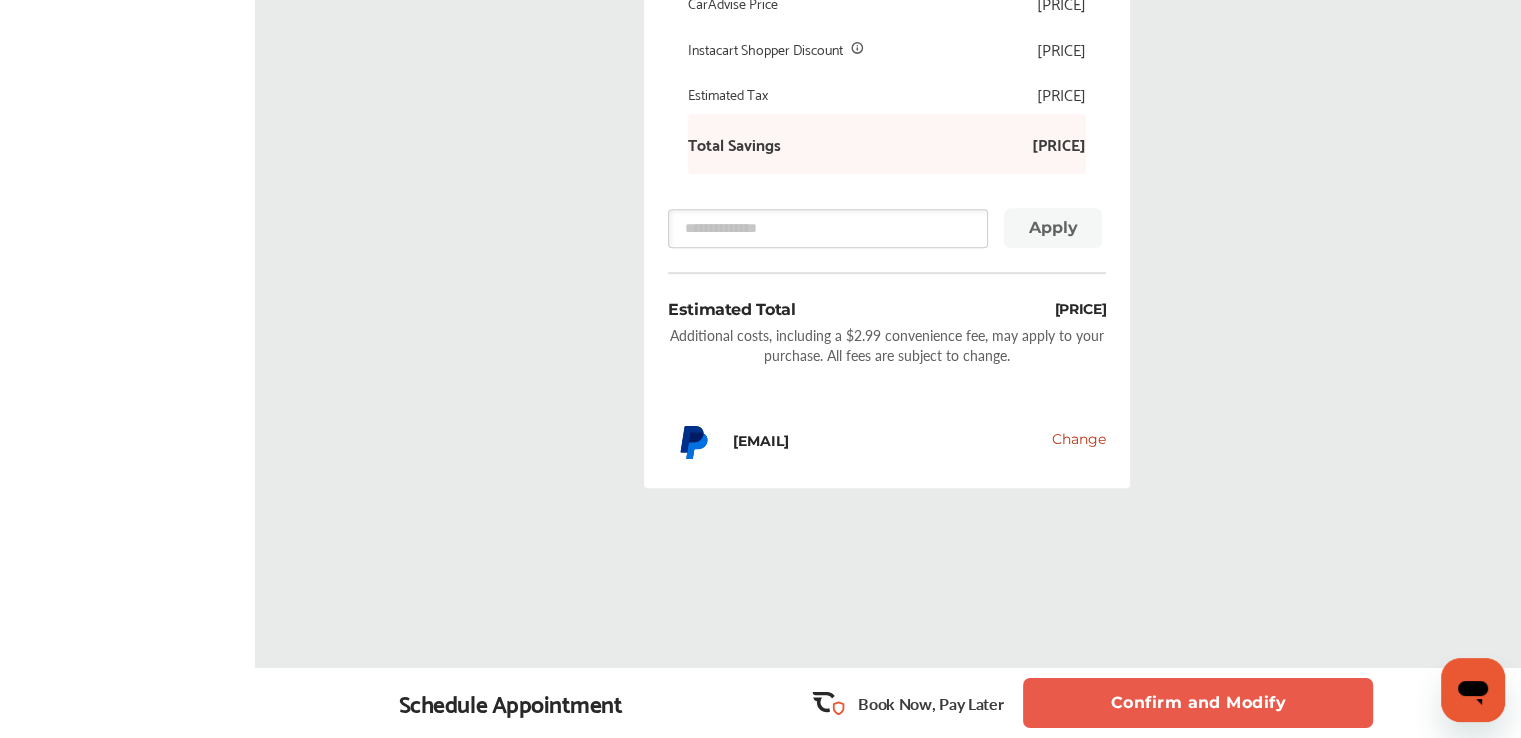 click on "Confirm and Modify" at bounding box center [1198, 703] 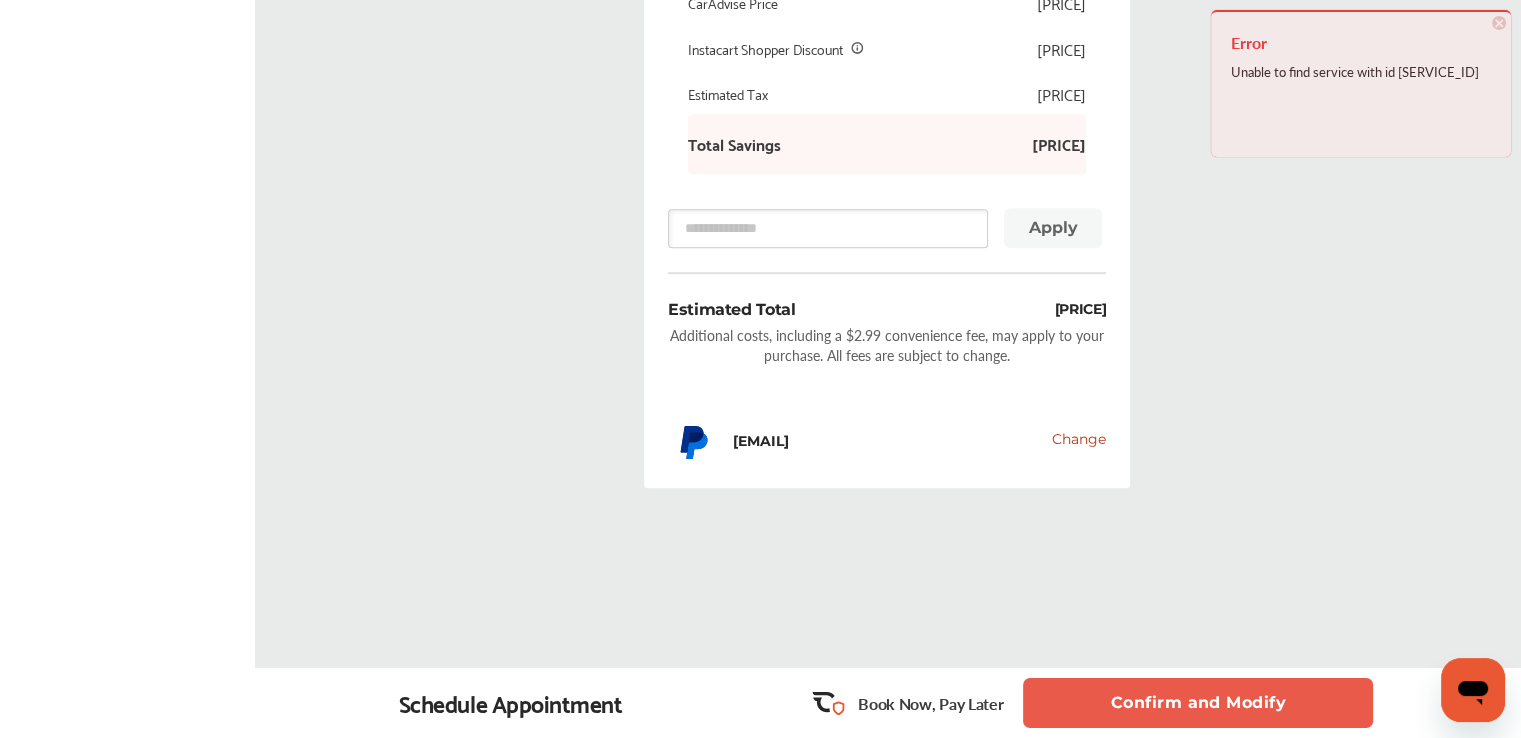 click on "×" at bounding box center (1499, 23) 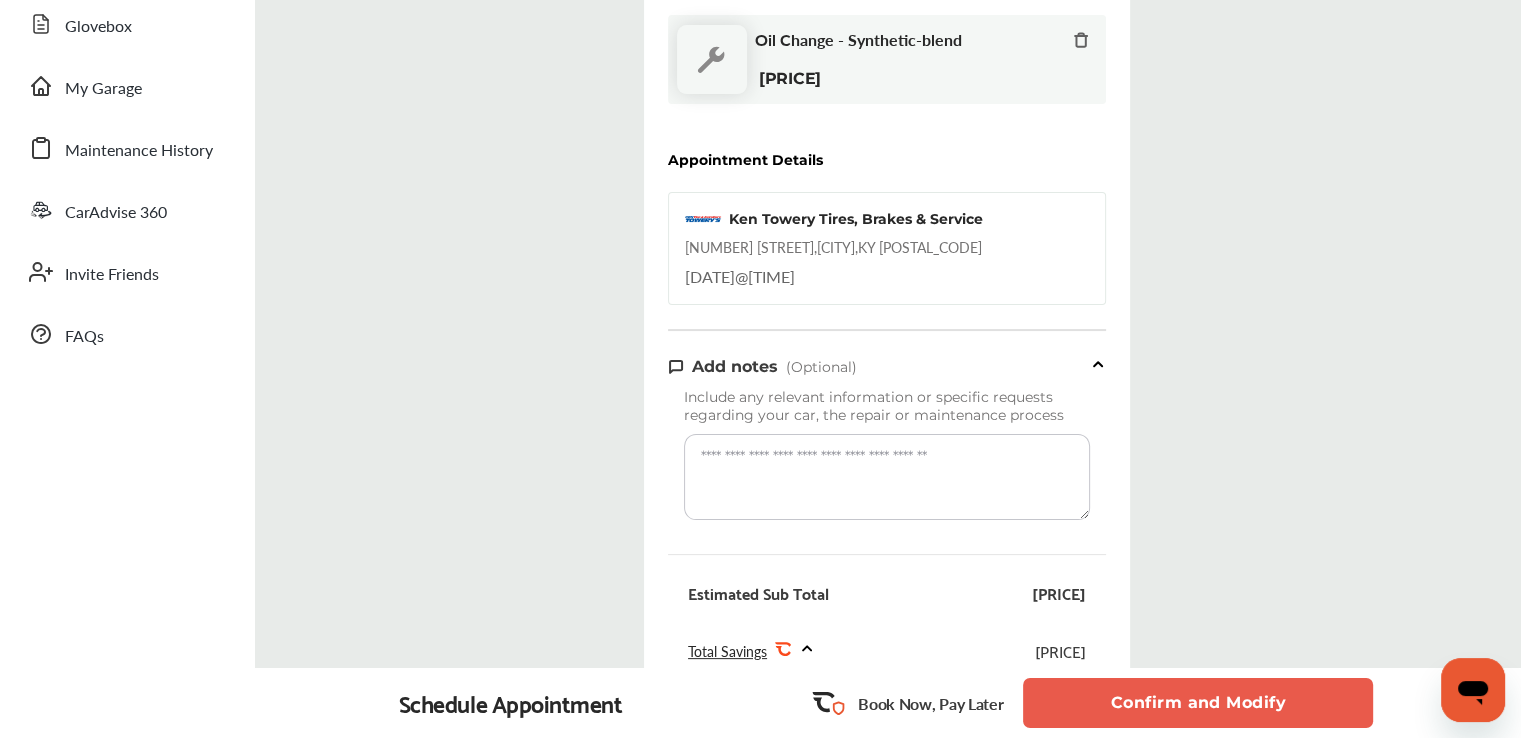 scroll, scrollTop: 15, scrollLeft: 0, axis: vertical 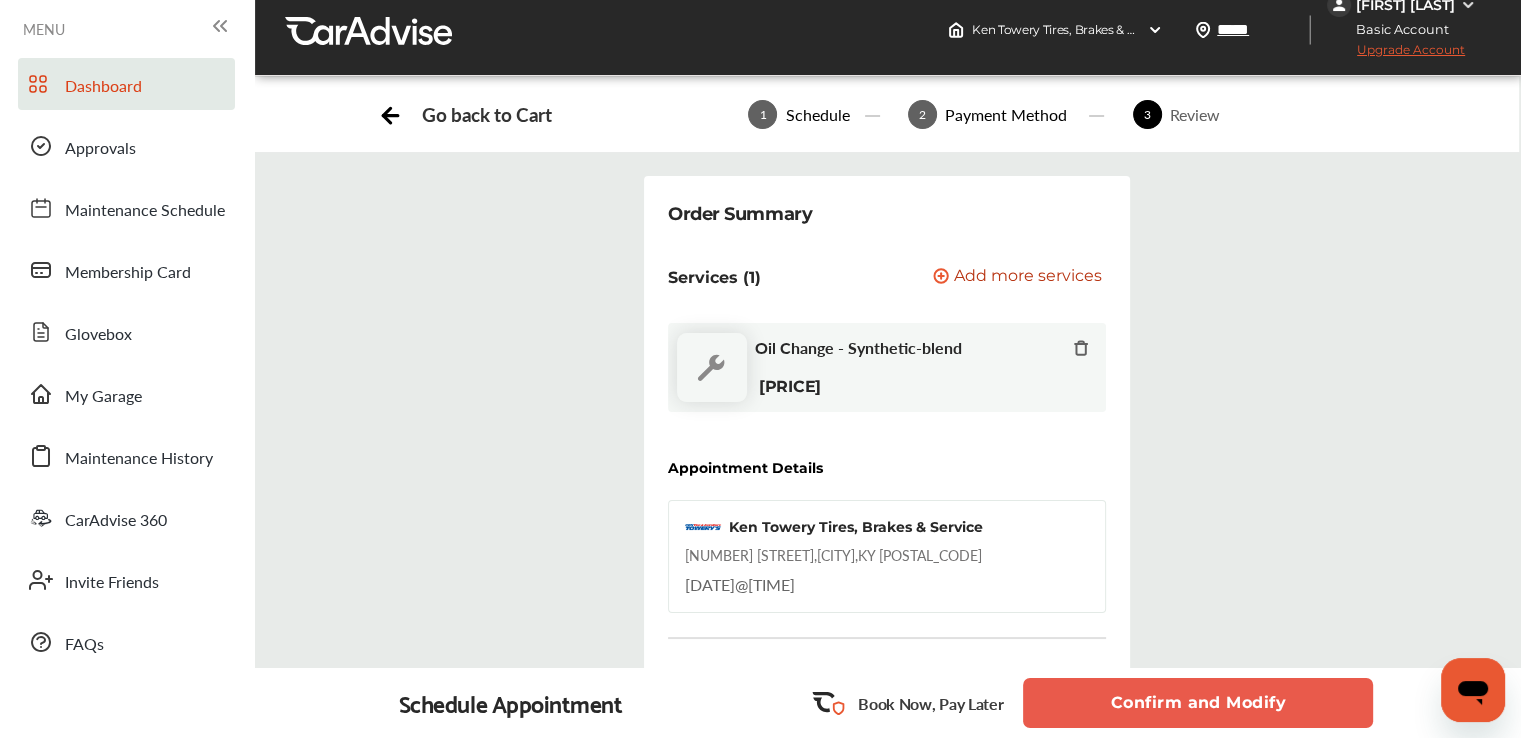 click on "Dashboard" at bounding box center [103, 87] 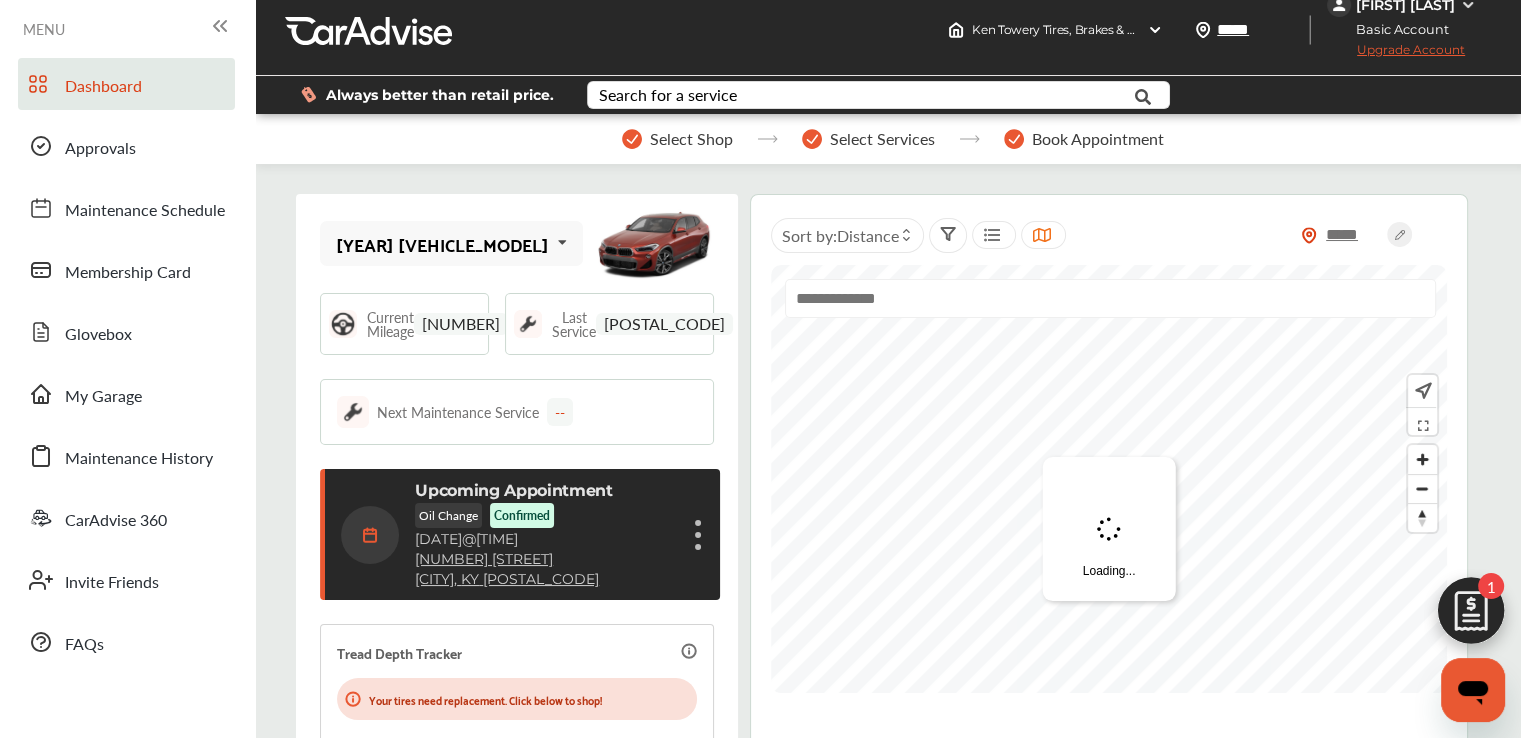 scroll, scrollTop: 0, scrollLeft: 0, axis: both 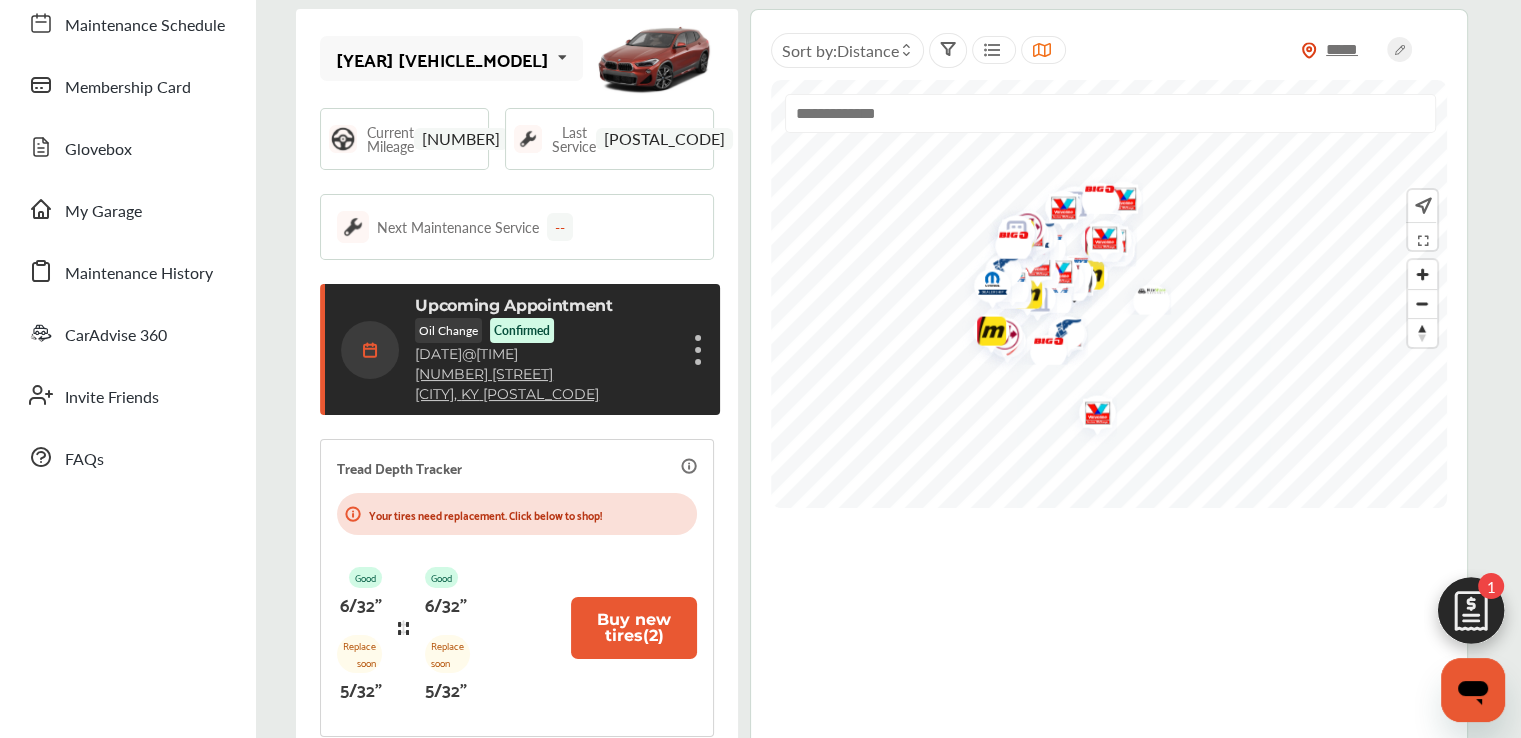 click 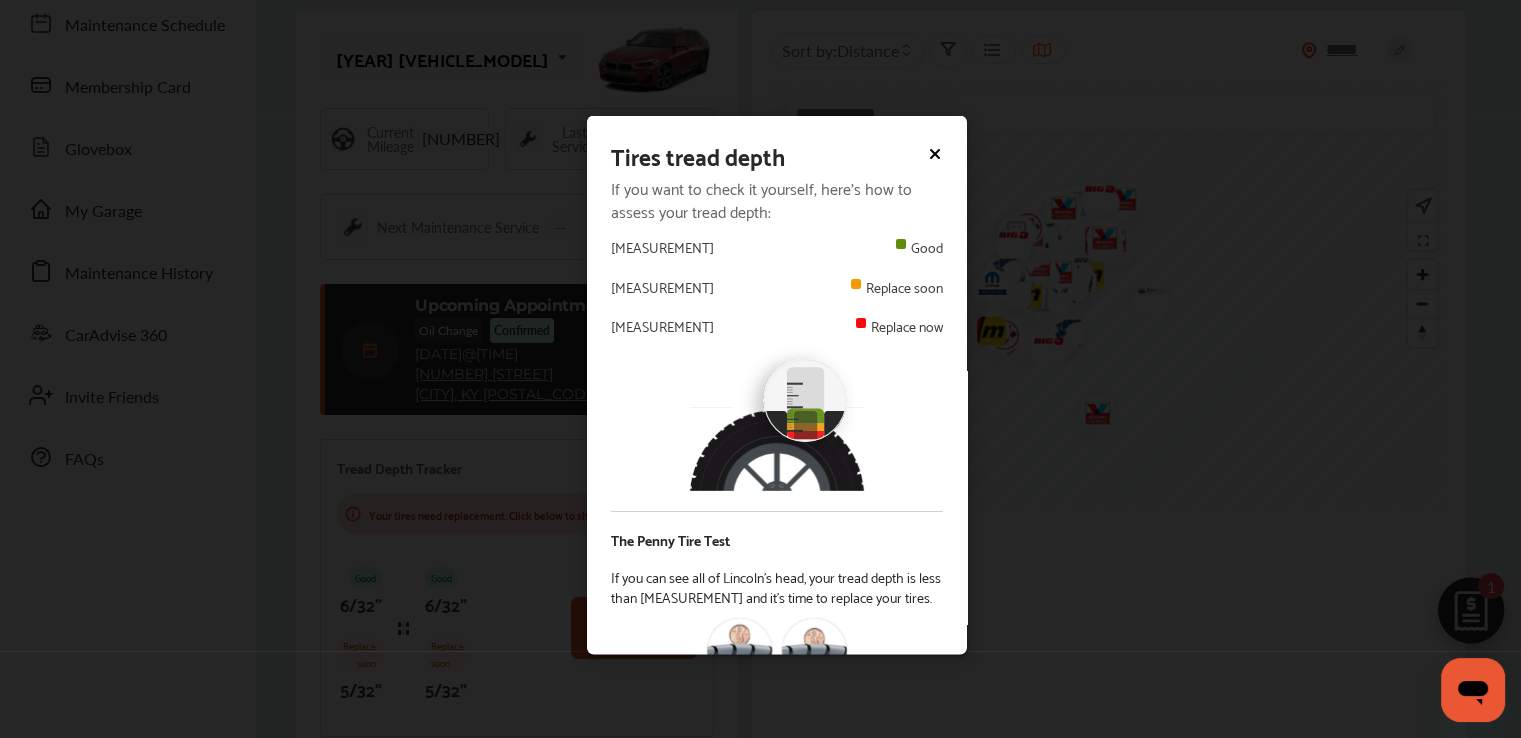 click 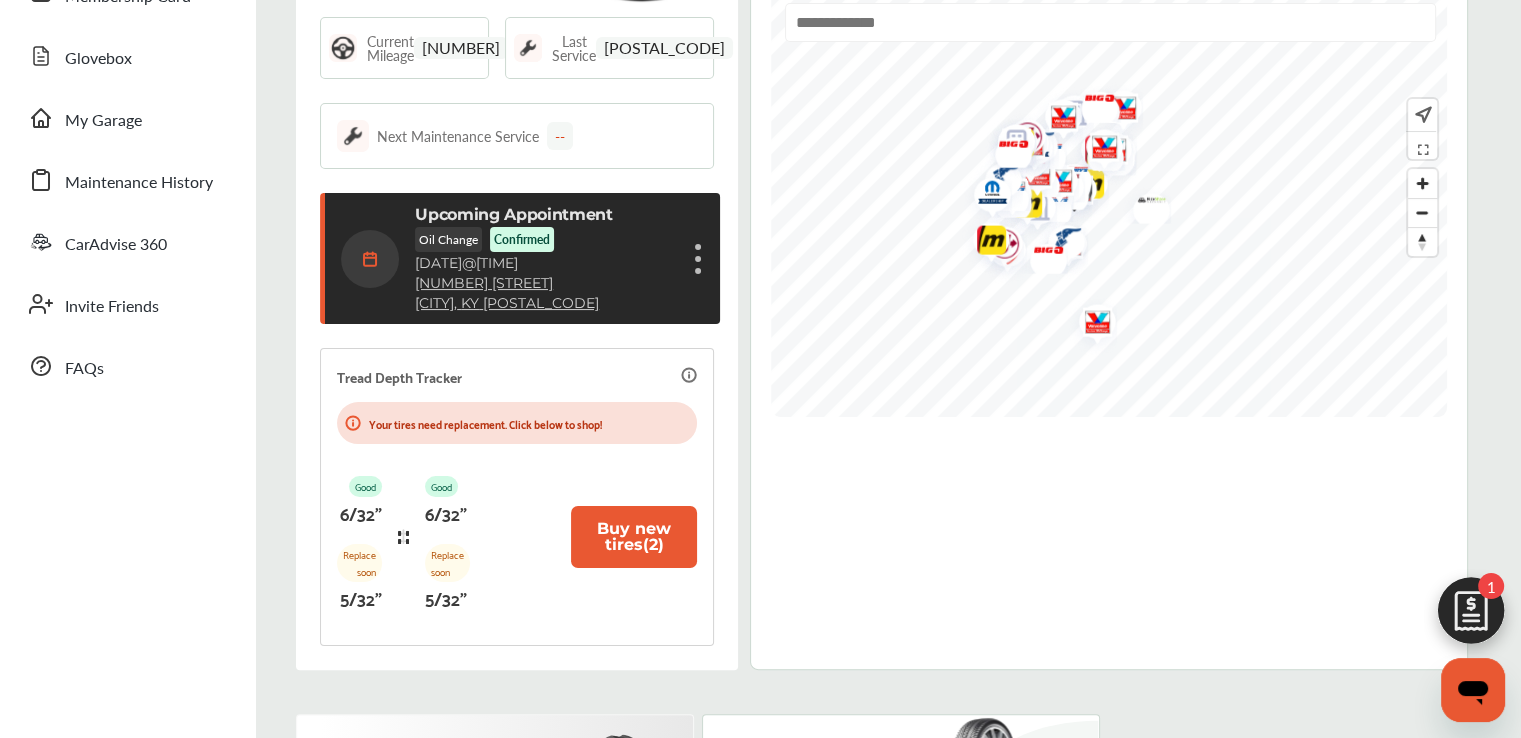 scroll, scrollTop: 100, scrollLeft: 0, axis: vertical 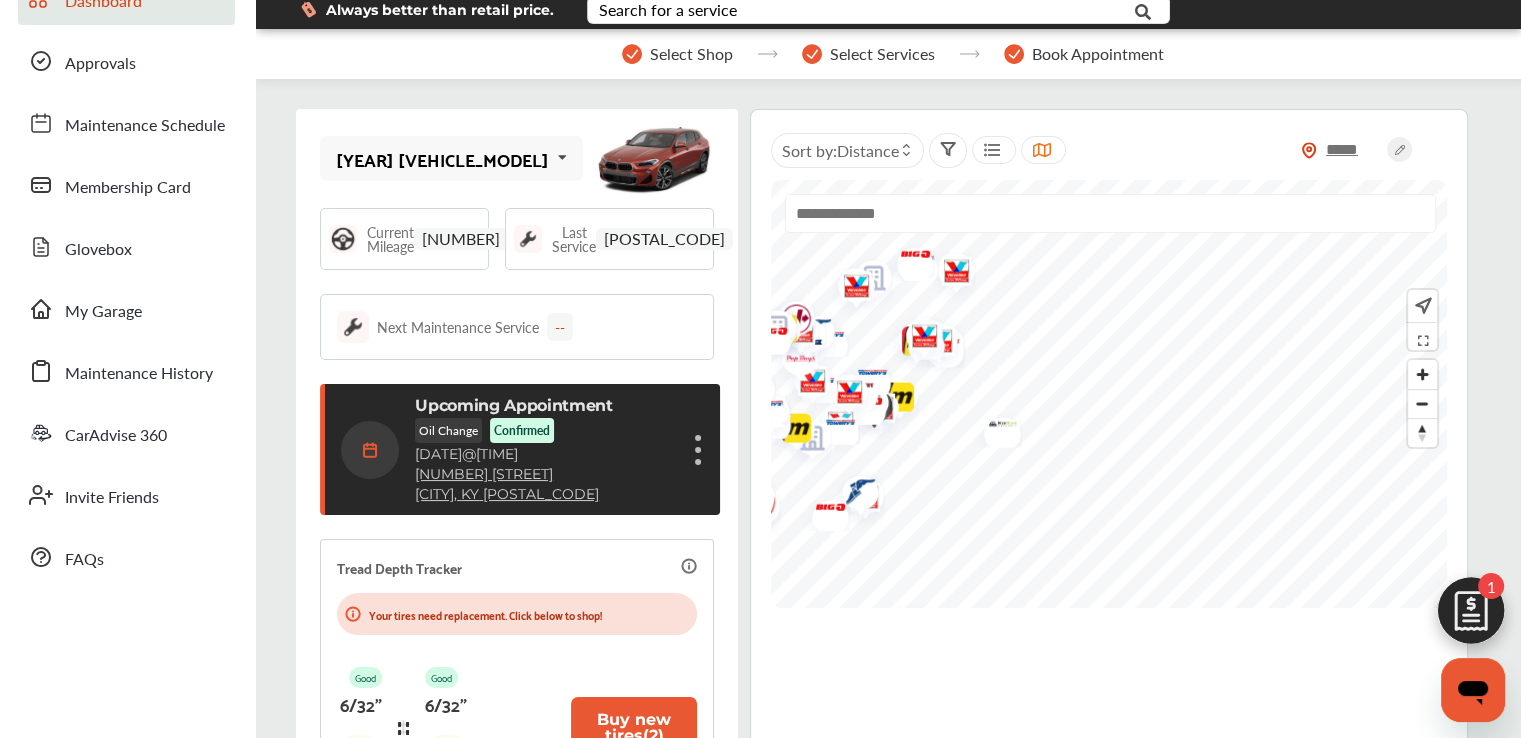 click at bounding box center [1471, 616] 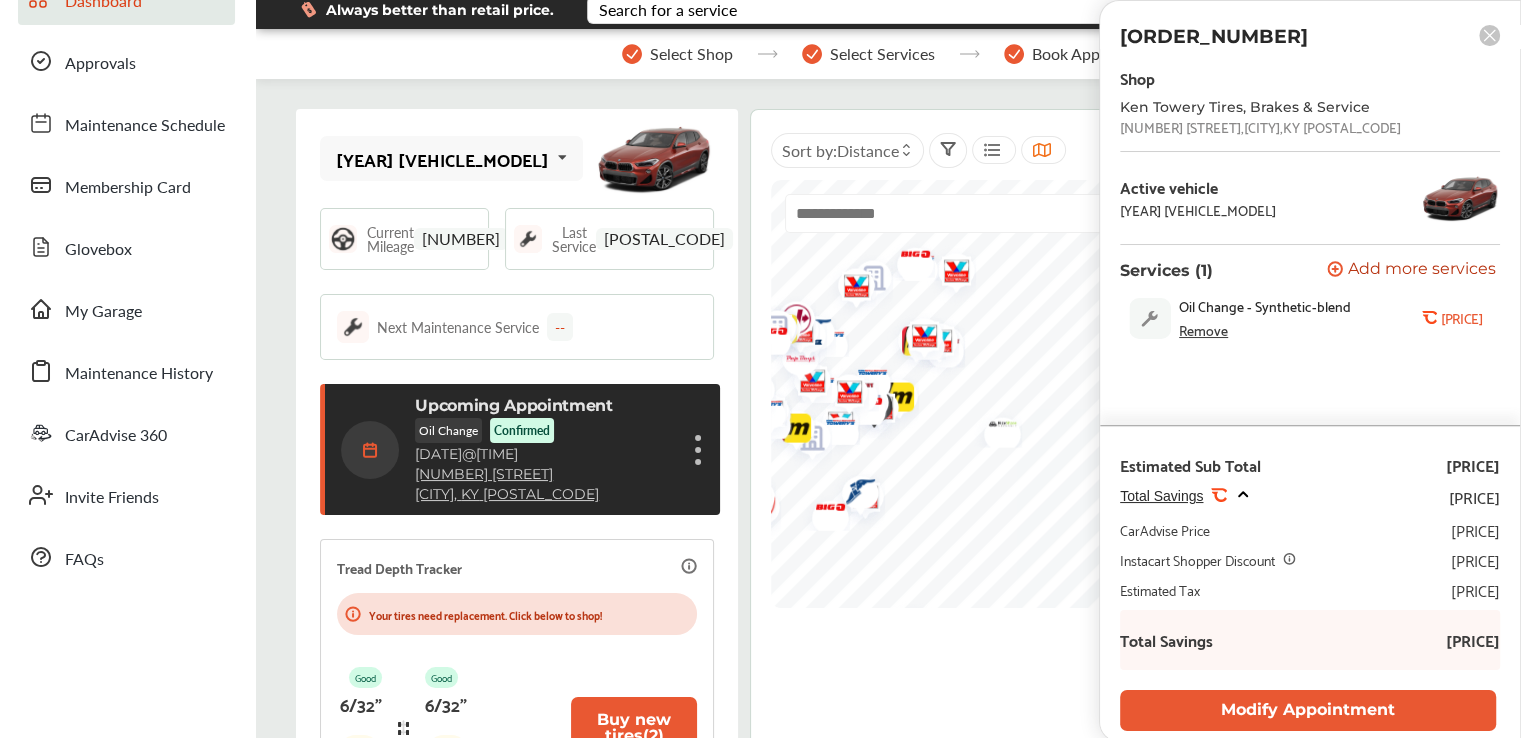 scroll, scrollTop: 0, scrollLeft: 0, axis: both 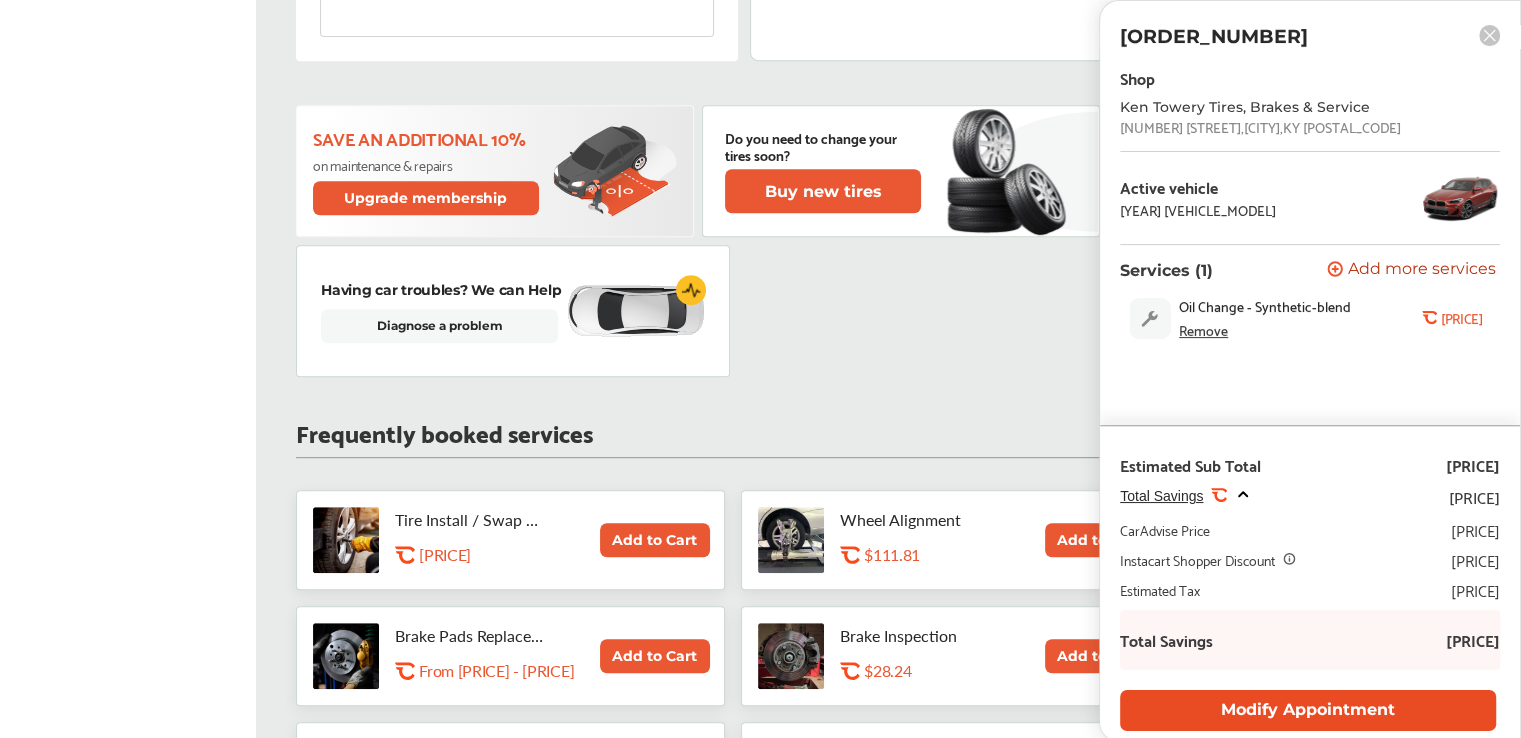 click on "Modify Appointment" at bounding box center (1308, 710) 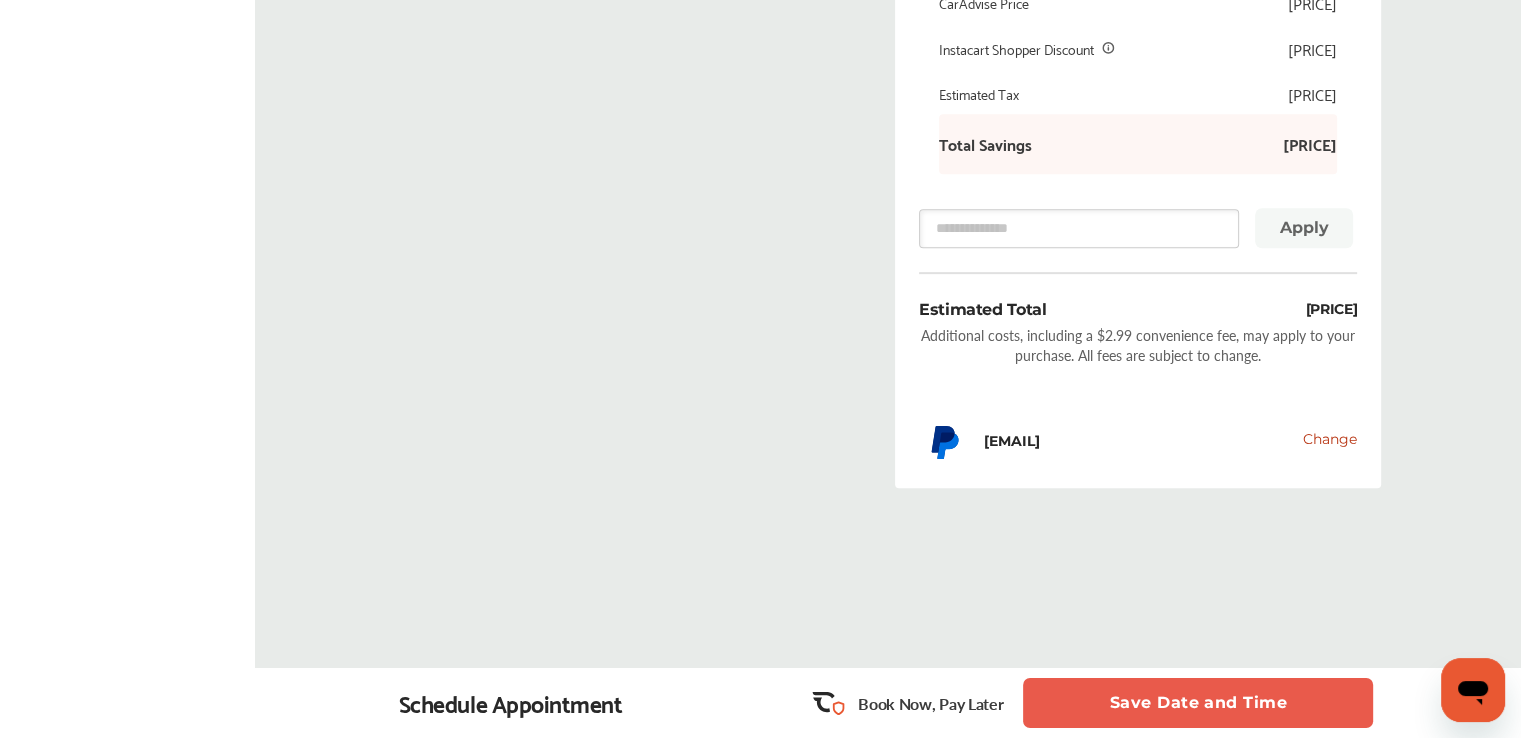 scroll, scrollTop: 0, scrollLeft: 0, axis: both 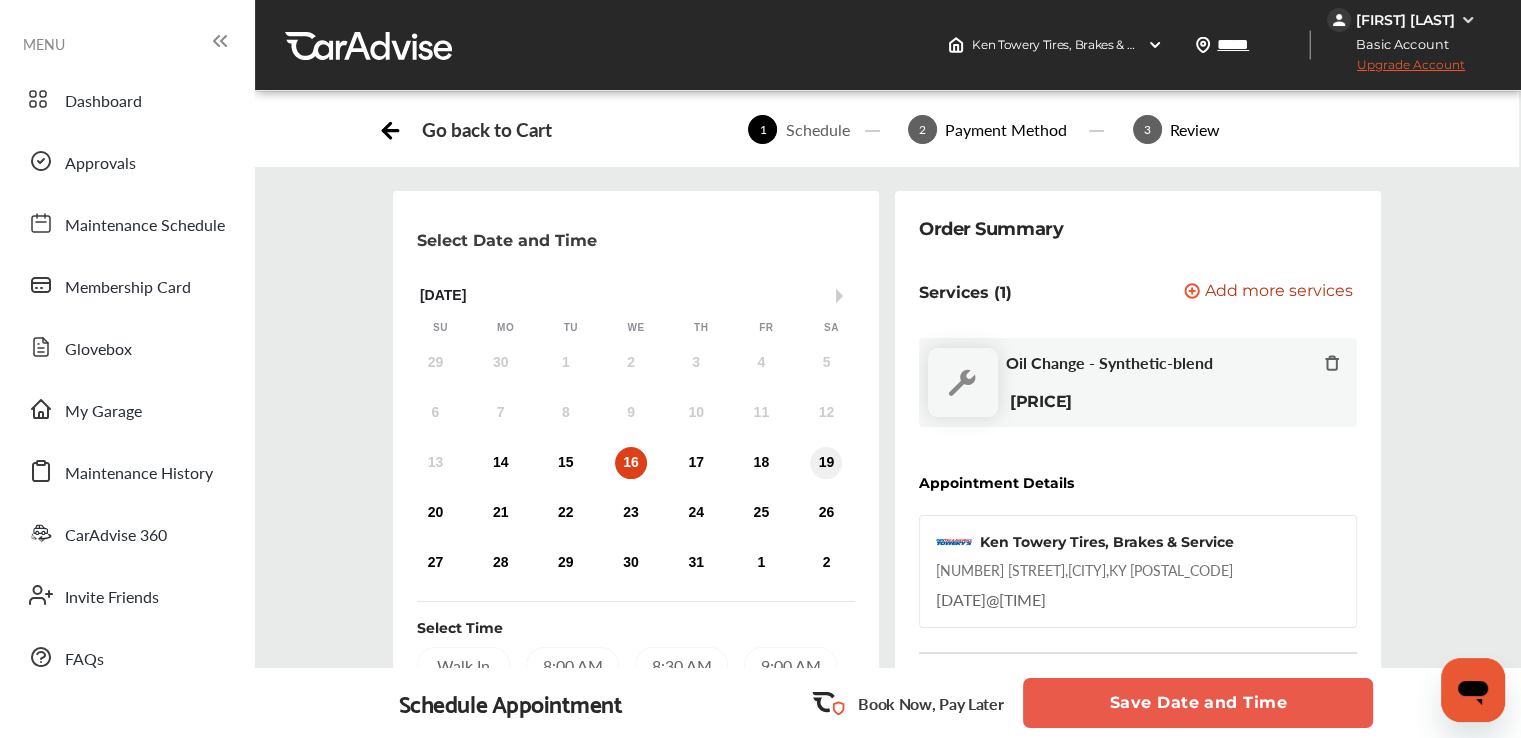 click on "19" at bounding box center (826, 463) 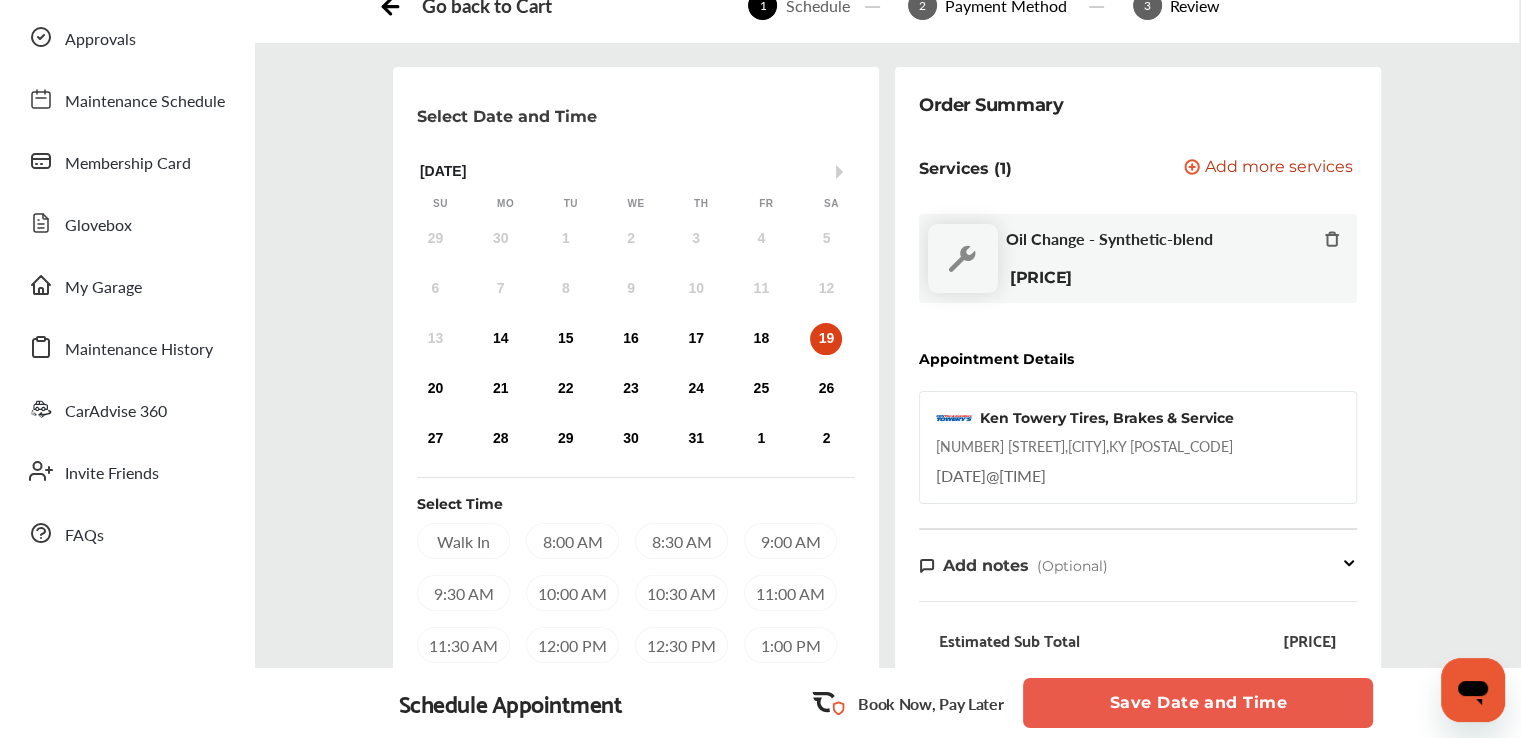 scroll, scrollTop: 300, scrollLeft: 0, axis: vertical 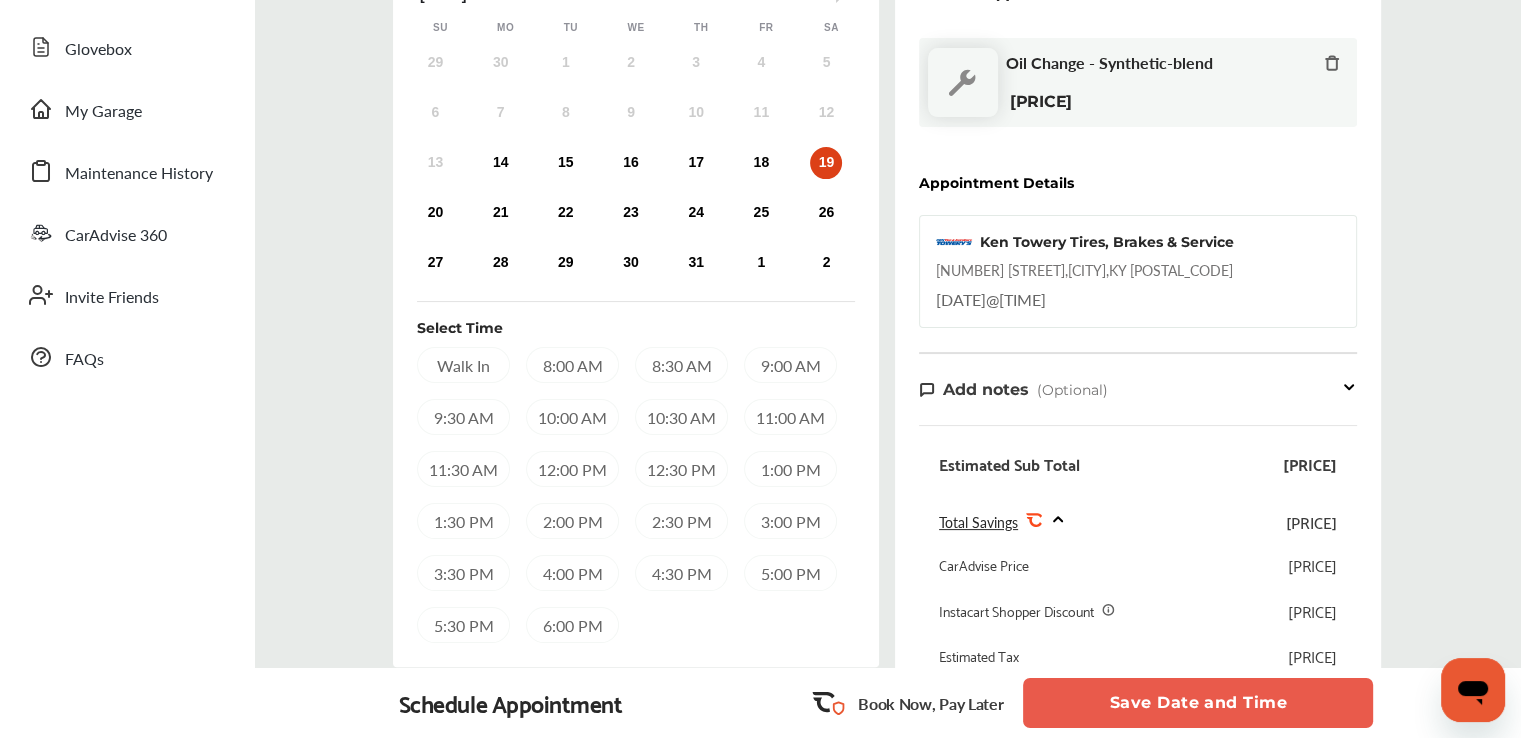 click on "11:00 AM" at bounding box center [790, 417] 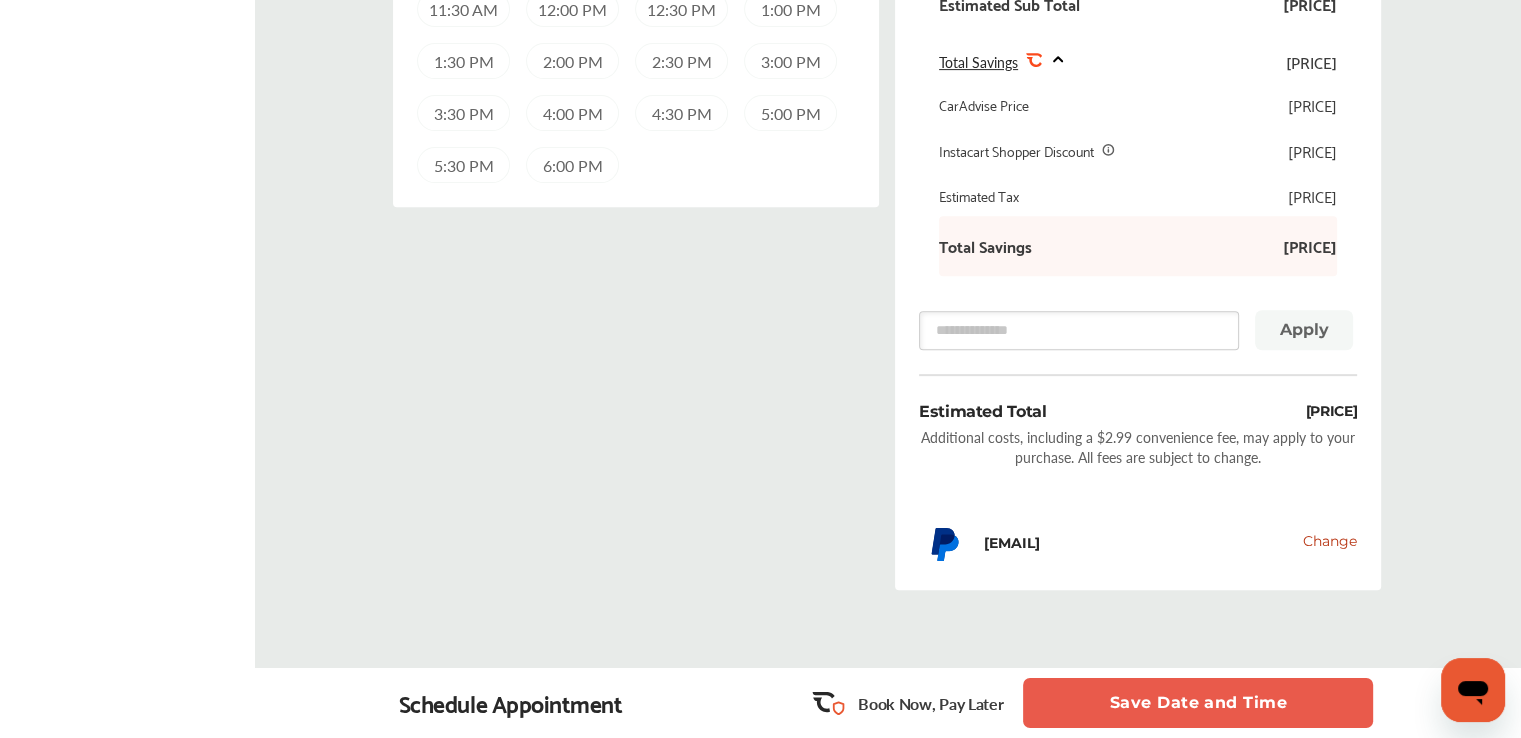 scroll, scrollTop: 859, scrollLeft: 0, axis: vertical 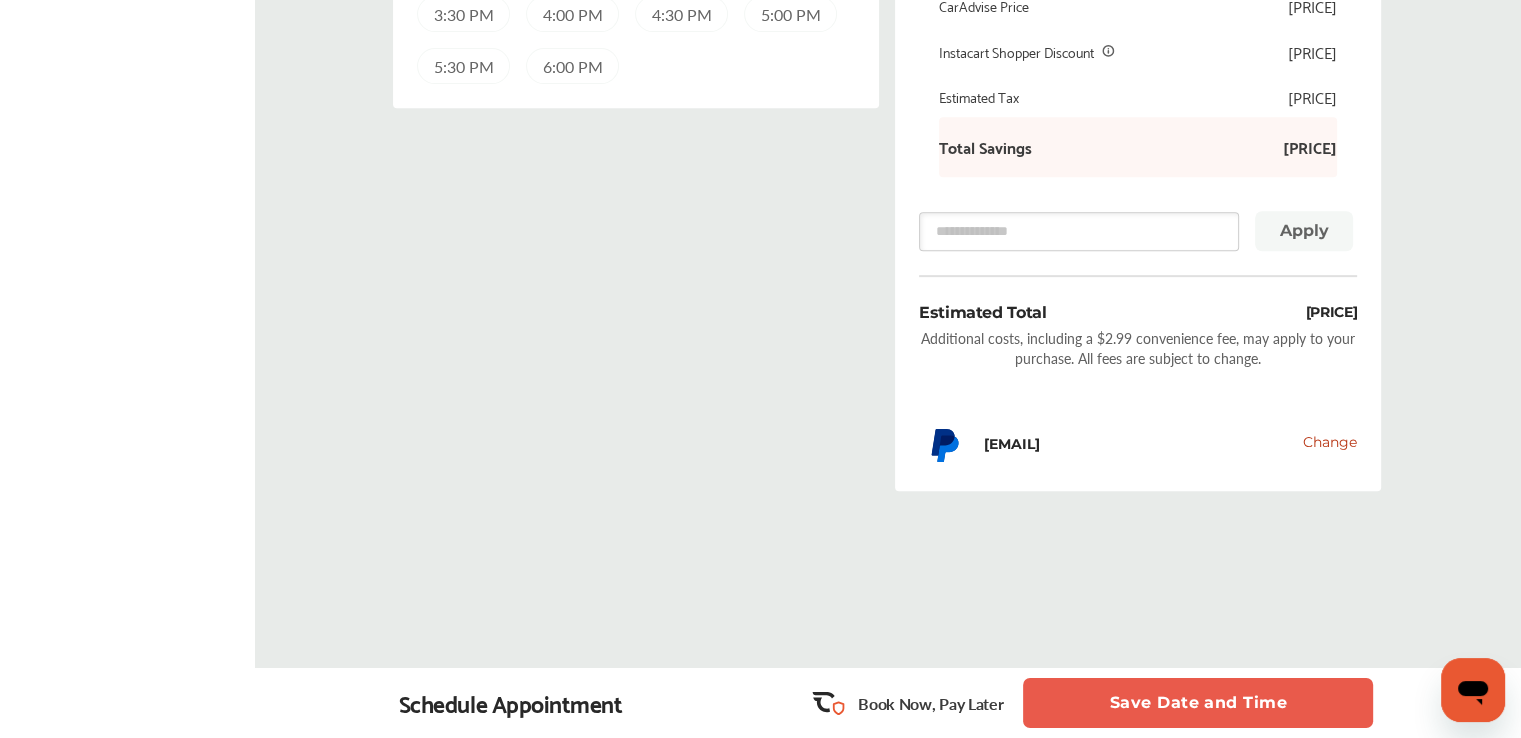 click on "Save Date and Time" at bounding box center [1198, 703] 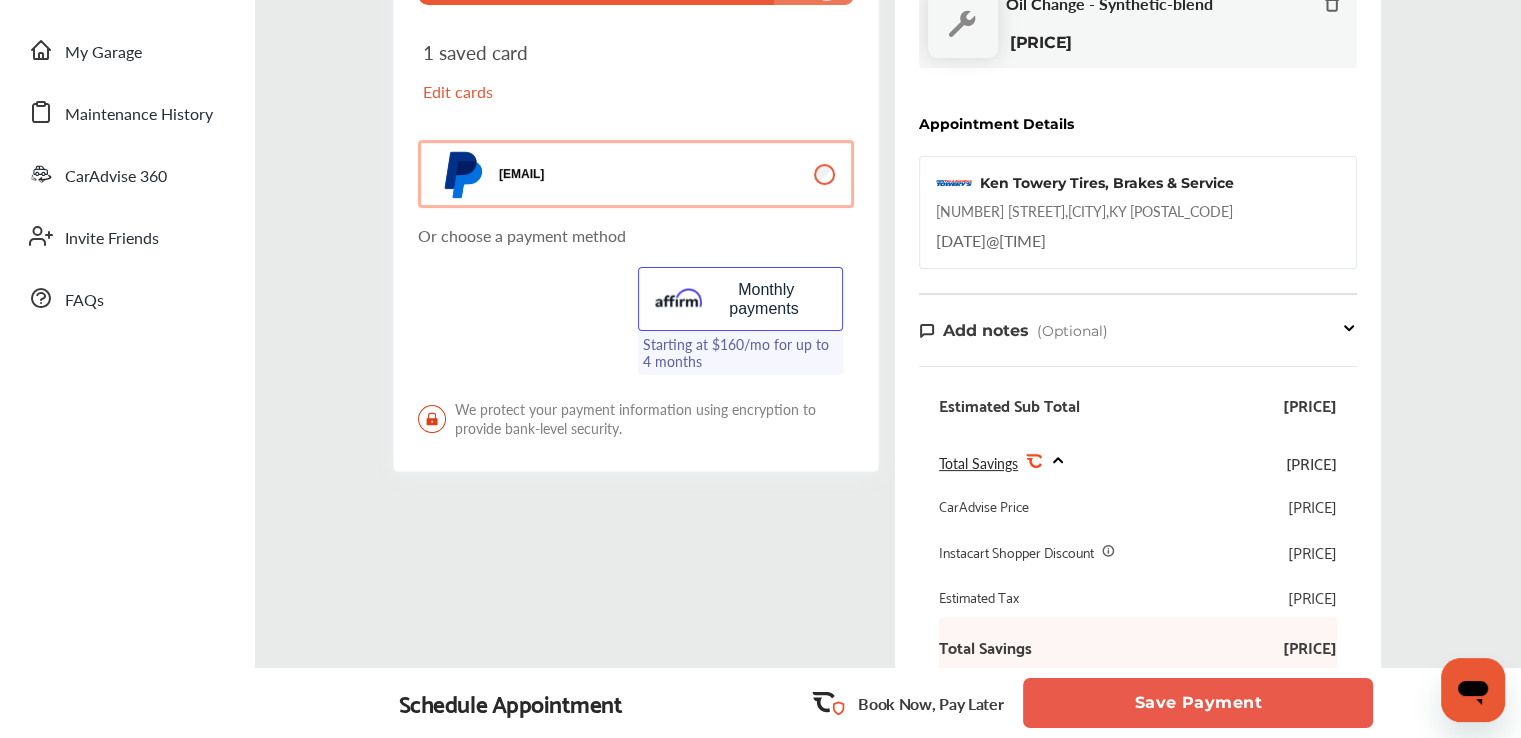 scroll, scrollTop: 859, scrollLeft: 0, axis: vertical 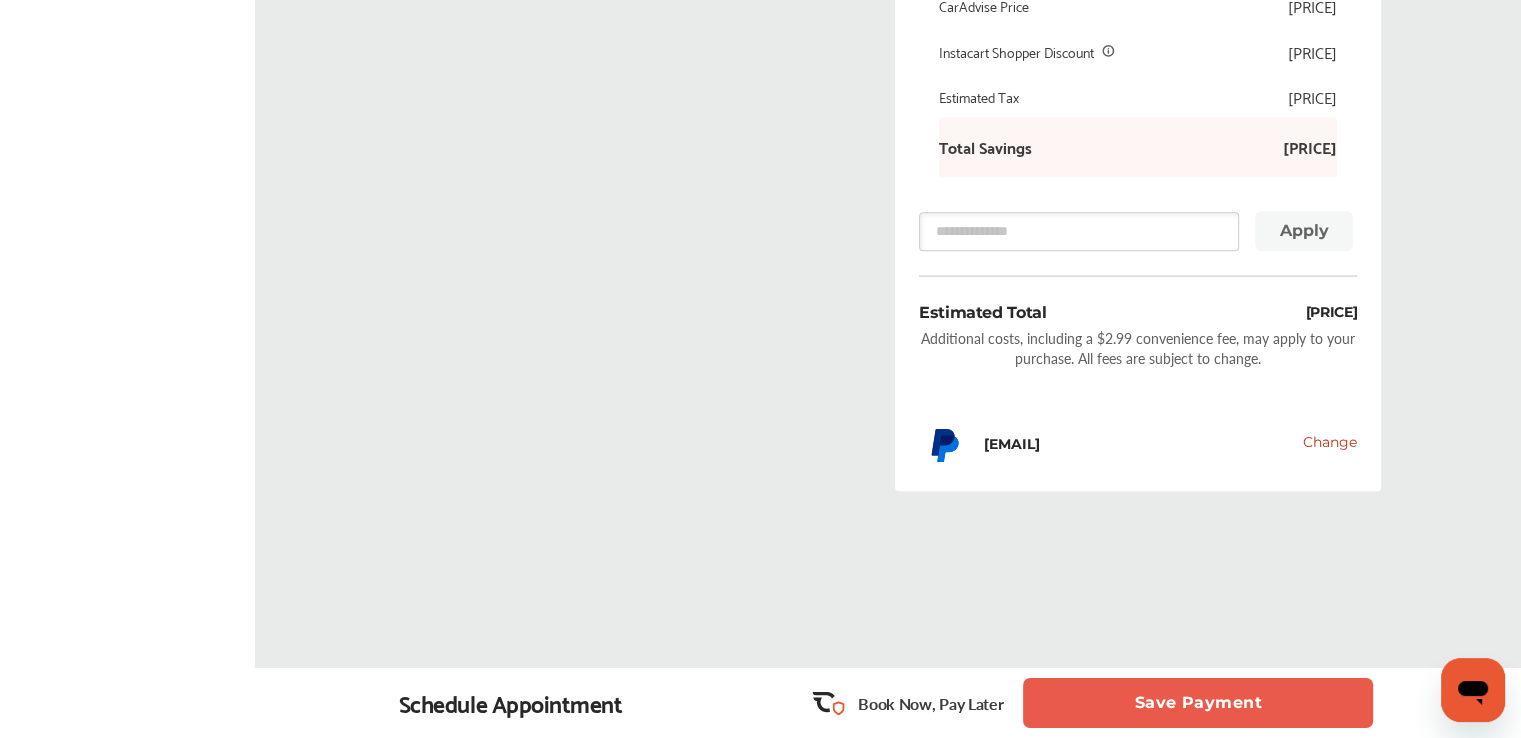 click on "Save Payment" at bounding box center (1198, 703) 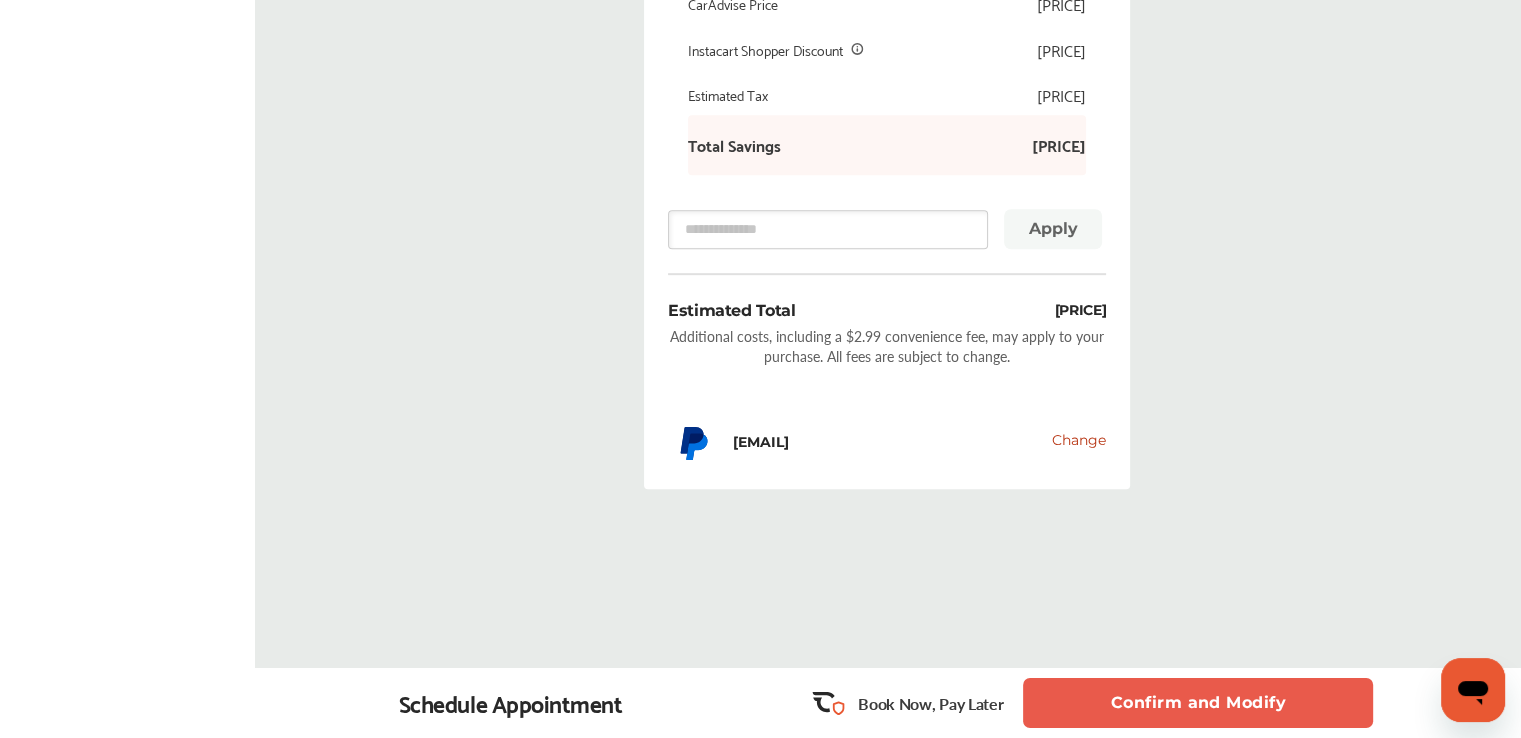 scroll, scrollTop: 1015, scrollLeft: 0, axis: vertical 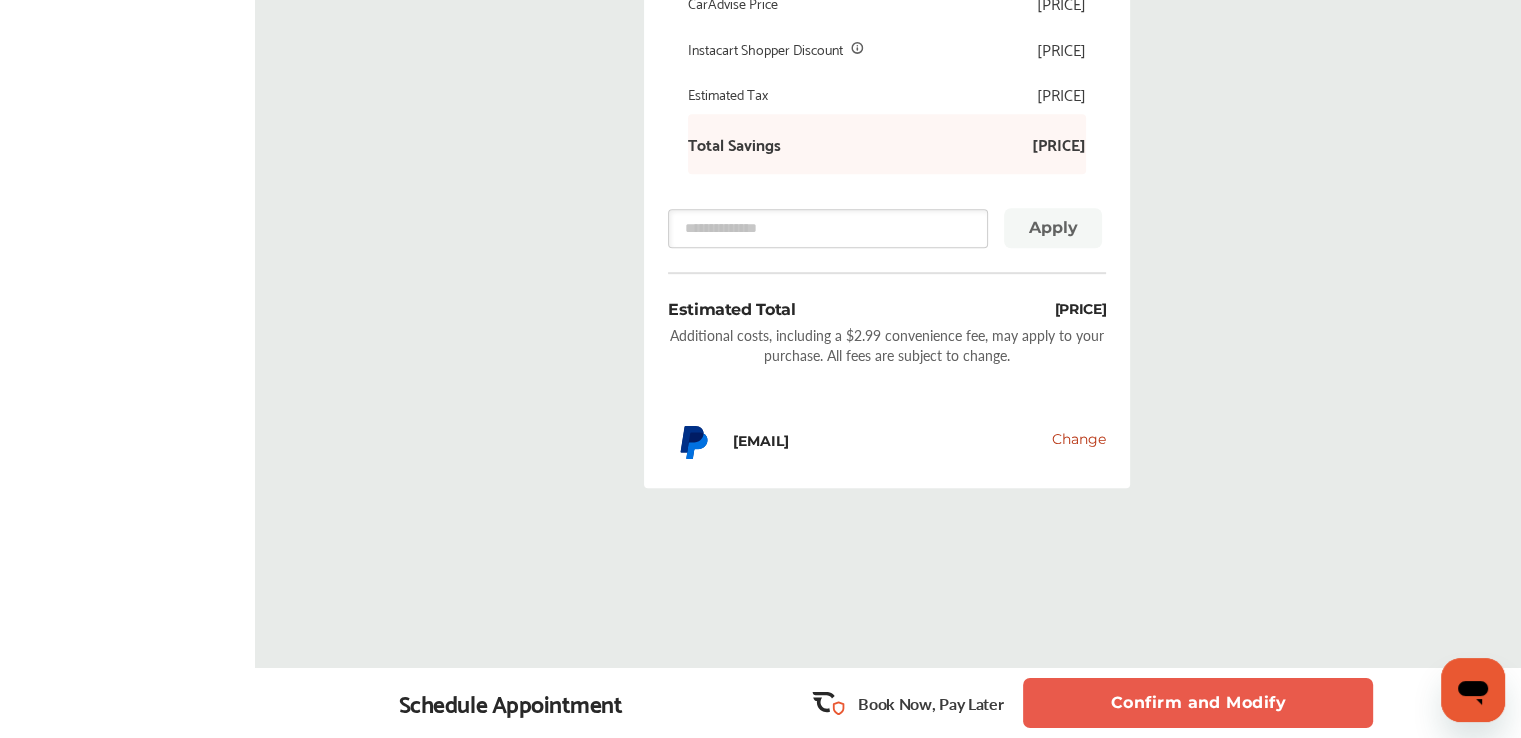 click on "Confirm and Modify" at bounding box center (1198, 703) 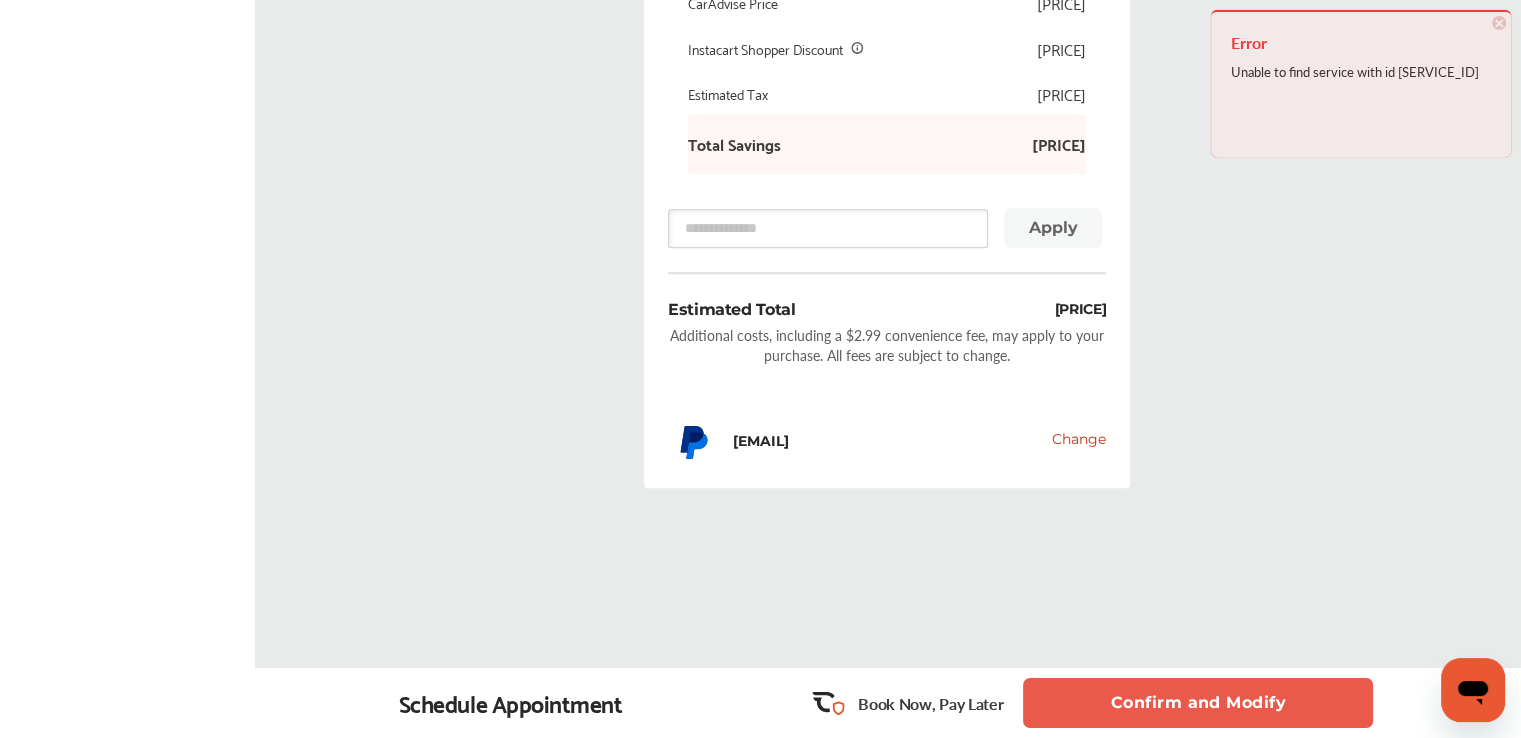 drag, startPoint x: 1468, startPoint y: 126, endPoint x: 1402, endPoint y: 135, distance: 66.61081 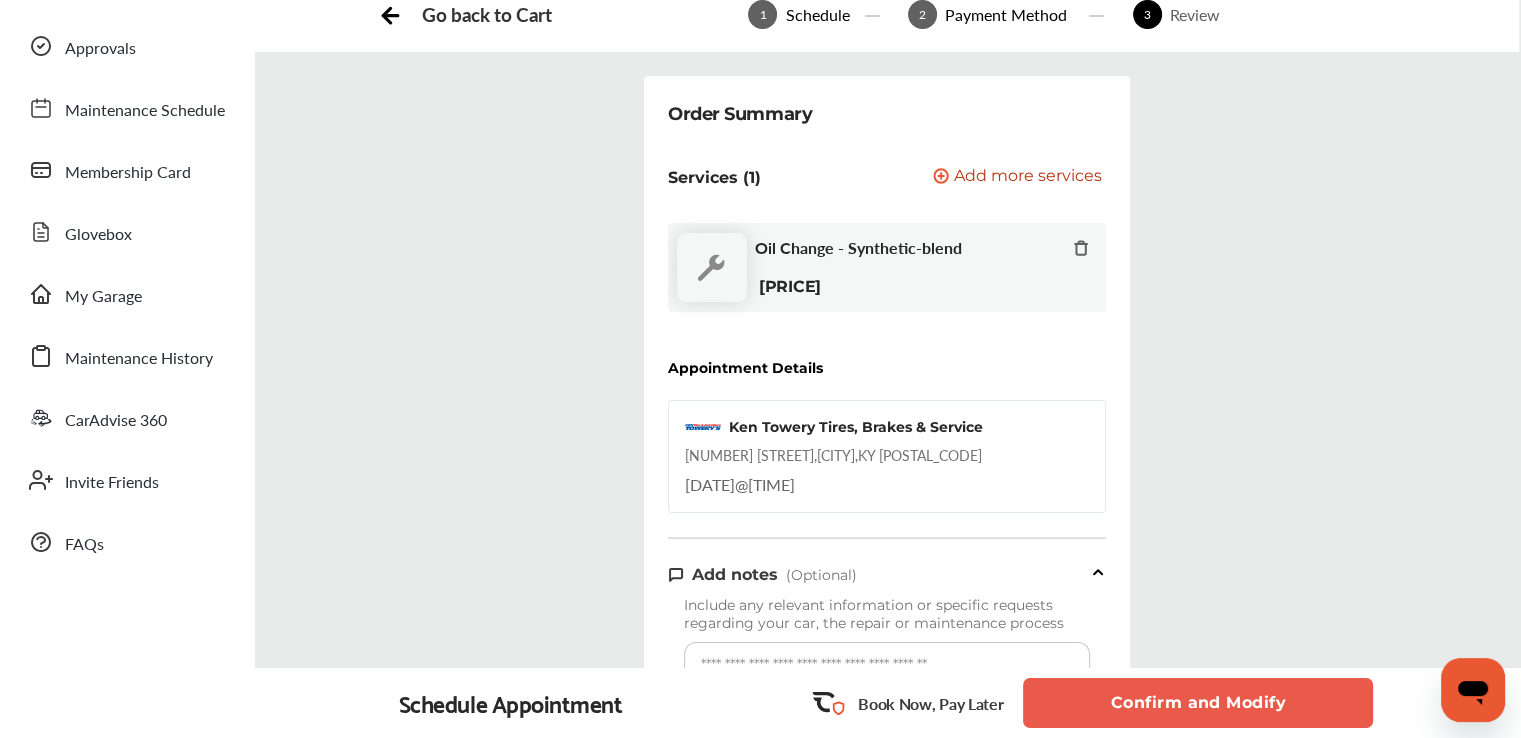 scroll, scrollTop: 0, scrollLeft: 0, axis: both 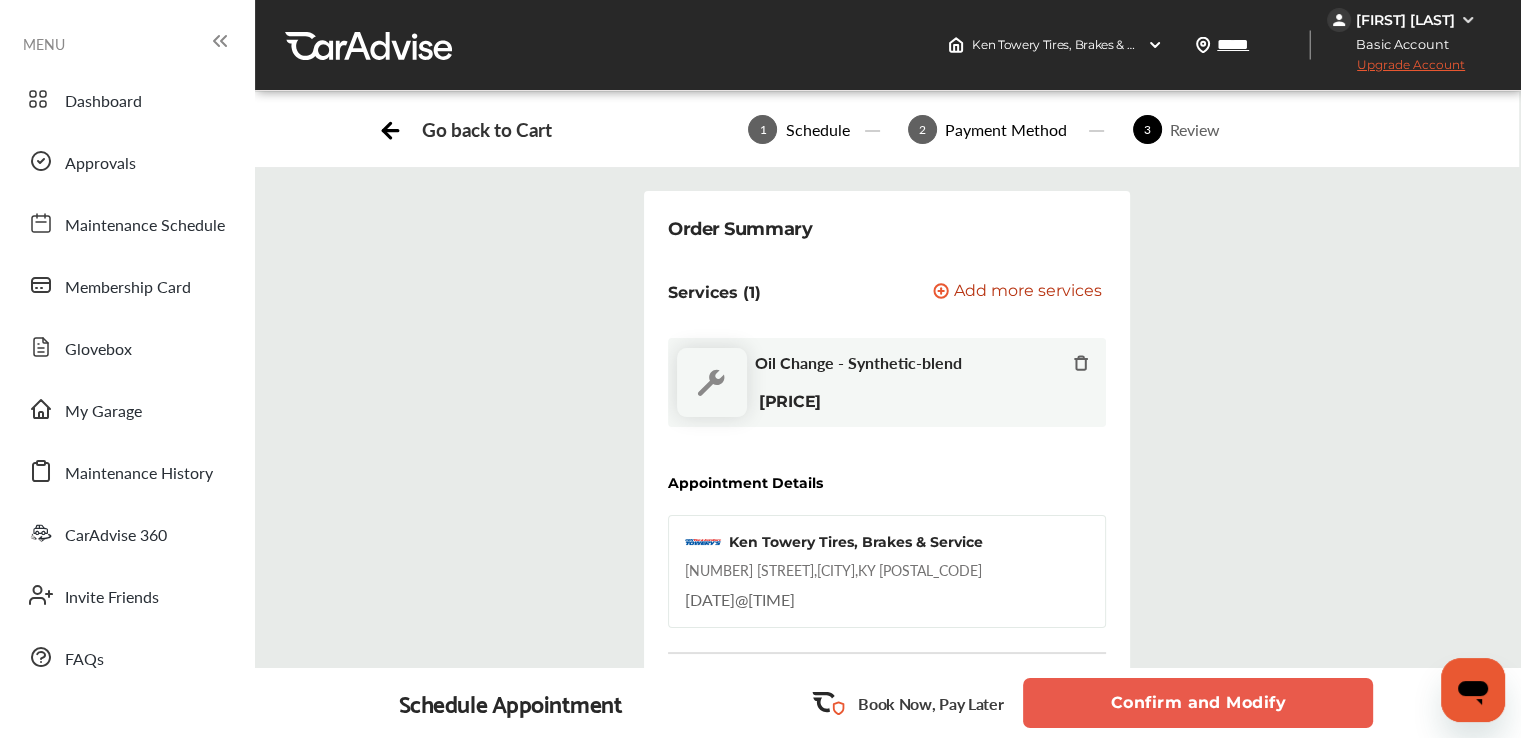 click at bounding box center [1468, 20] 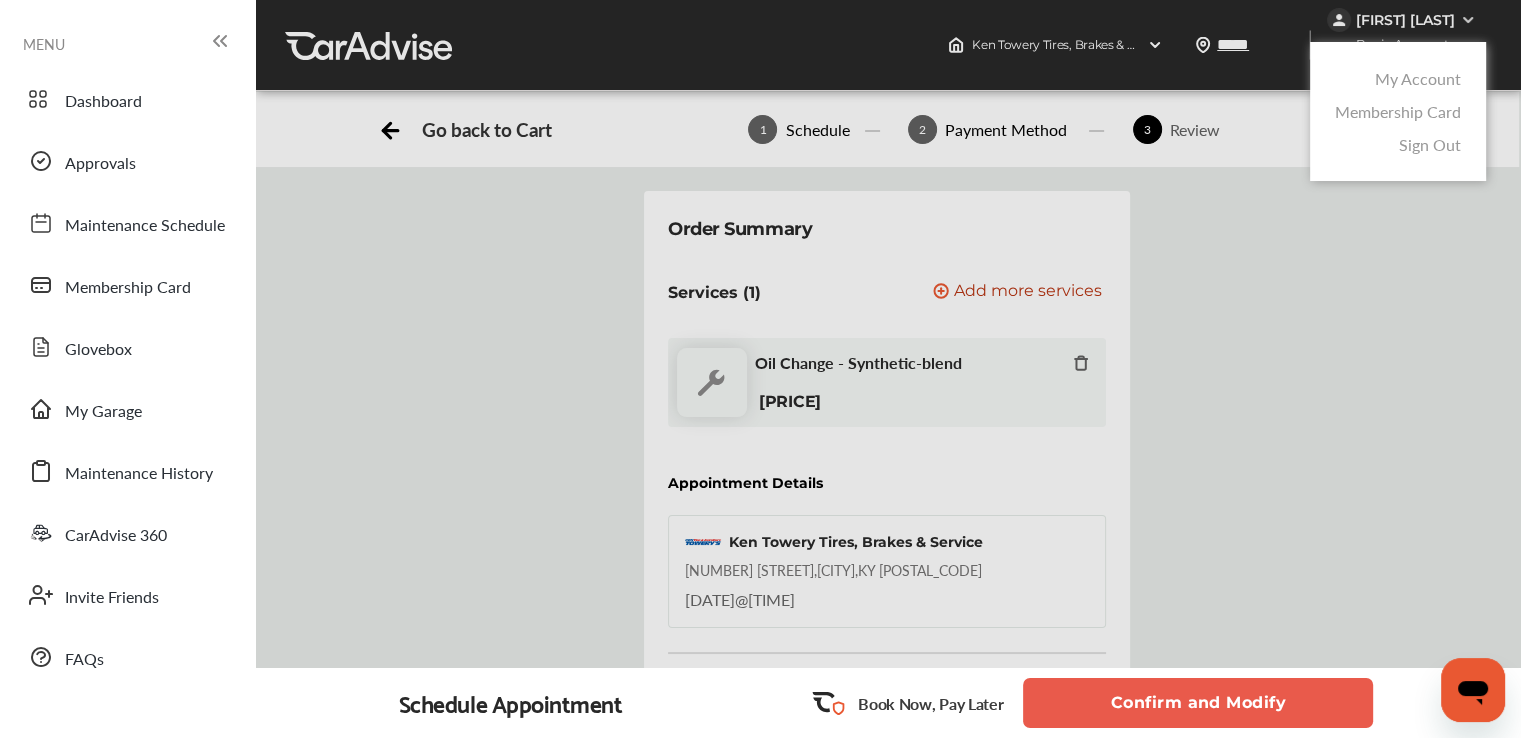 click on "My Account" at bounding box center [1418, 78] 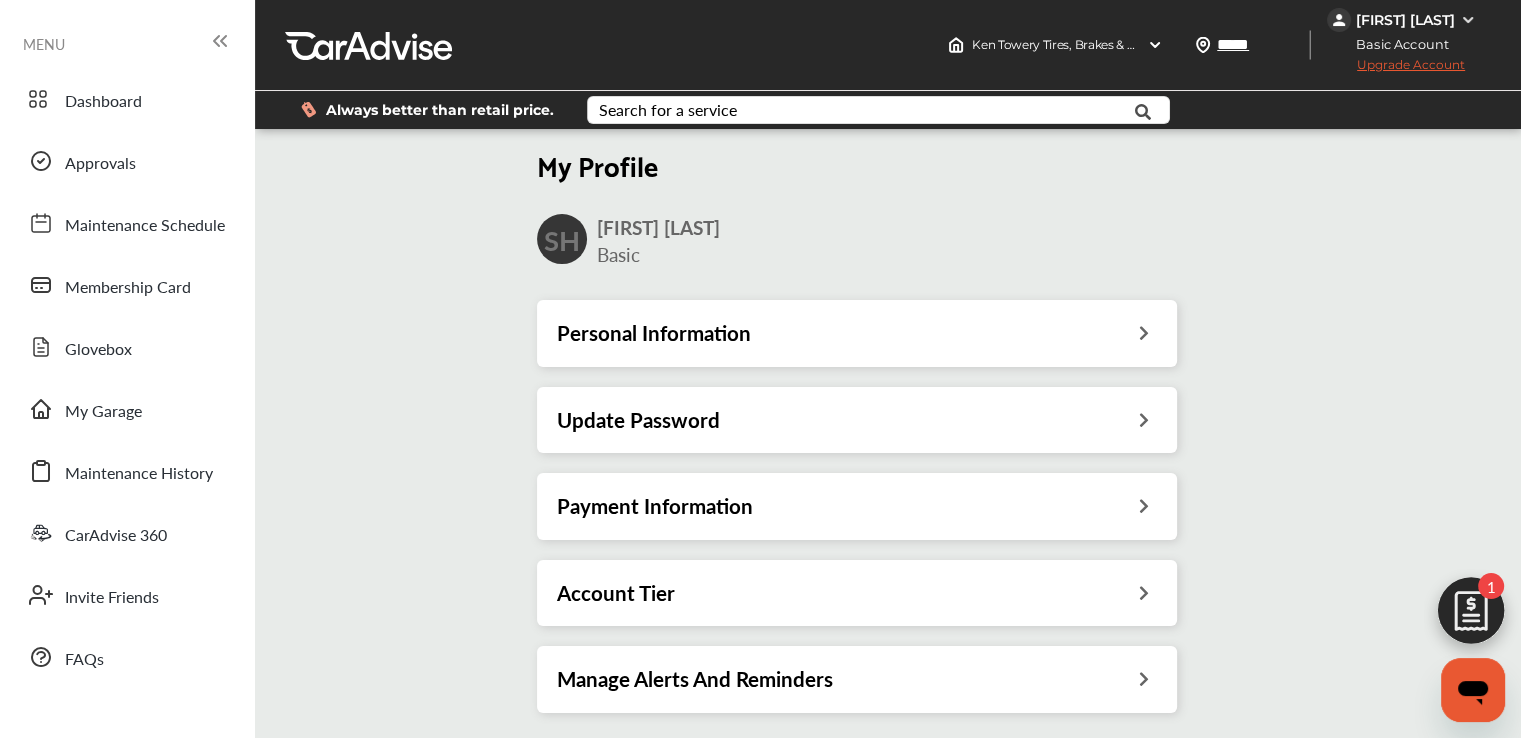 scroll, scrollTop: 323, scrollLeft: 0, axis: vertical 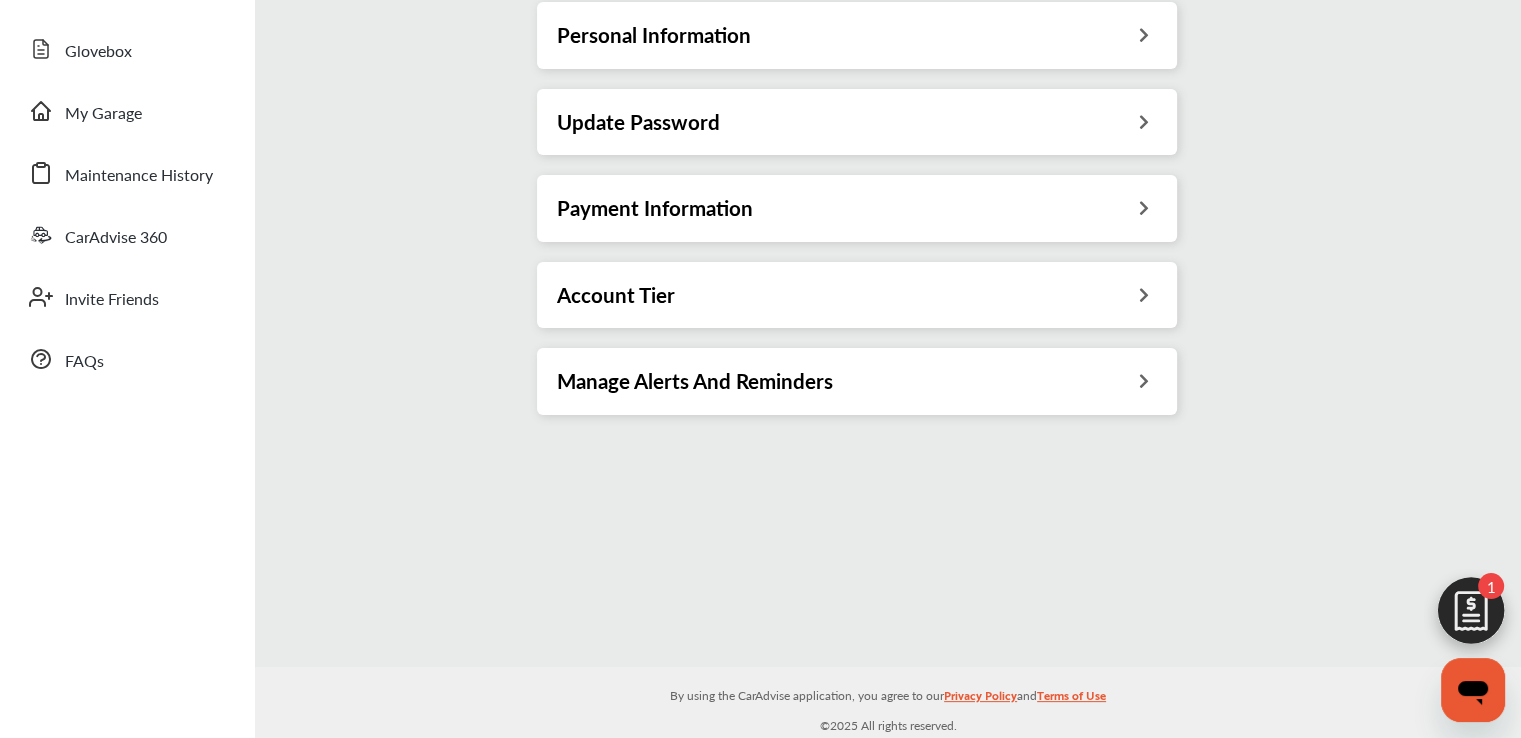 click at bounding box center (1144, 205) 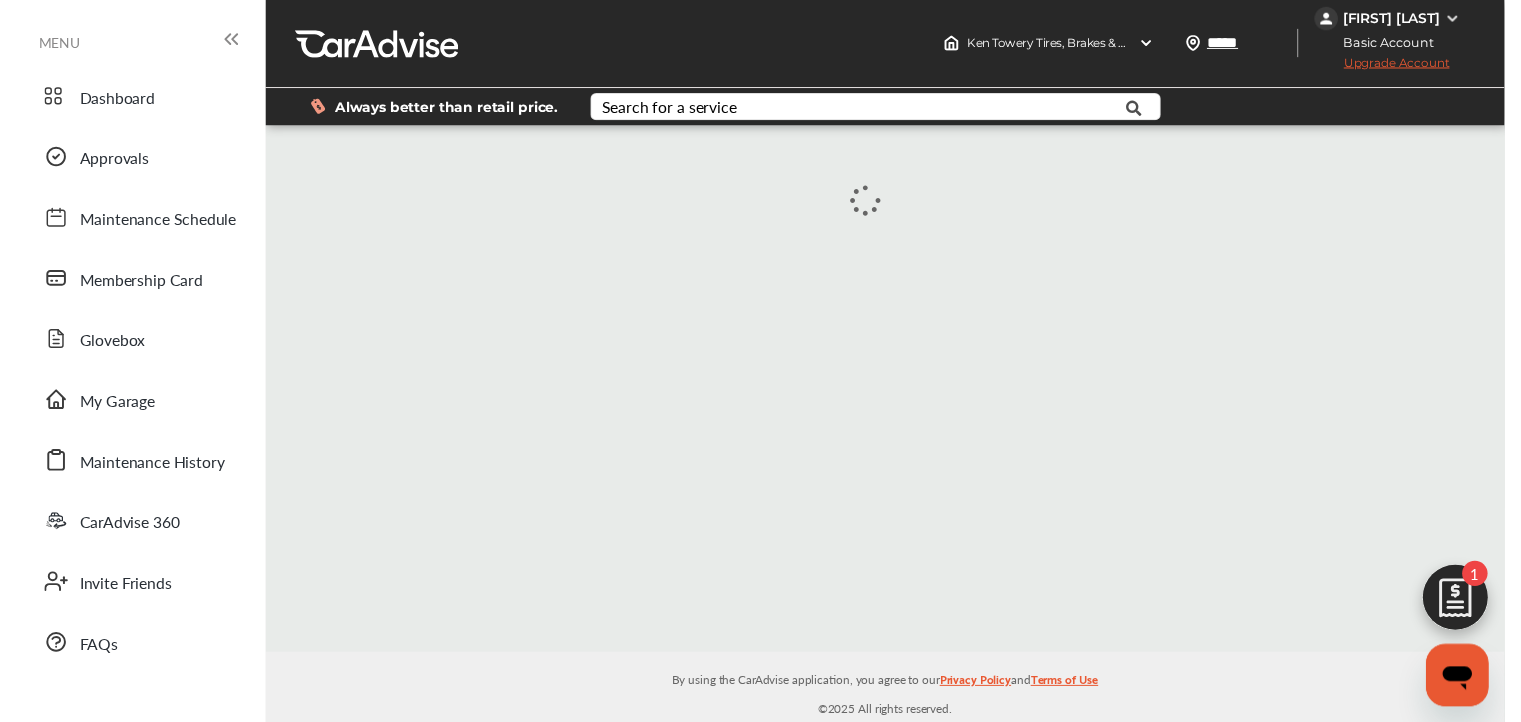 scroll, scrollTop: 0, scrollLeft: 0, axis: both 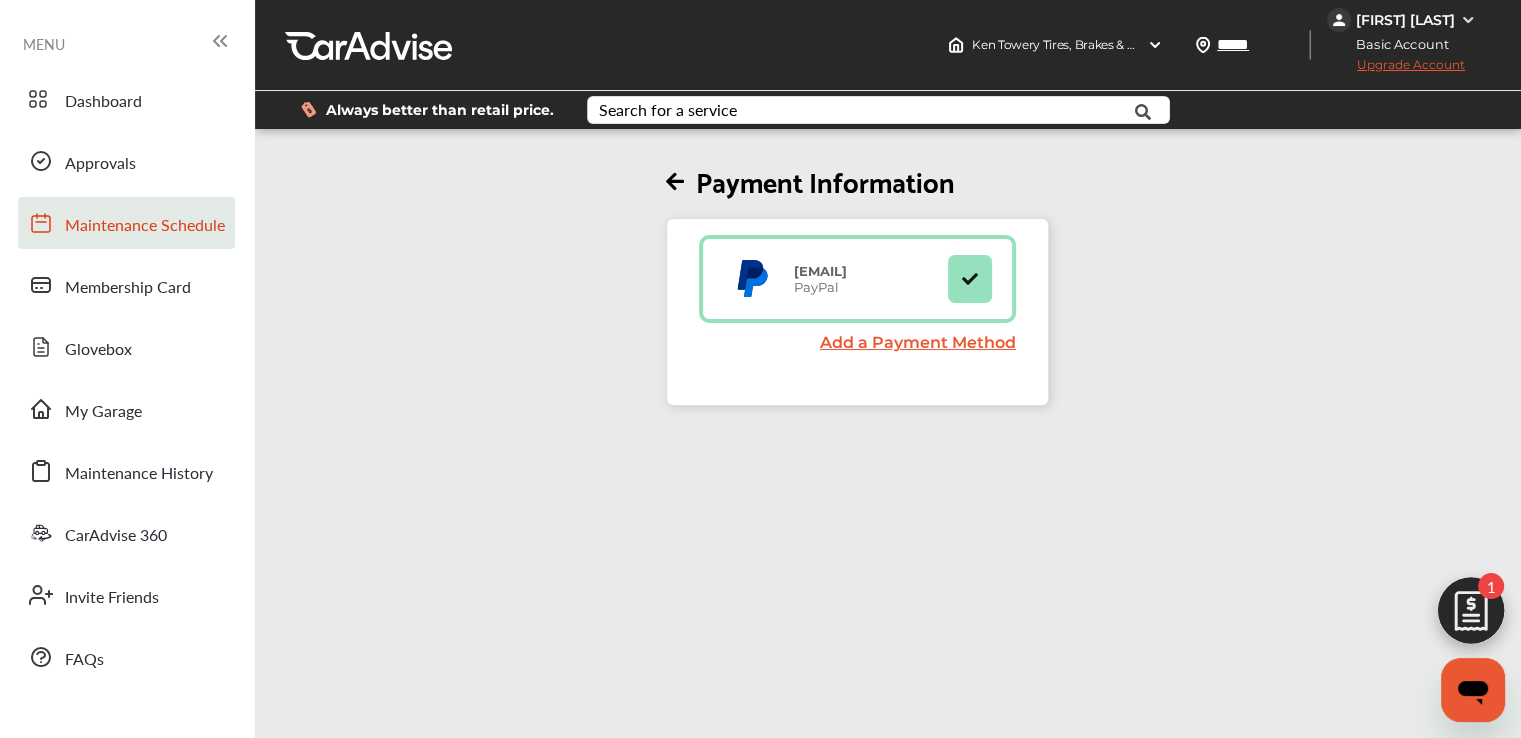 click on "Maintenance Schedule" at bounding box center [145, 226] 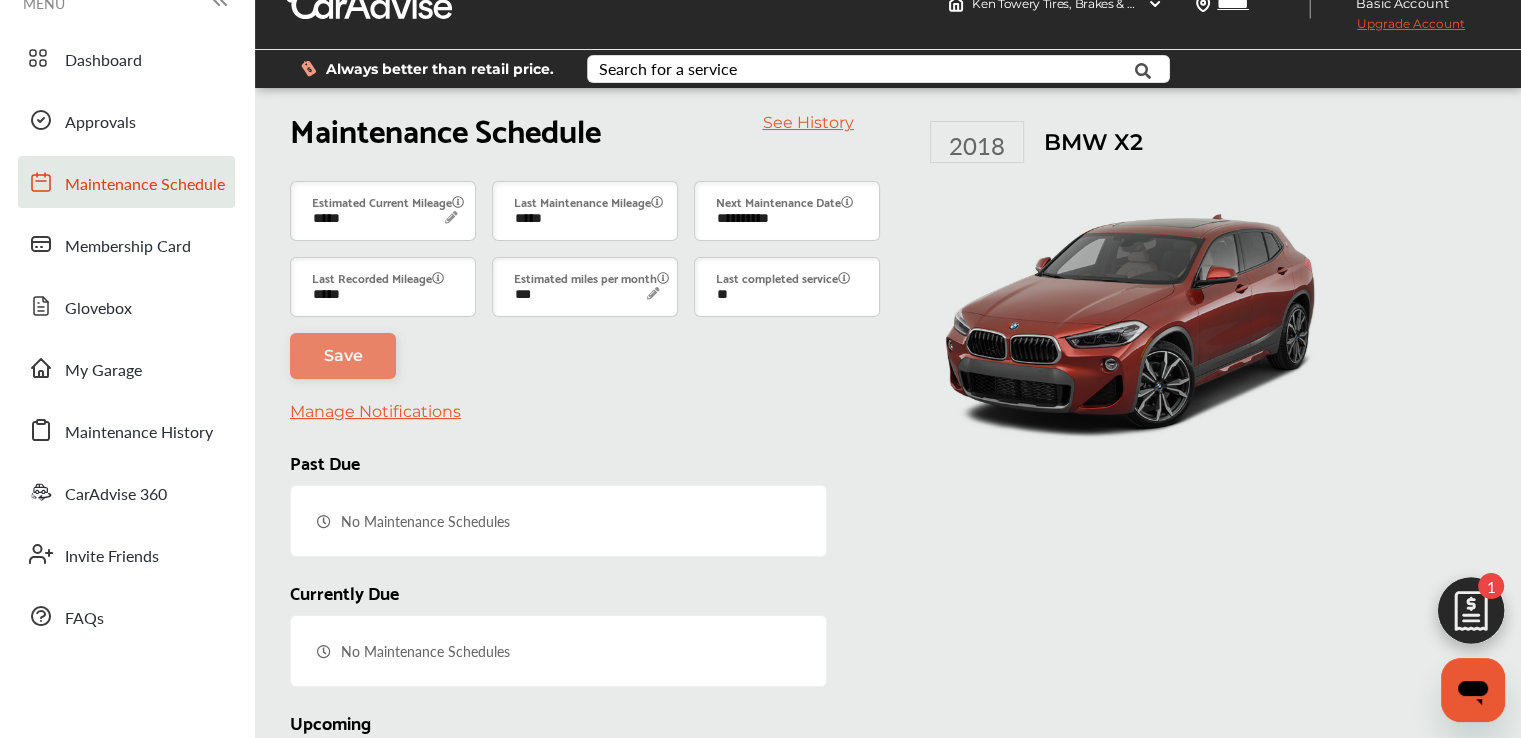 scroll, scrollTop: 0, scrollLeft: 0, axis: both 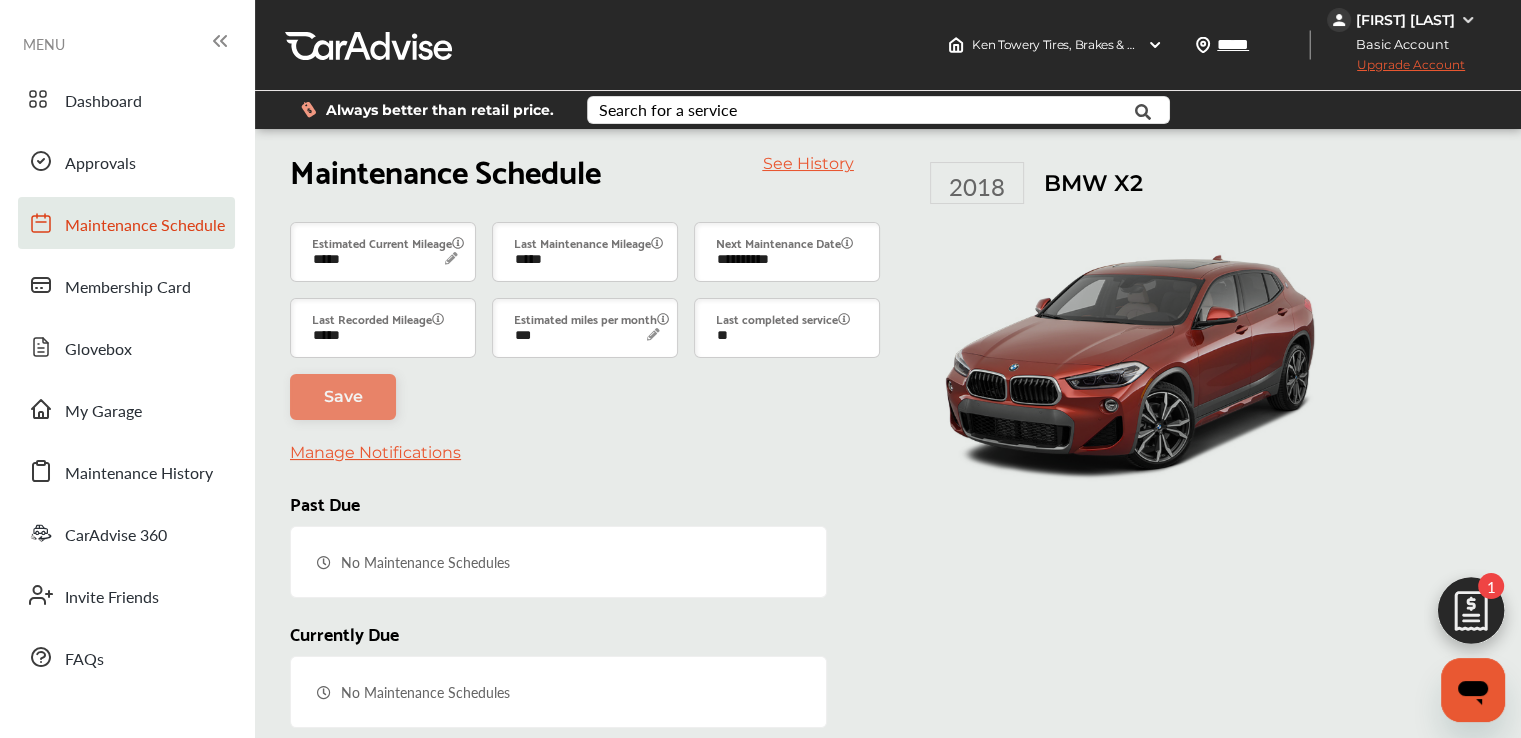 click on "See History" at bounding box center (808, 163) 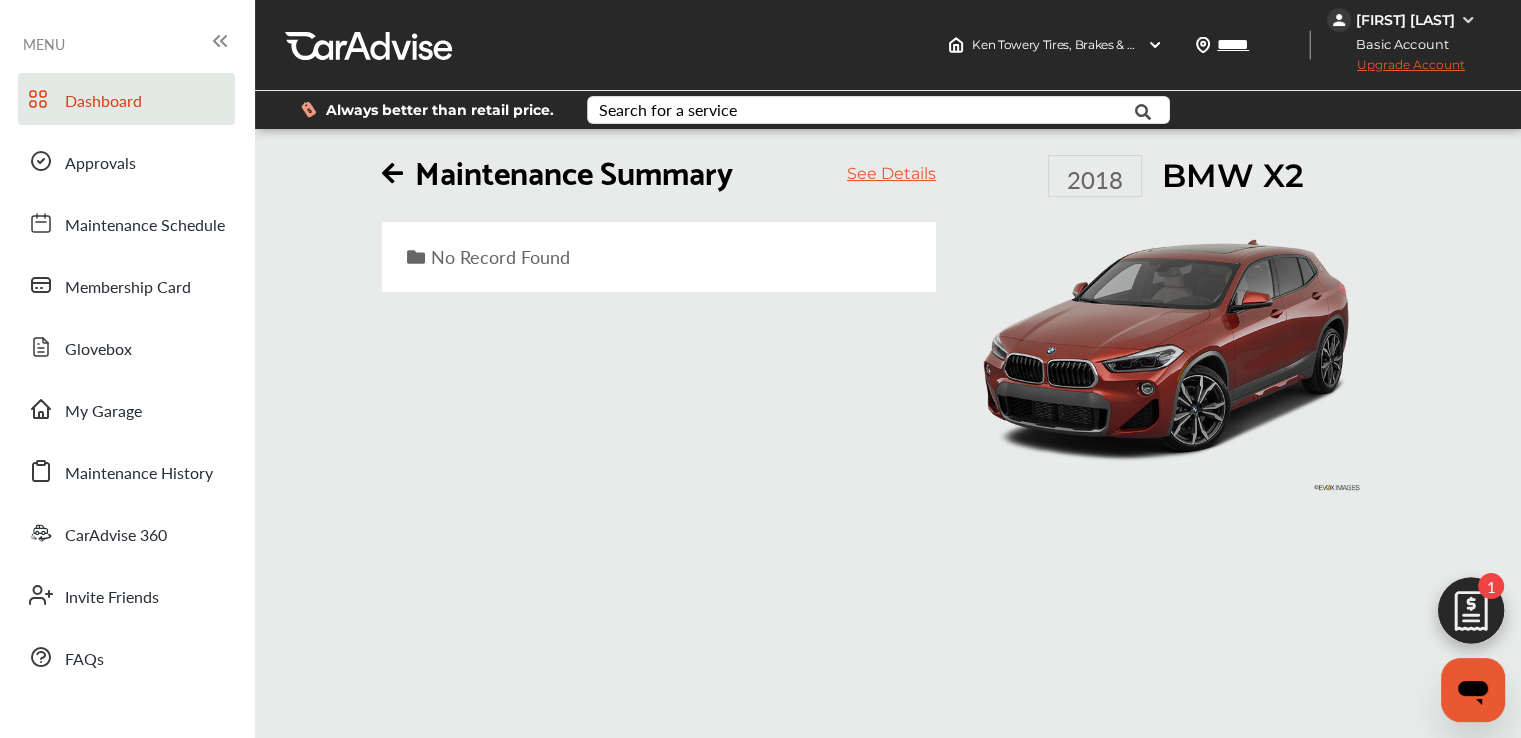 click on "Dashboard" at bounding box center (103, 102) 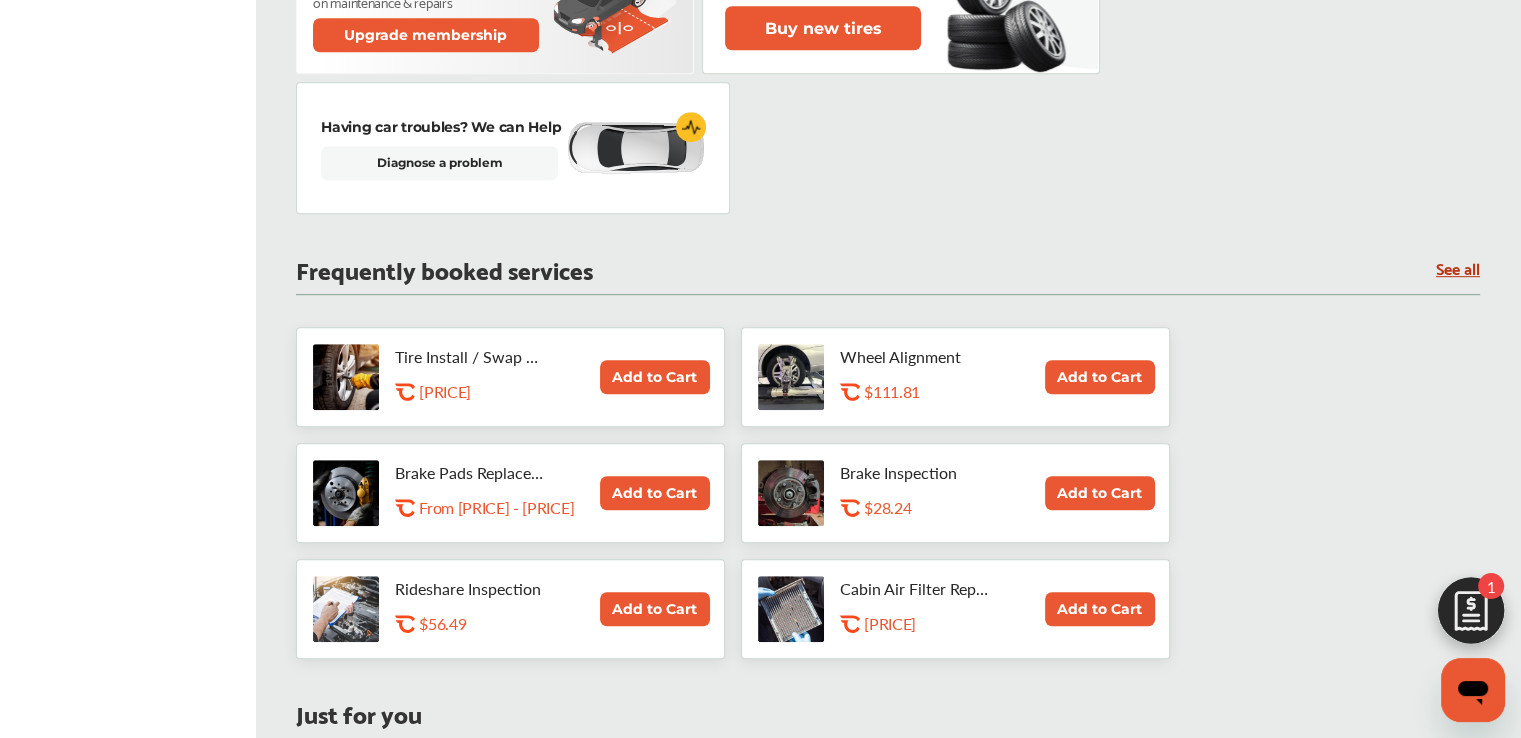 scroll, scrollTop: 1000, scrollLeft: 0, axis: vertical 